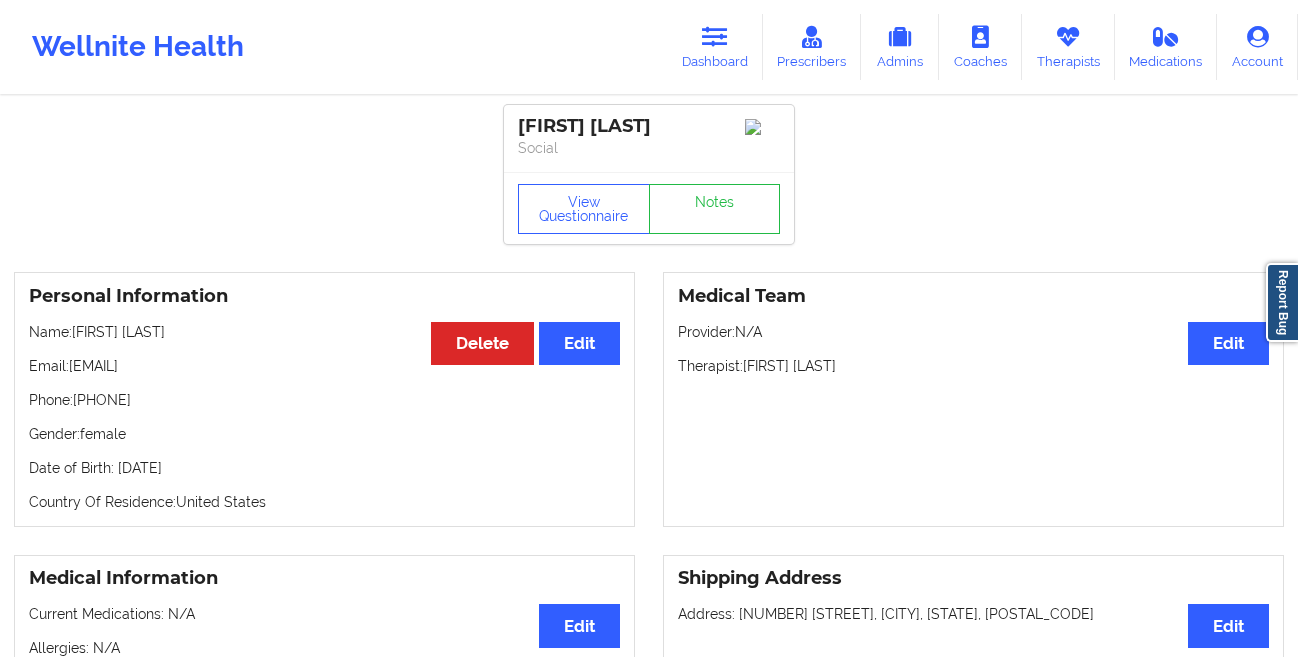 scroll, scrollTop: 0, scrollLeft: 0, axis: both 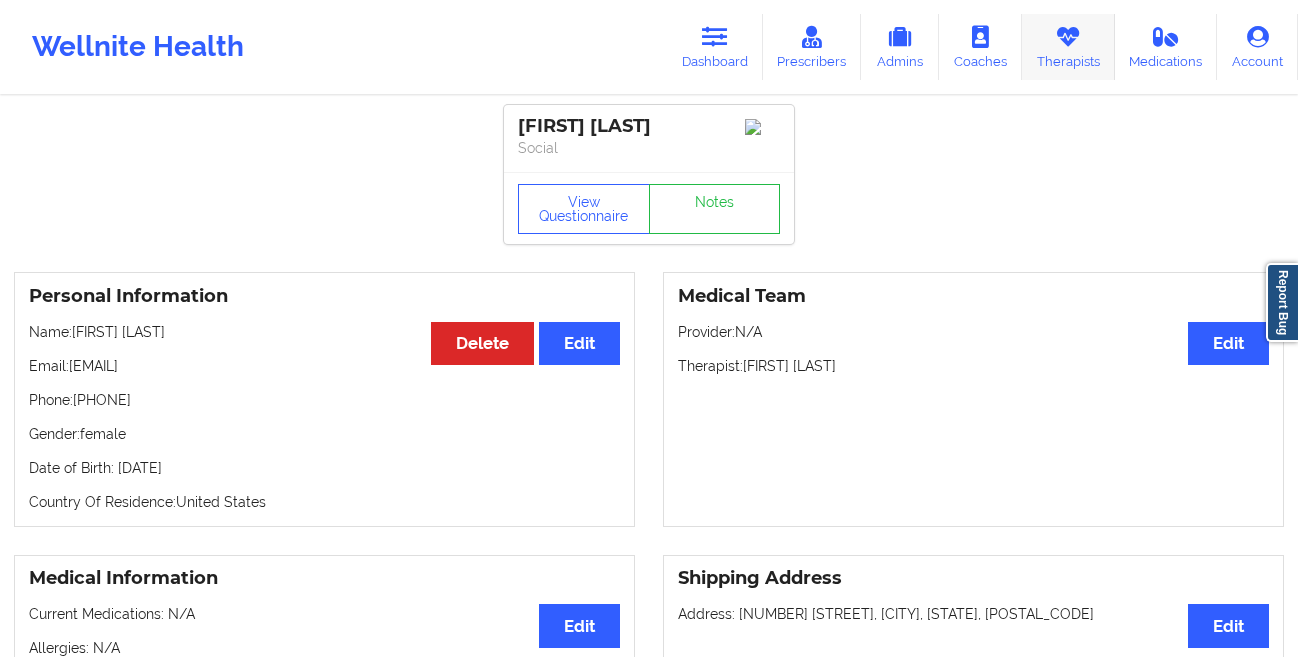 click on "Therapists" at bounding box center [1068, 47] 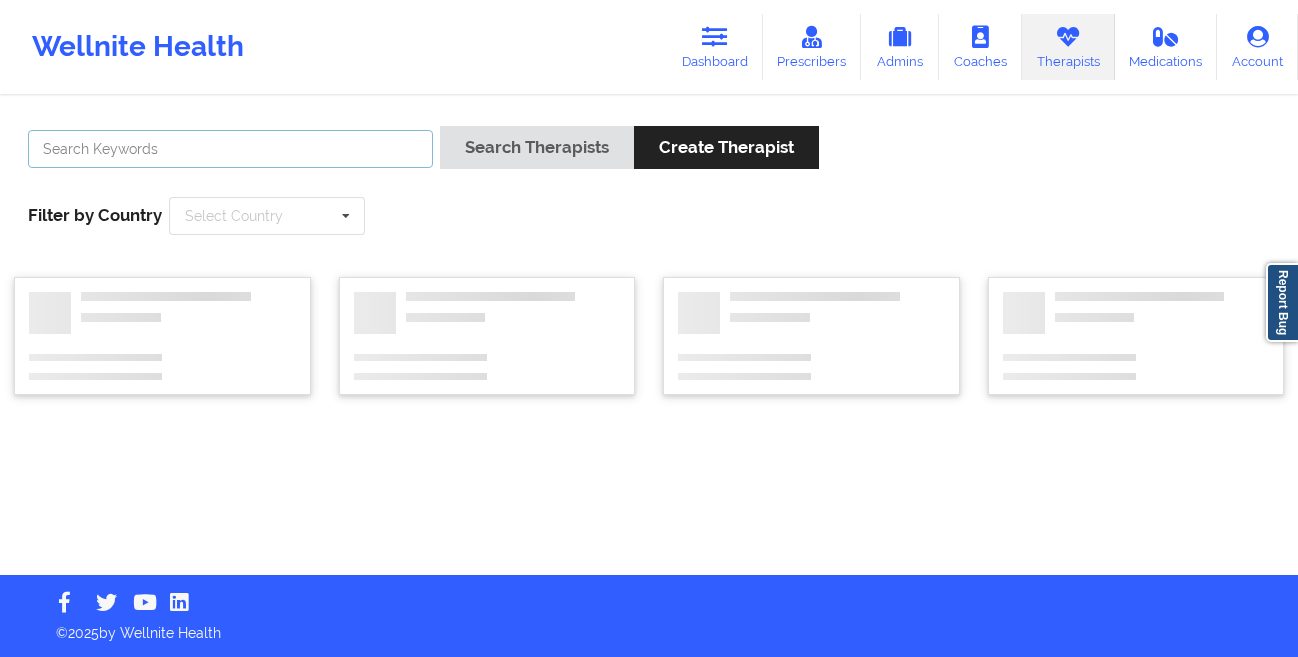 click at bounding box center [230, 149] 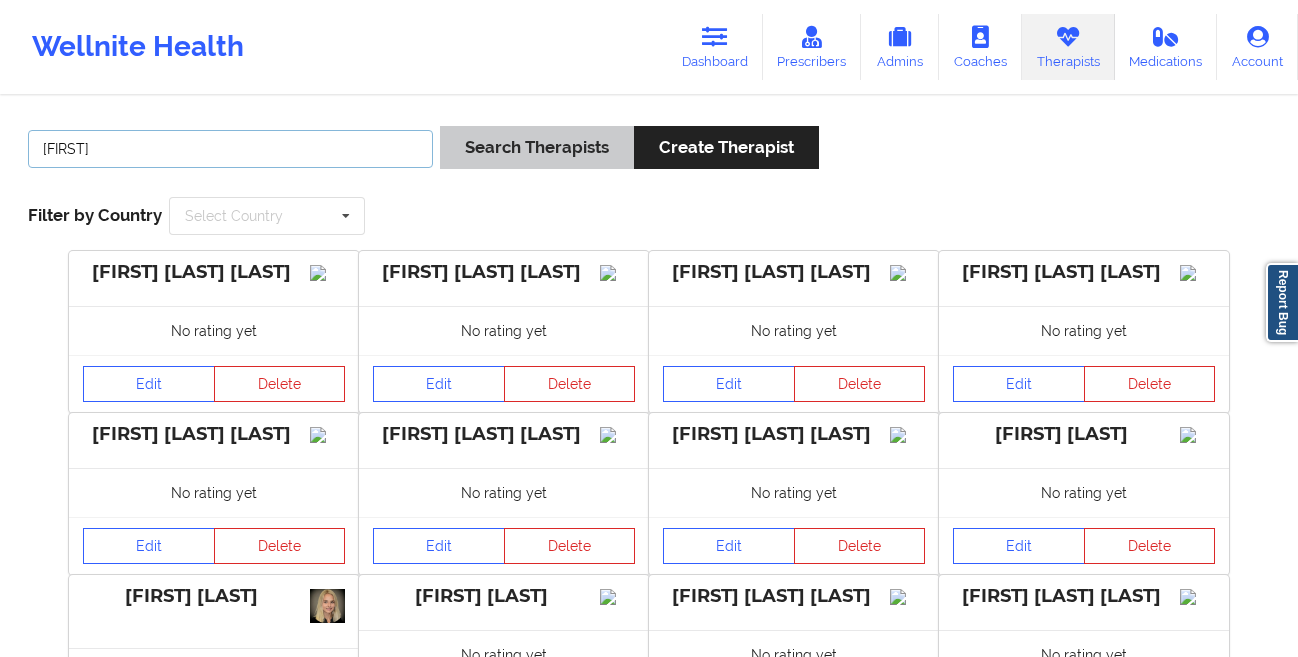 type on "[FIRST]" 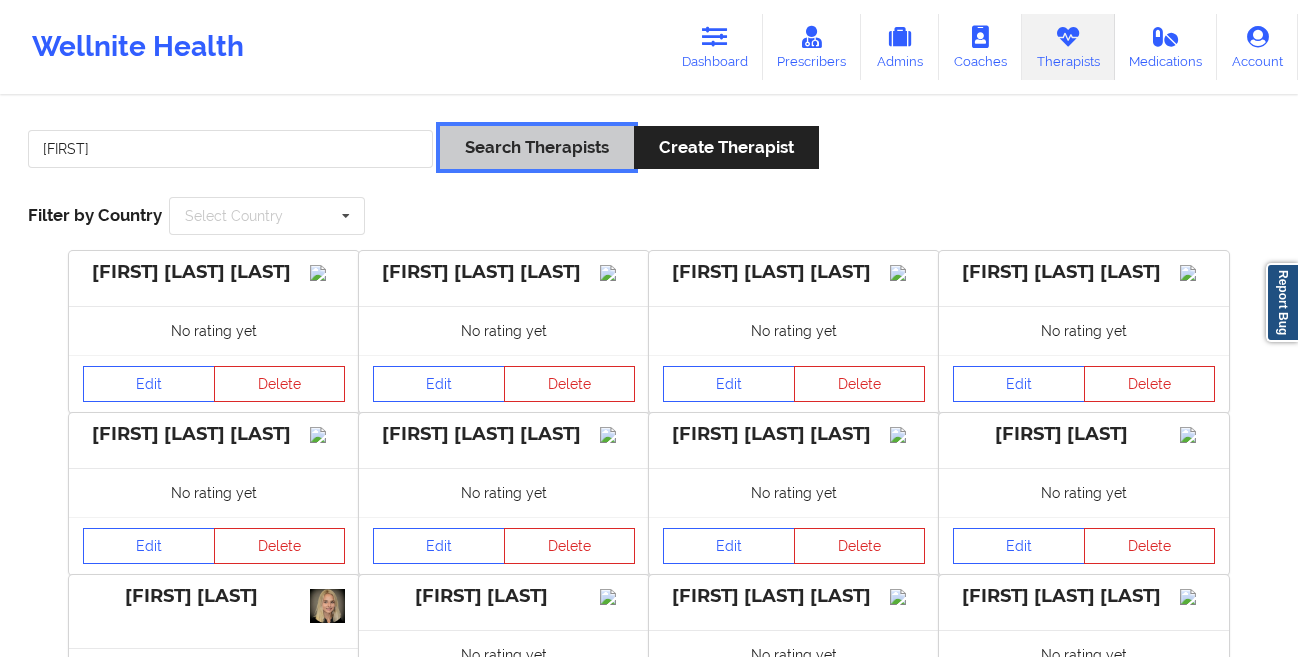 click on "Search Therapists" at bounding box center (537, 147) 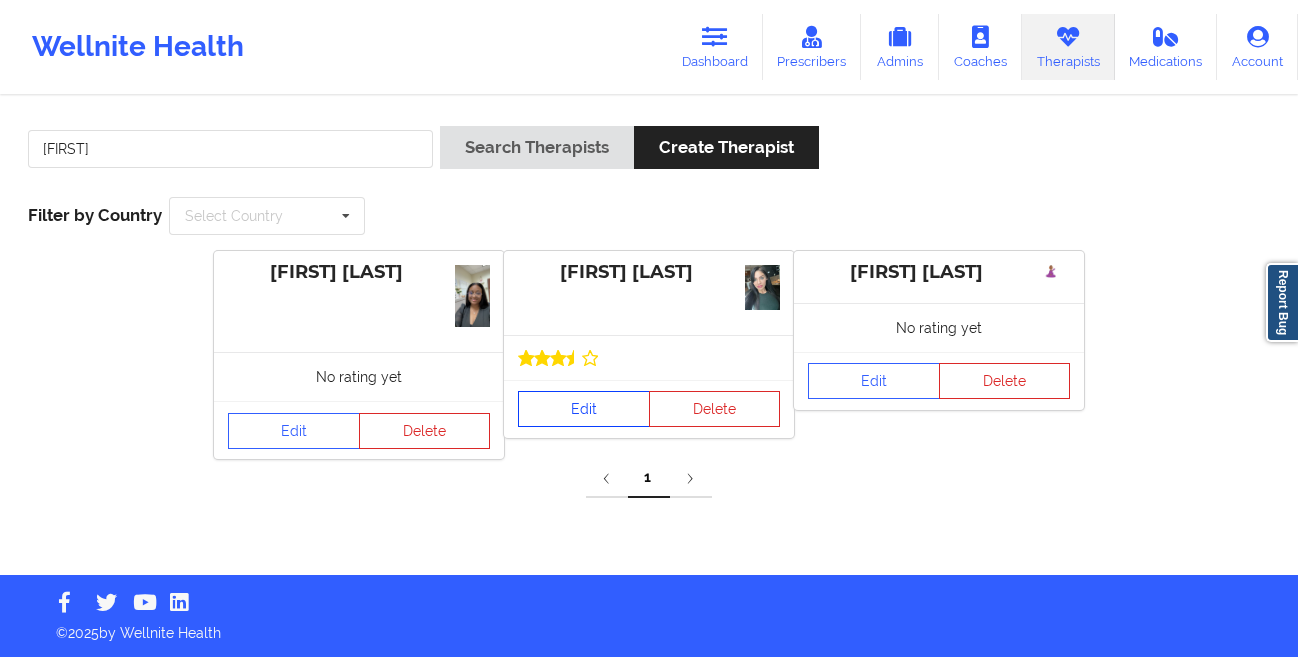 click on "Edit" at bounding box center (584, 409) 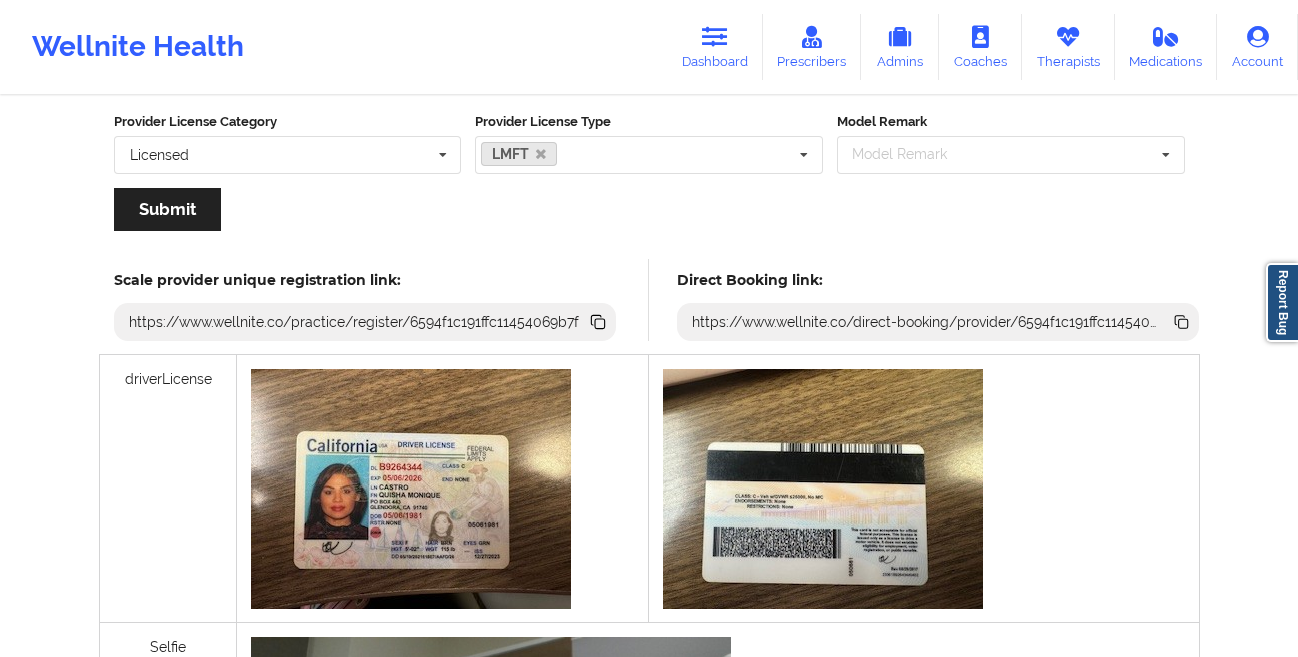 scroll, scrollTop: 415, scrollLeft: 0, axis: vertical 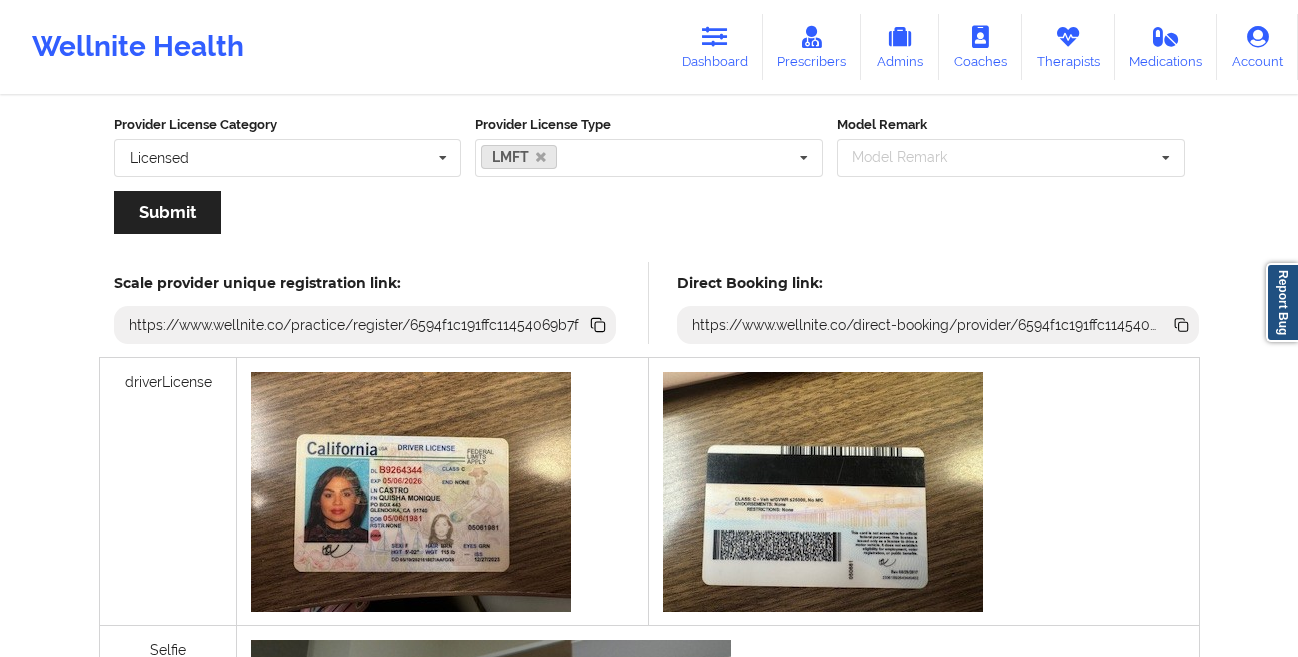 click 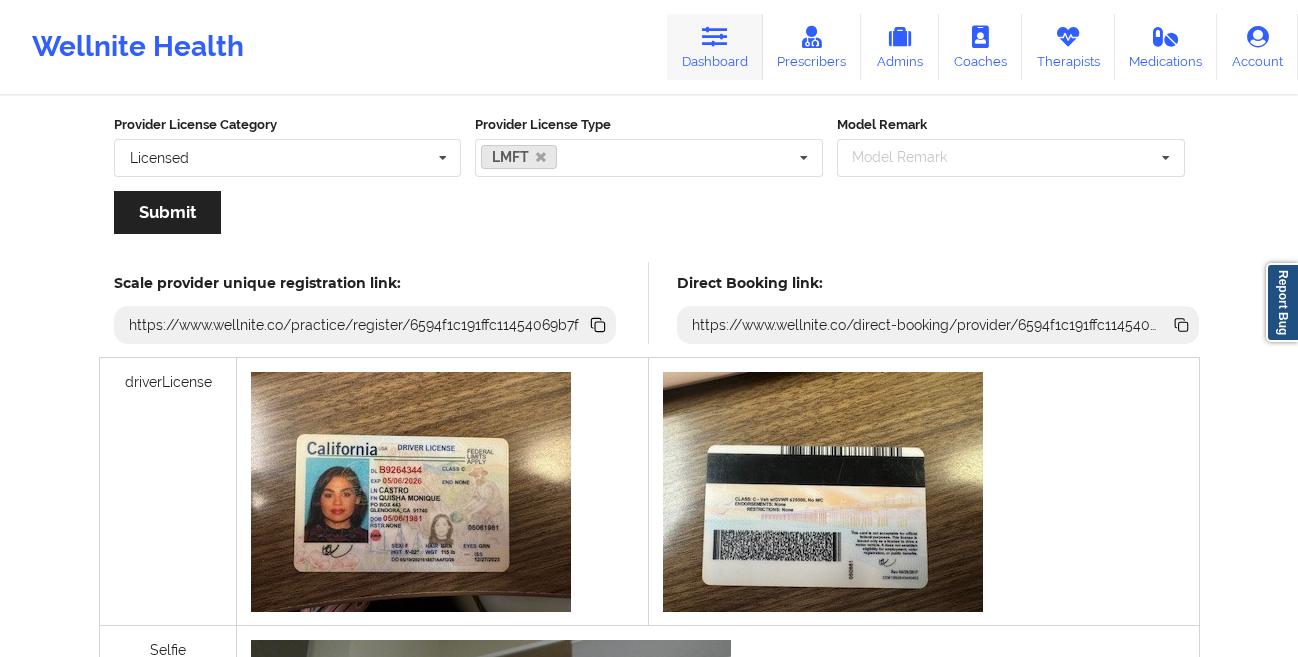 click at bounding box center (715, 37) 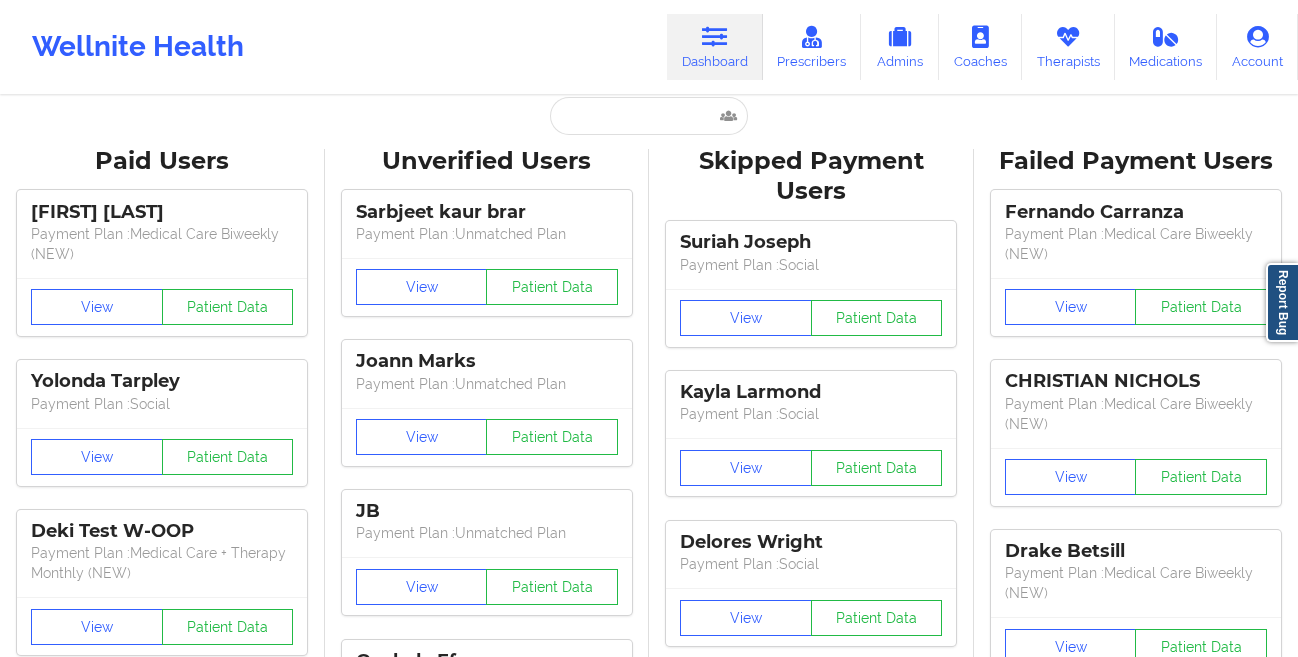 scroll, scrollTop: 0, scrollLeft: 0, axis: both 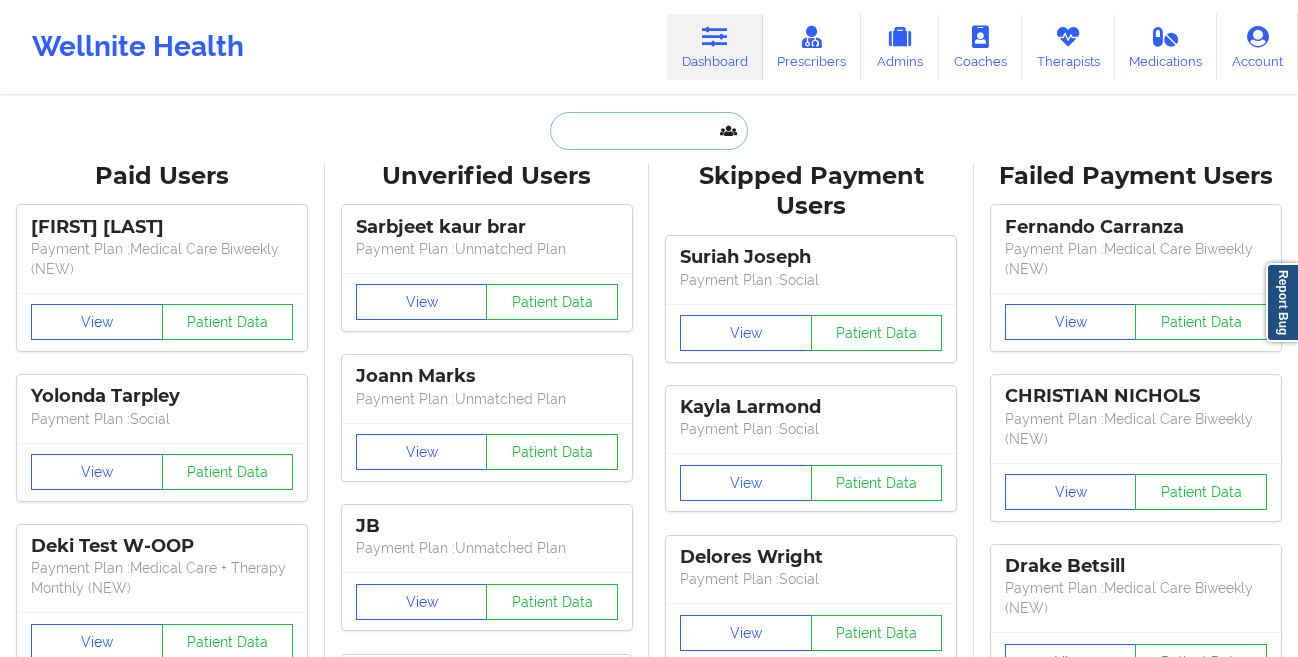 click at bounding box center [649, 131] 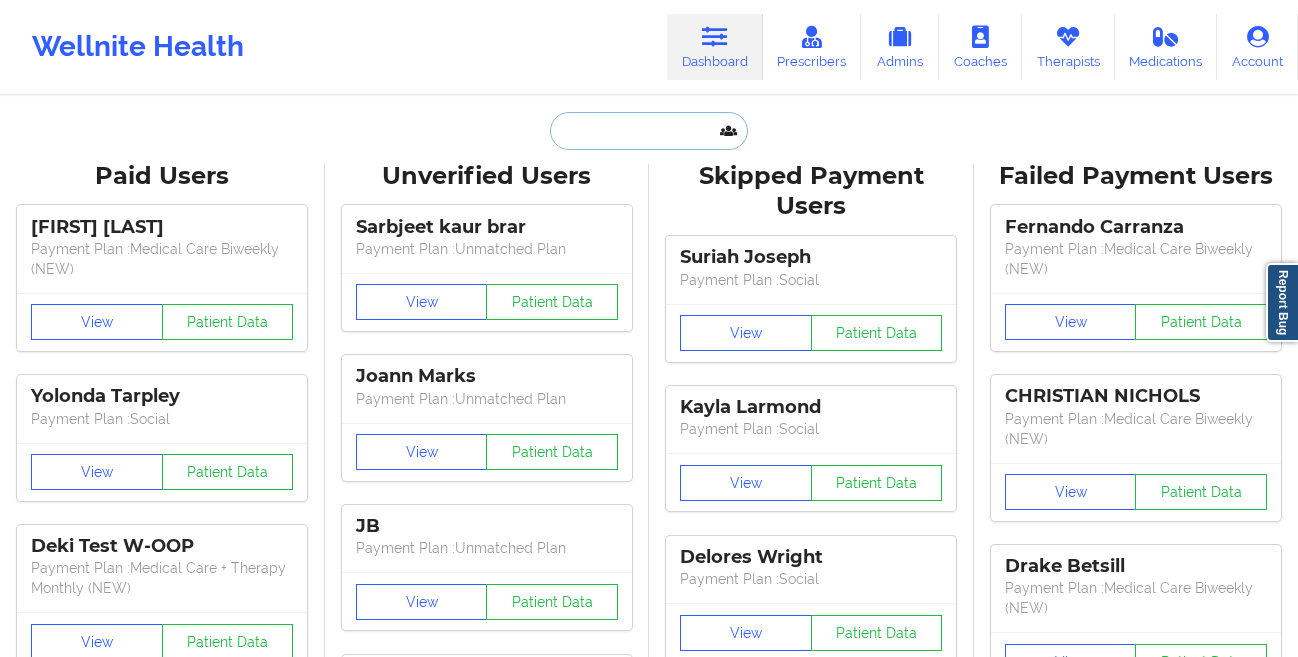 paste on "[FIRST] [LAST]" 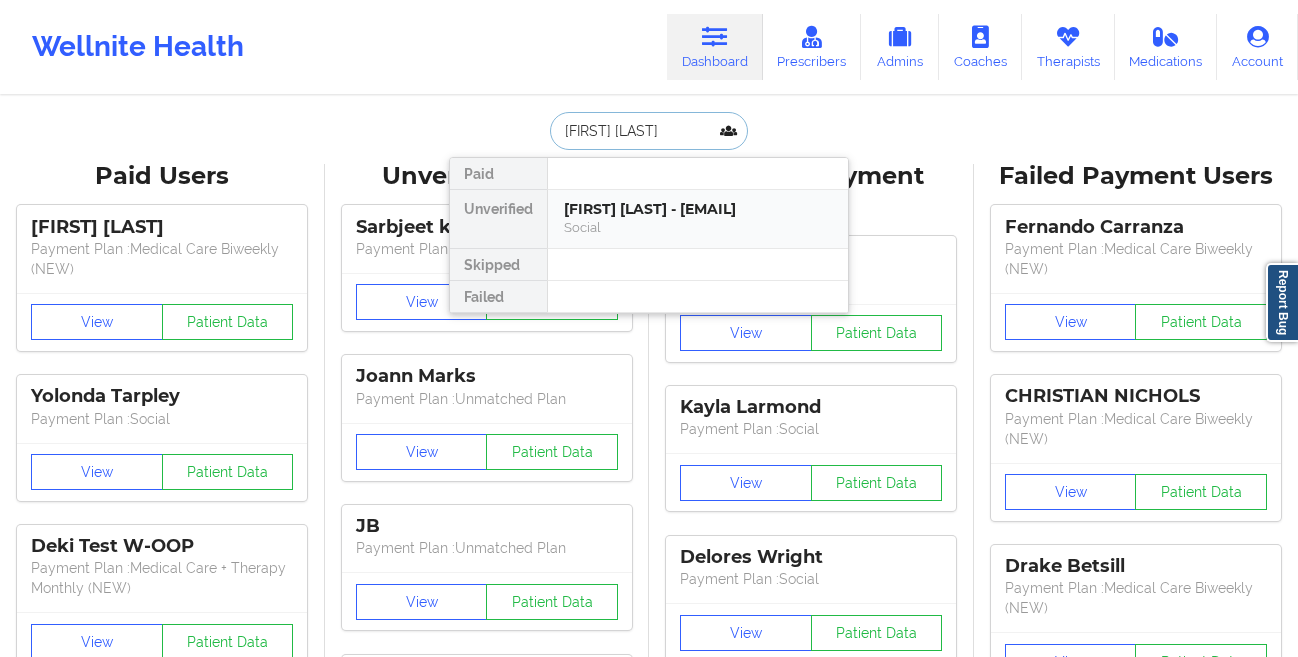 click on "[FIRST] [LAST] - [EMAIL]" at bounding box center (698, 209) 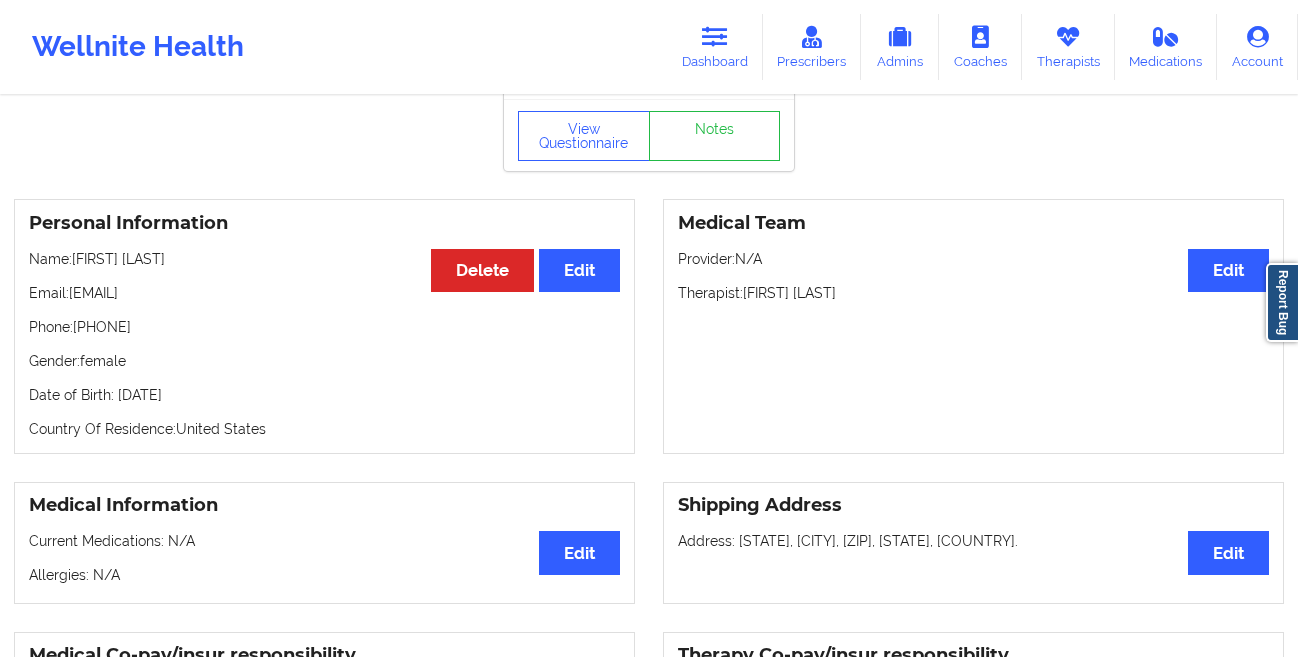 scroll, scrollTop: 0, scrollLeft: 0, axis: both 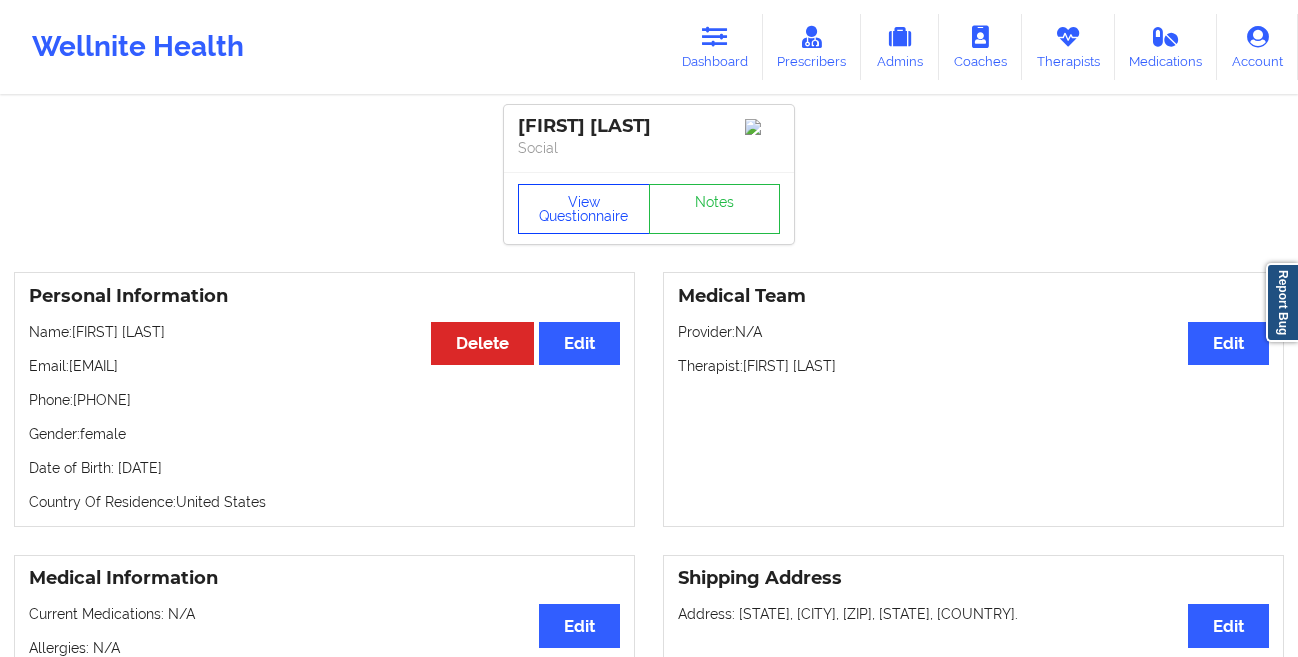 click on "View Questionnaire" at bounding box center (584, 209) 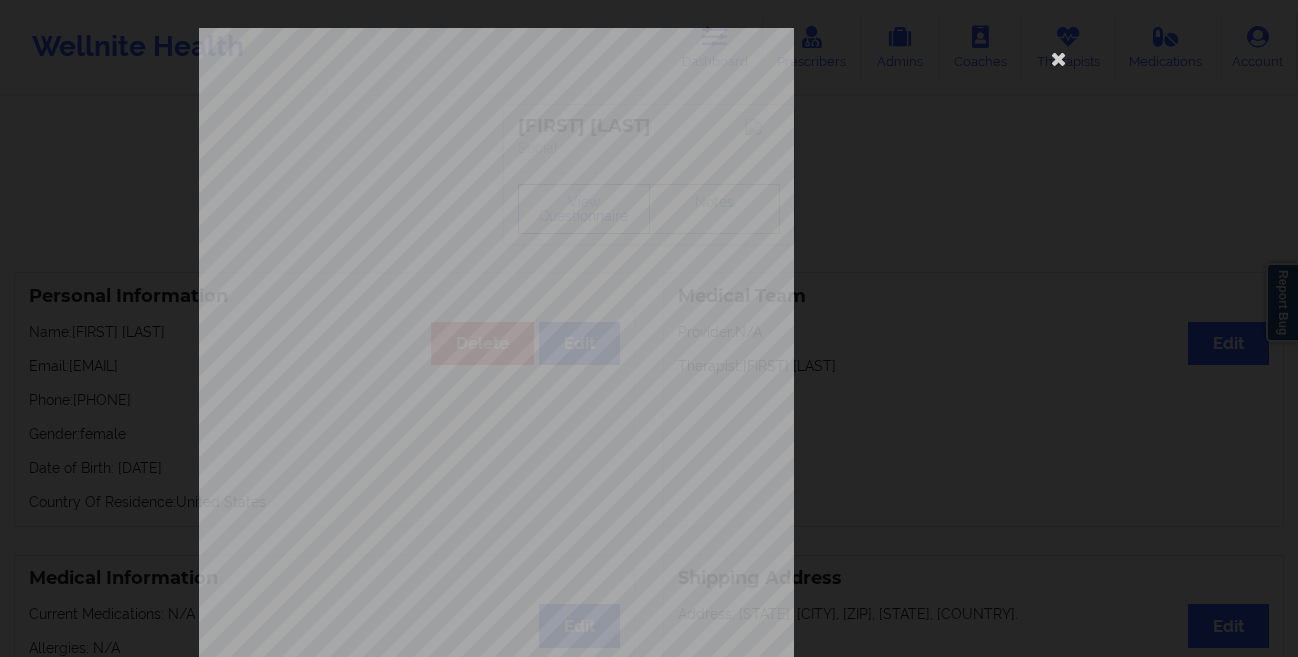 scroll, scrollTop: 297, scrollLeft: 0, axis: vertical 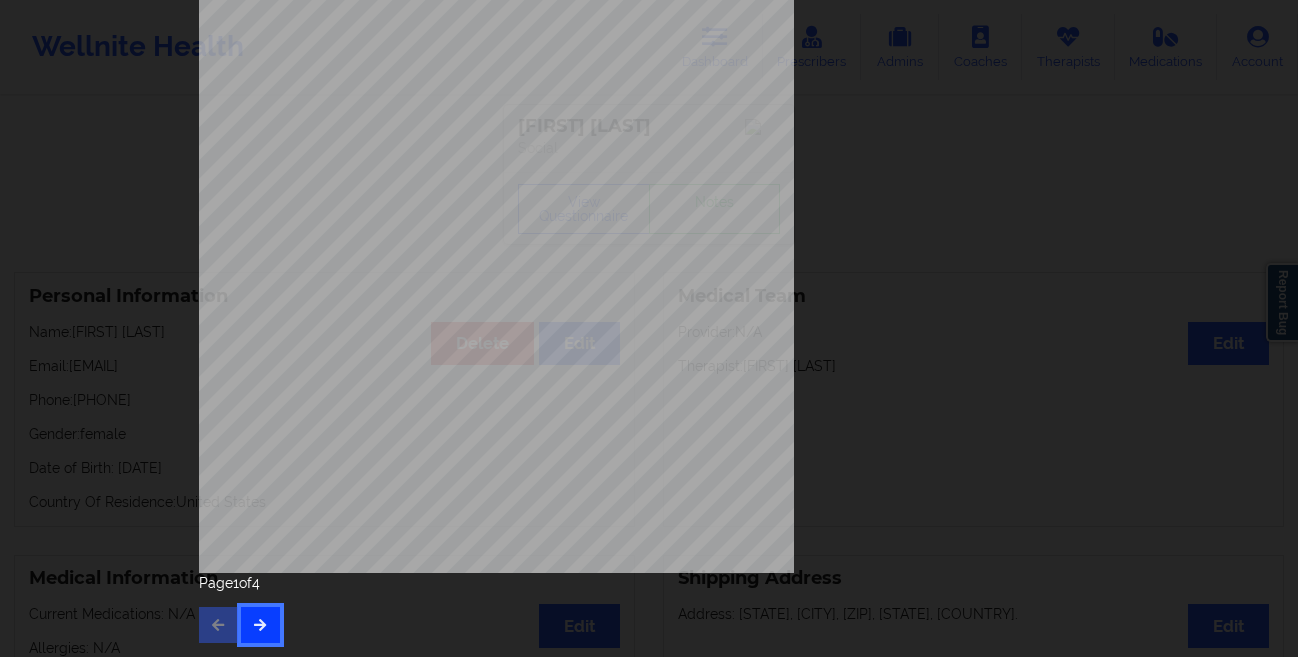 click at bounding box center (260, 624) 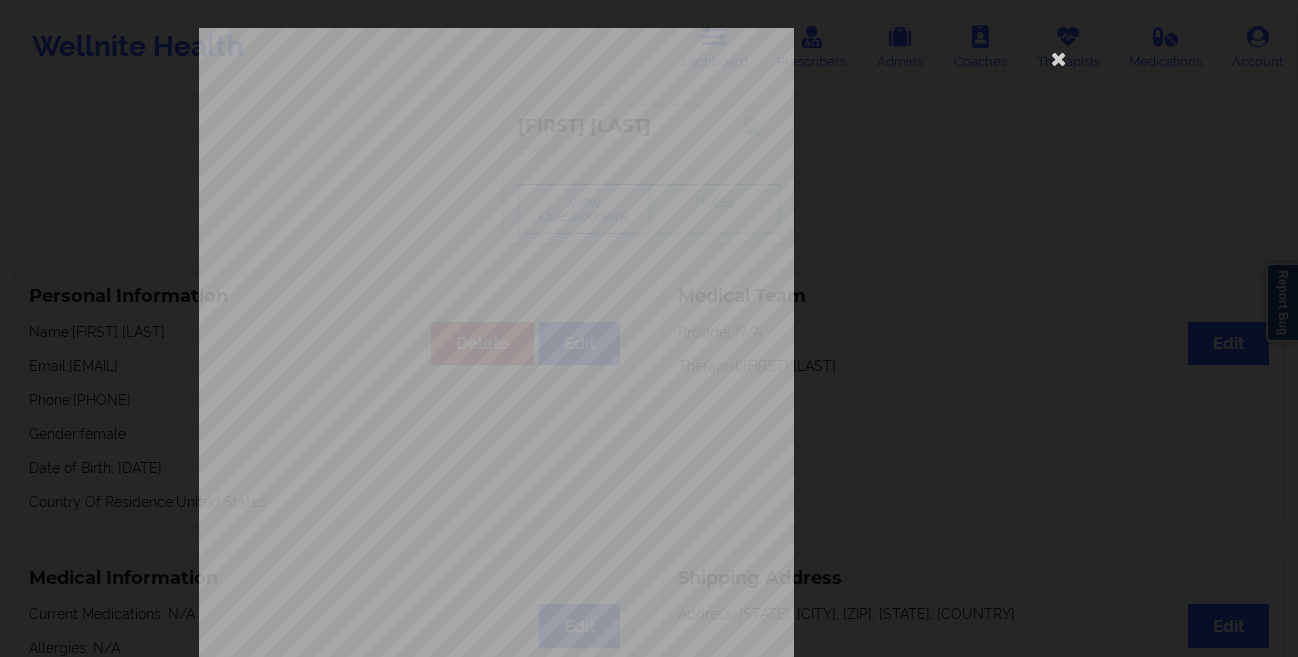scroll, scrollTop: 297, scrollLeft: 0, axis: vertical 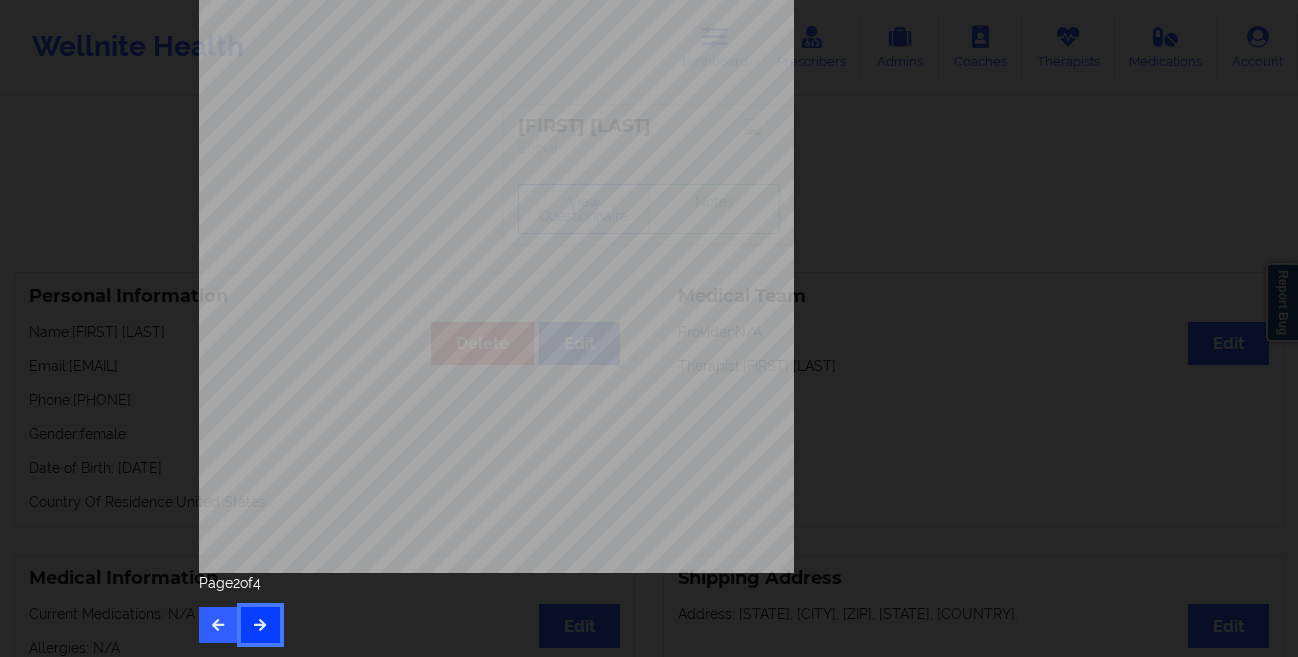 click at bounding box center (260, 624) 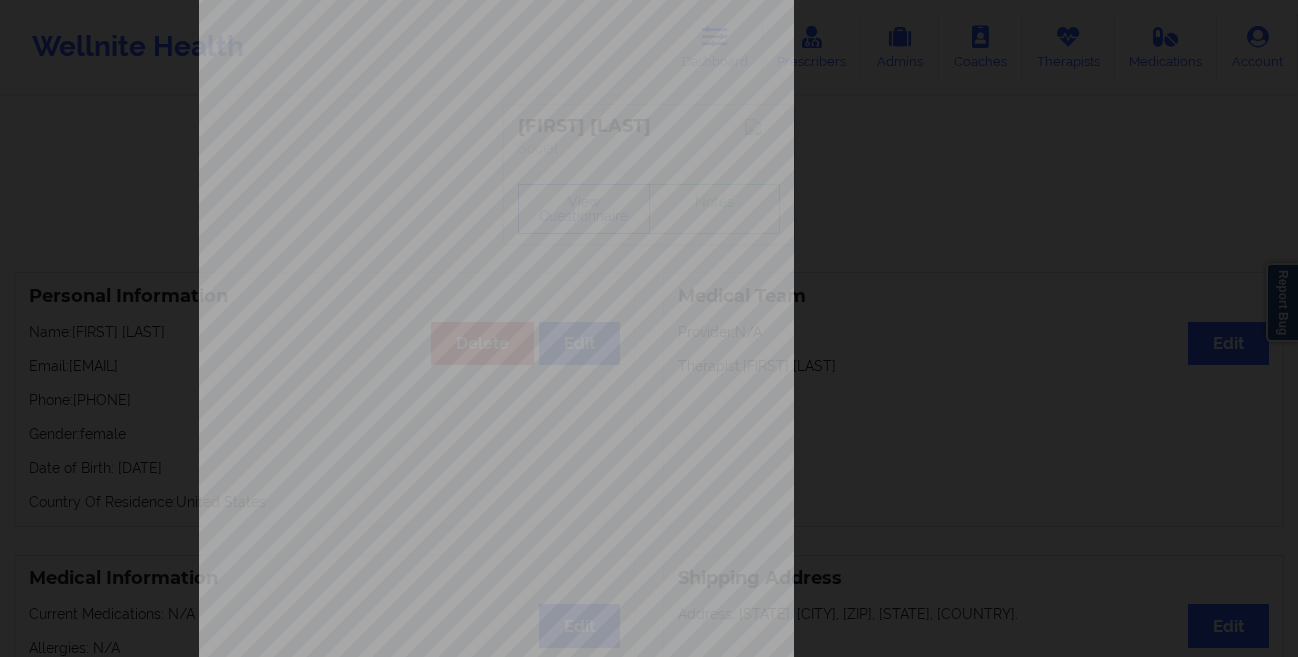 scroll, scrollTop: 0, scrollLeft: 0, axis: both 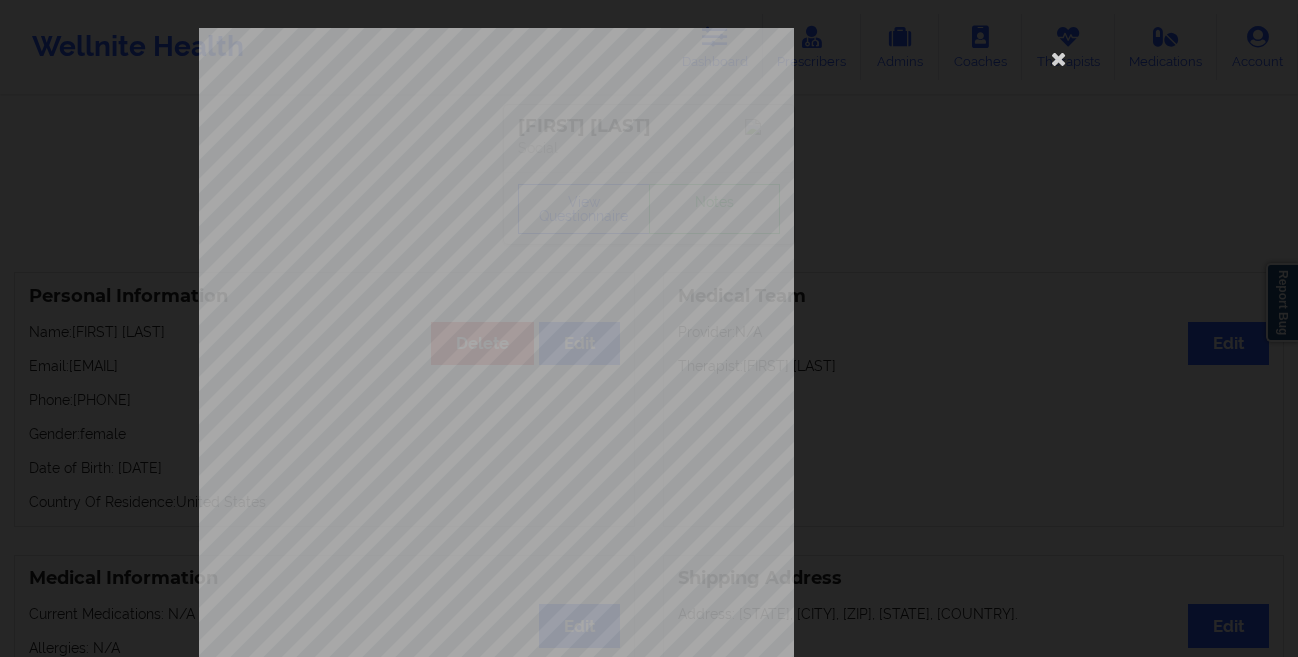 click on "Back cover of insurance image Insurance company type details by patient commercial Insurance Member ID for patient [NUMBER] Insurance company name details by patient OptumHealth Behavioral Solution Insurance Company Identity number by patient OptumHealth Behavioral Solution Insurance dependency status details by patient Own coverage Payment plan chosen by patient together Page  3  of  4" at bounding box center [649, 328] 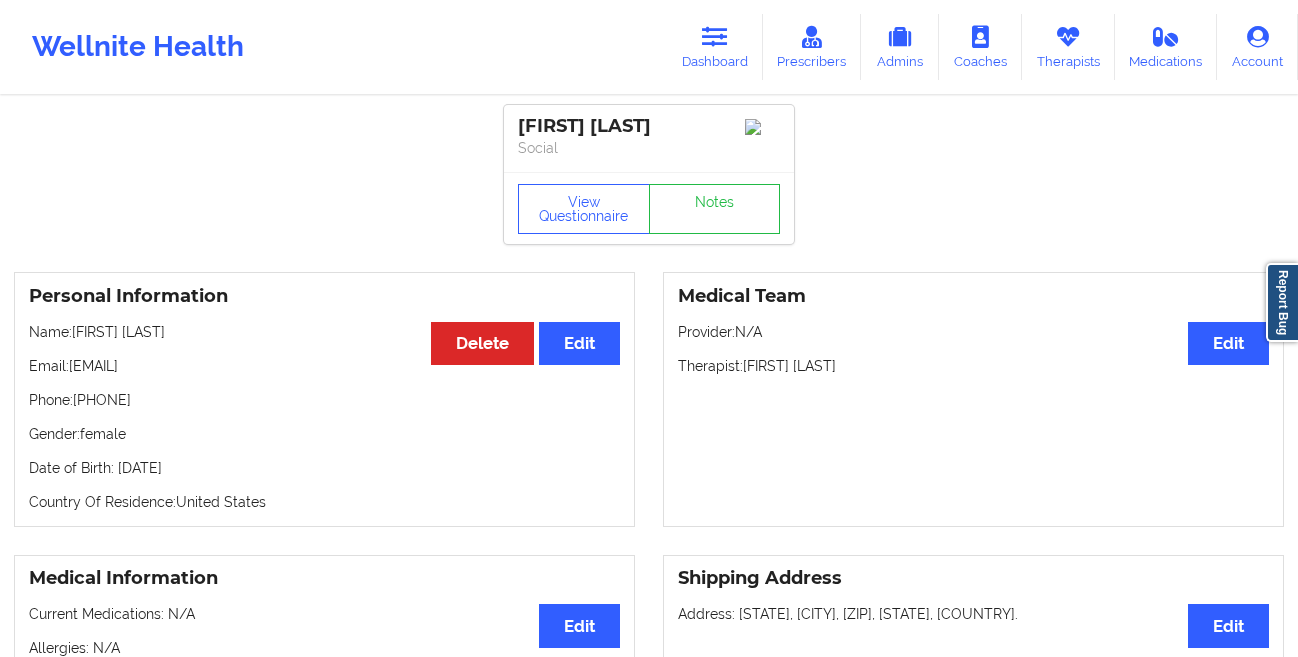 drag, startPoint x: 234, startPoint y: 472, endPoint x: 114, endPoint y: 473, distance: 120.004166 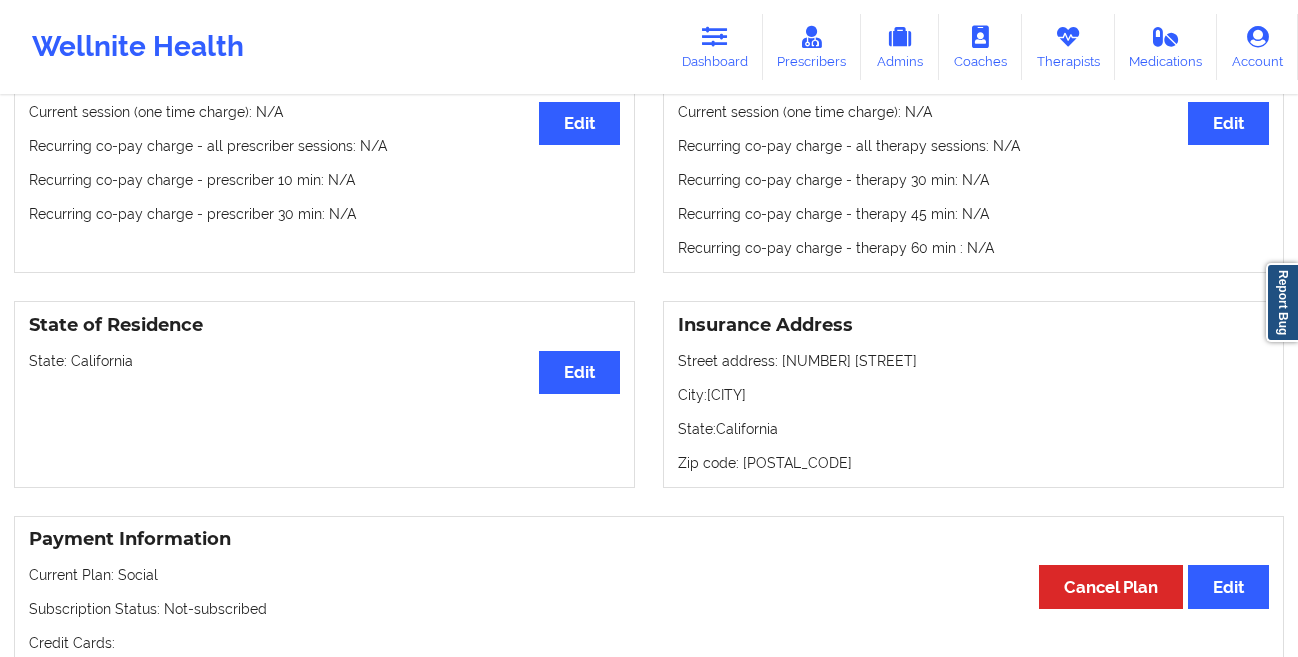 scroll, scrollTop: 0, scrollLeft: 0, axis: both 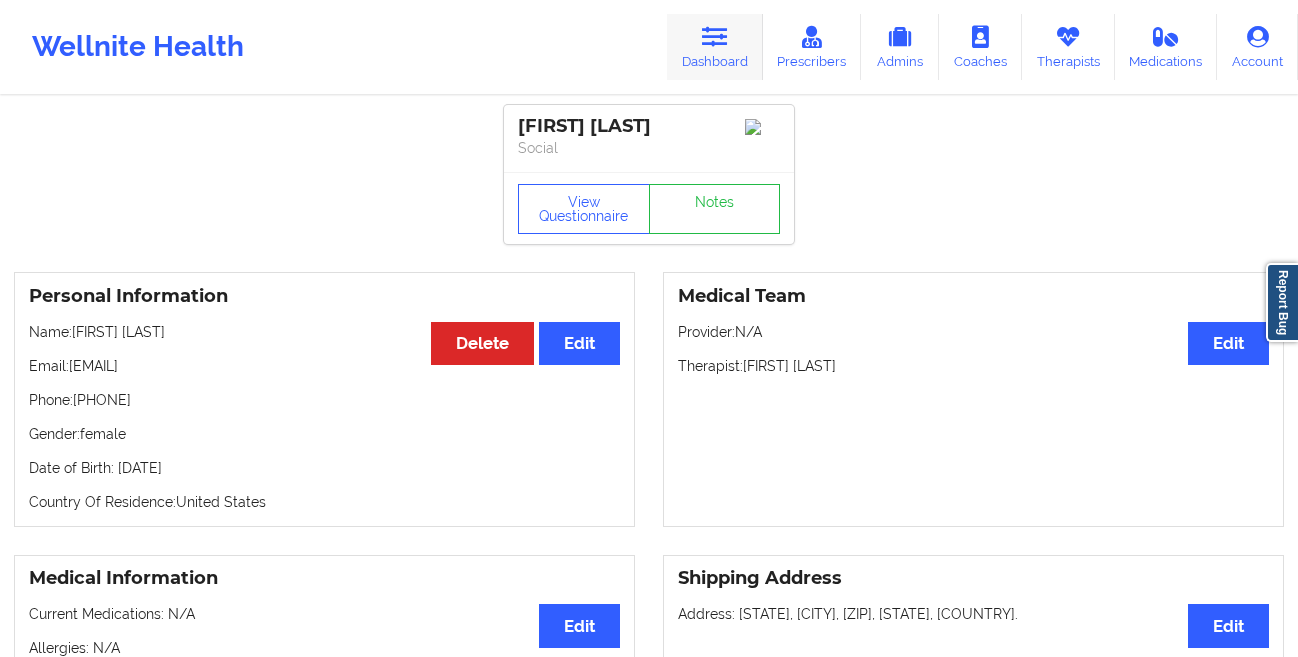 click at bounding box center (715, 37) 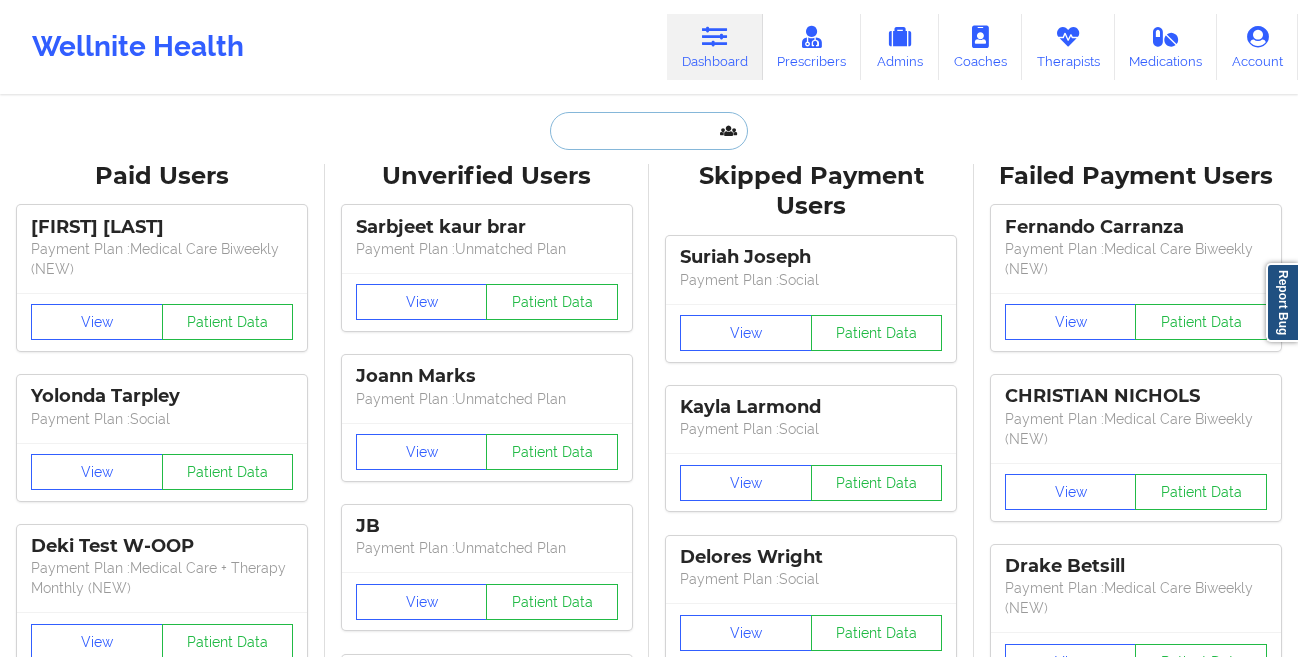 click at bounding box center [649, 131] 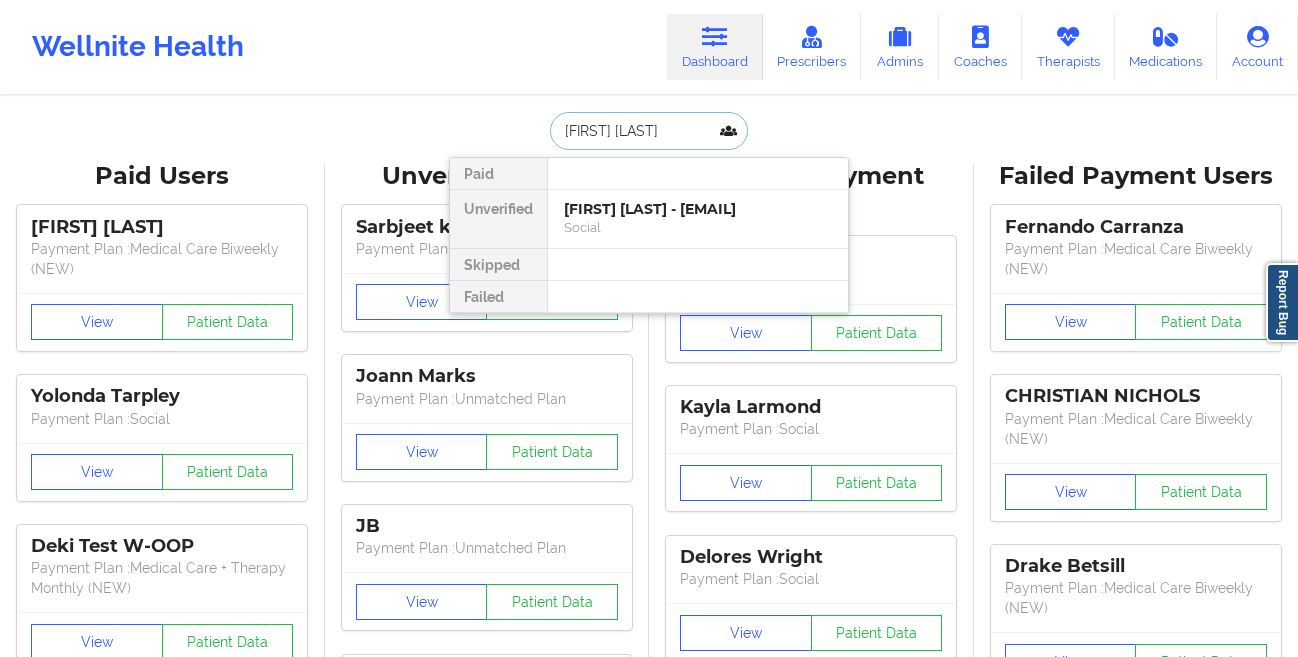 type on "[FIRST] [LAST]" 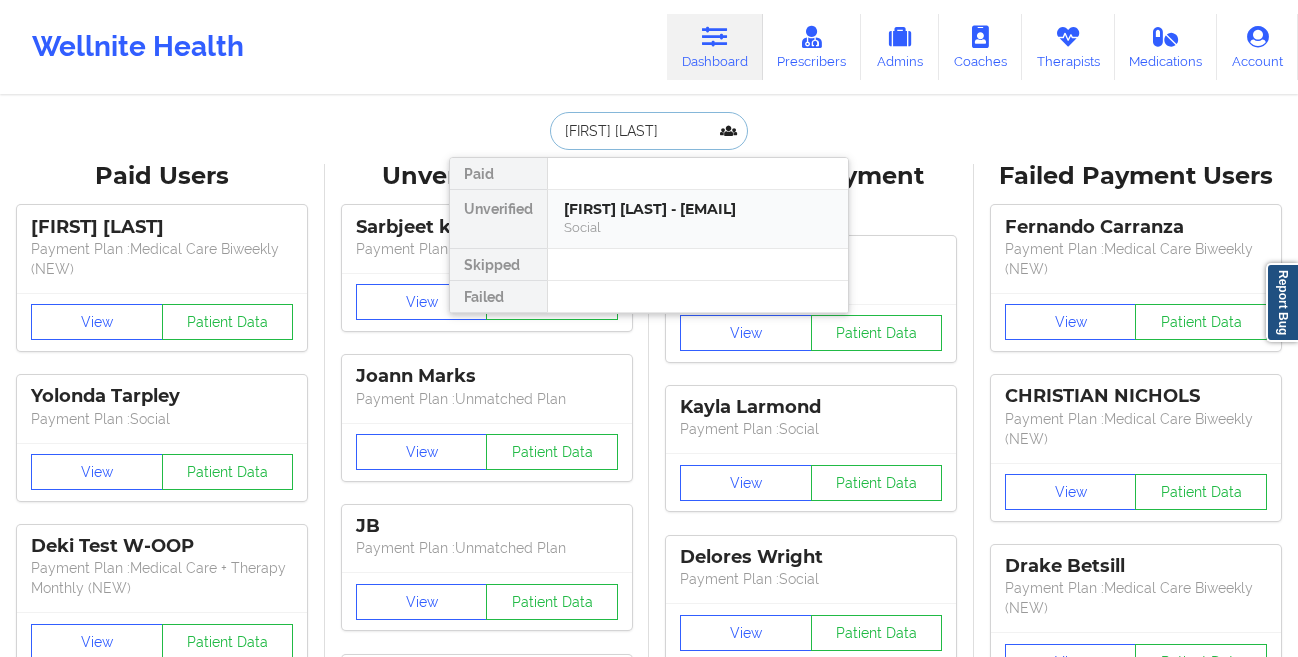 click on "[FIRST] [LAST] - [EMAIL]" at bounding box center [698, 209] 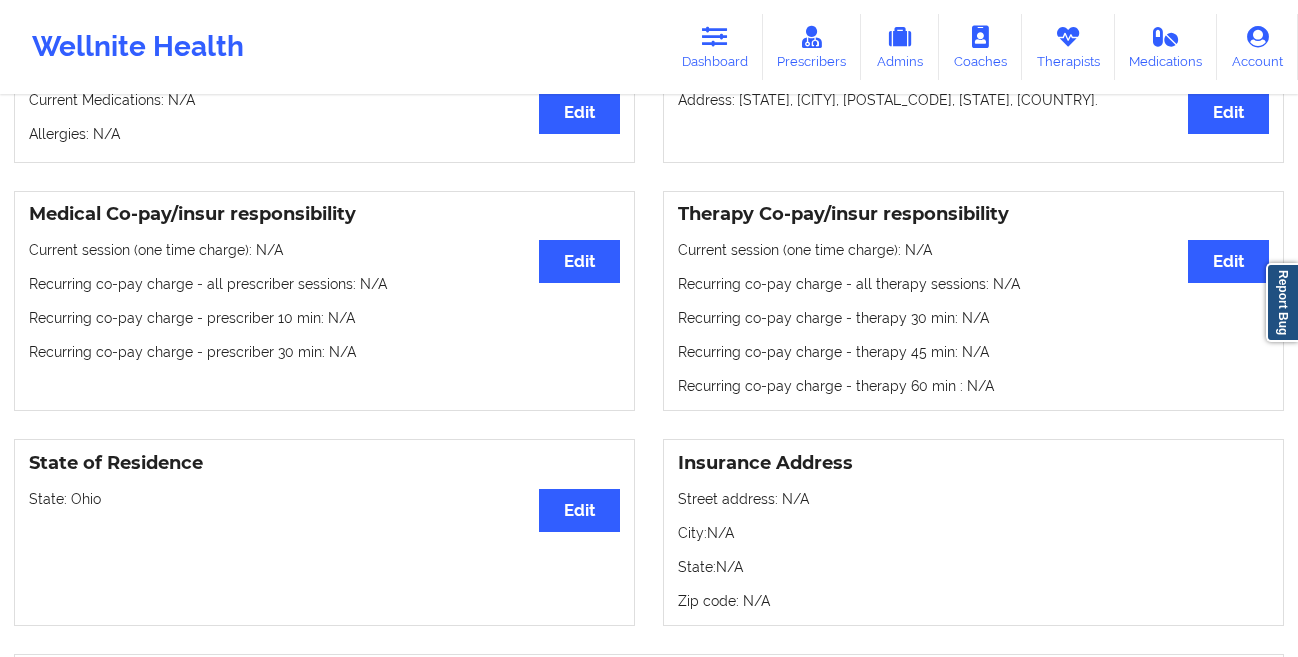 scroll, scrollTop: 0, scrollLeft: 0, axis: both 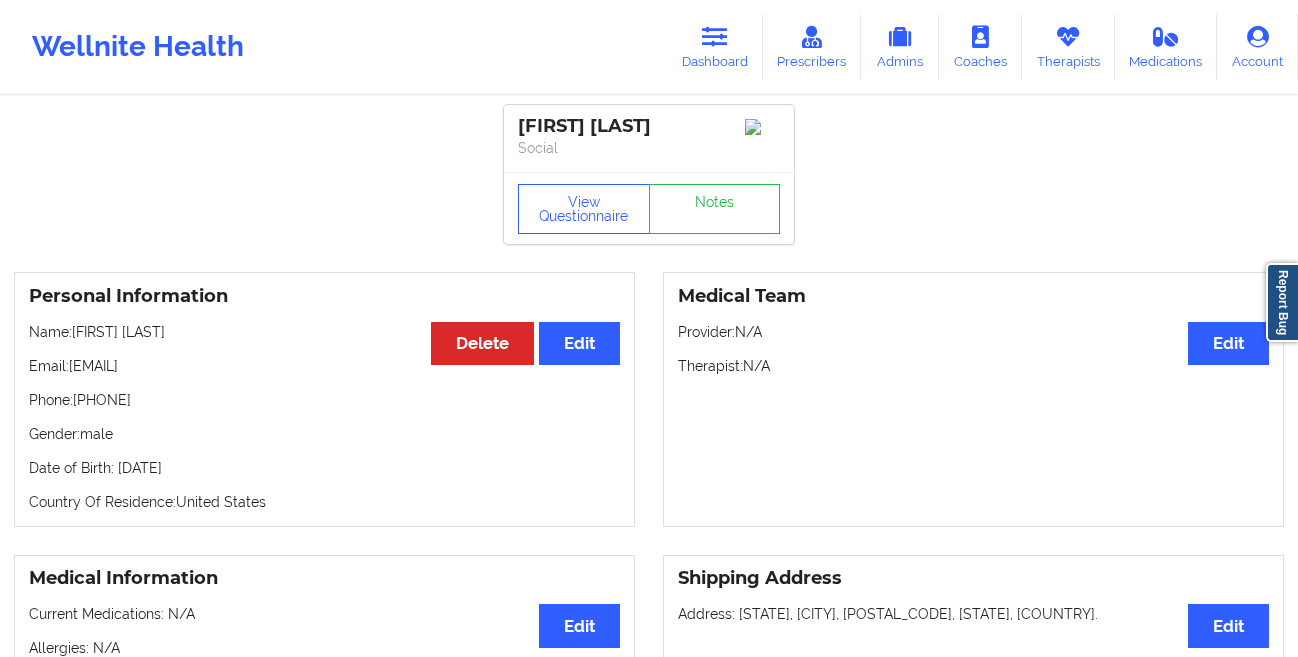 drag, startPoint x: 234, startPoint y: 379, endPoint x: 72, endPoint y: 380, distance: 162.00308 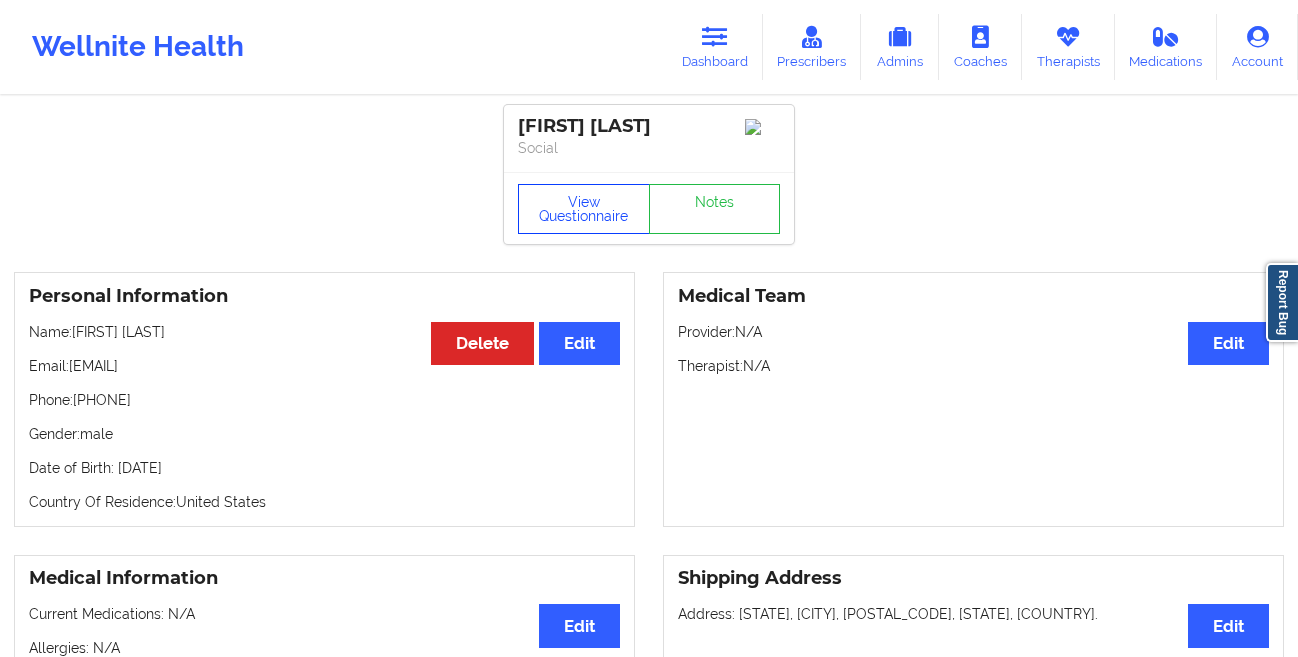 click on "View Questionnaire" at bounding box center [584, 209] 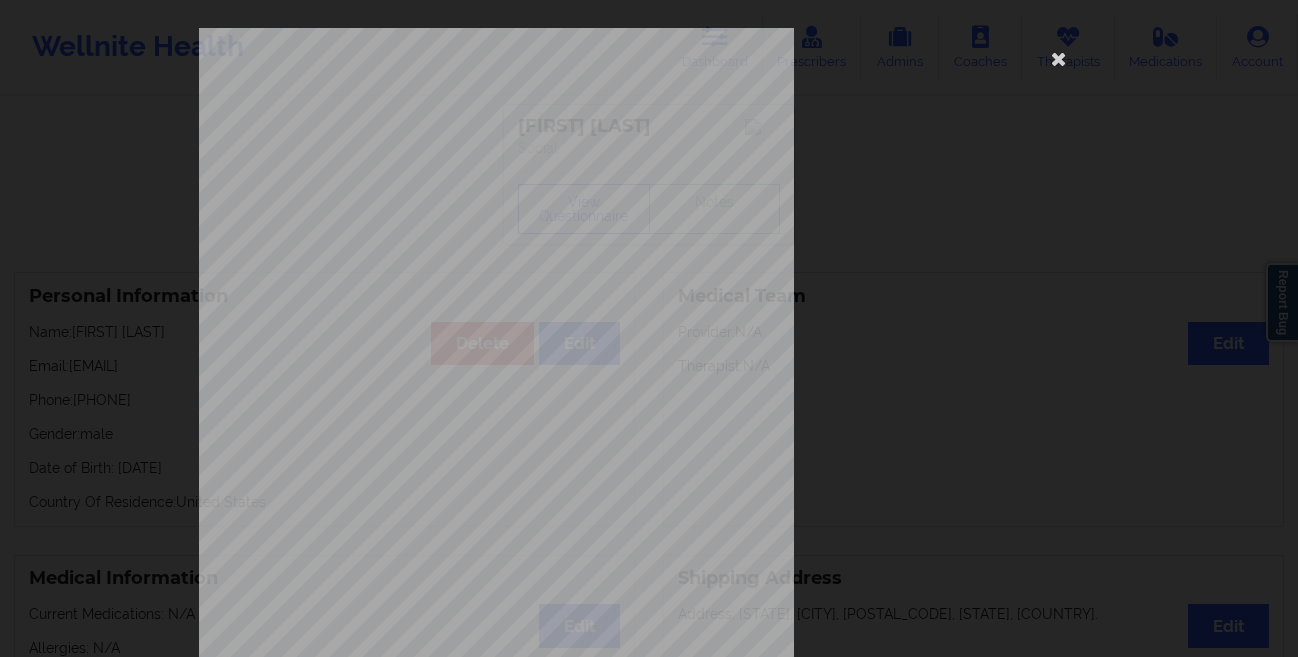 scroll, scrollTop: 297, scrollLeft: 0, axis: vertical 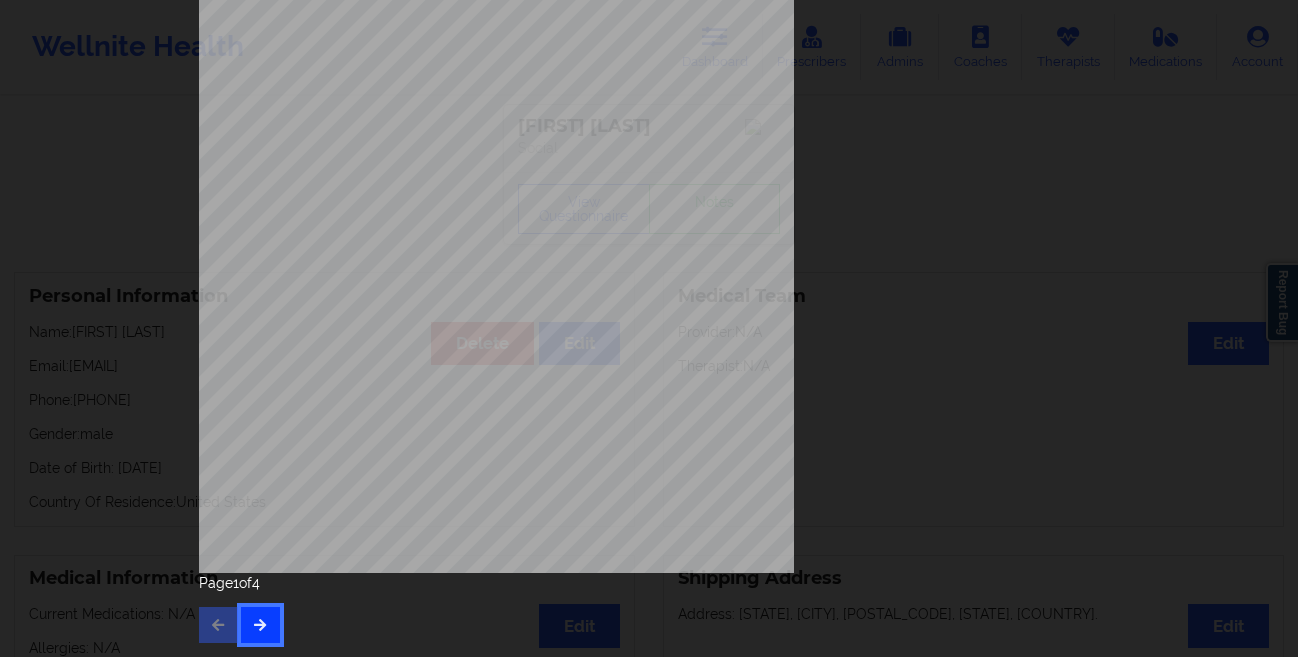 click at bounding box center (260, 624) 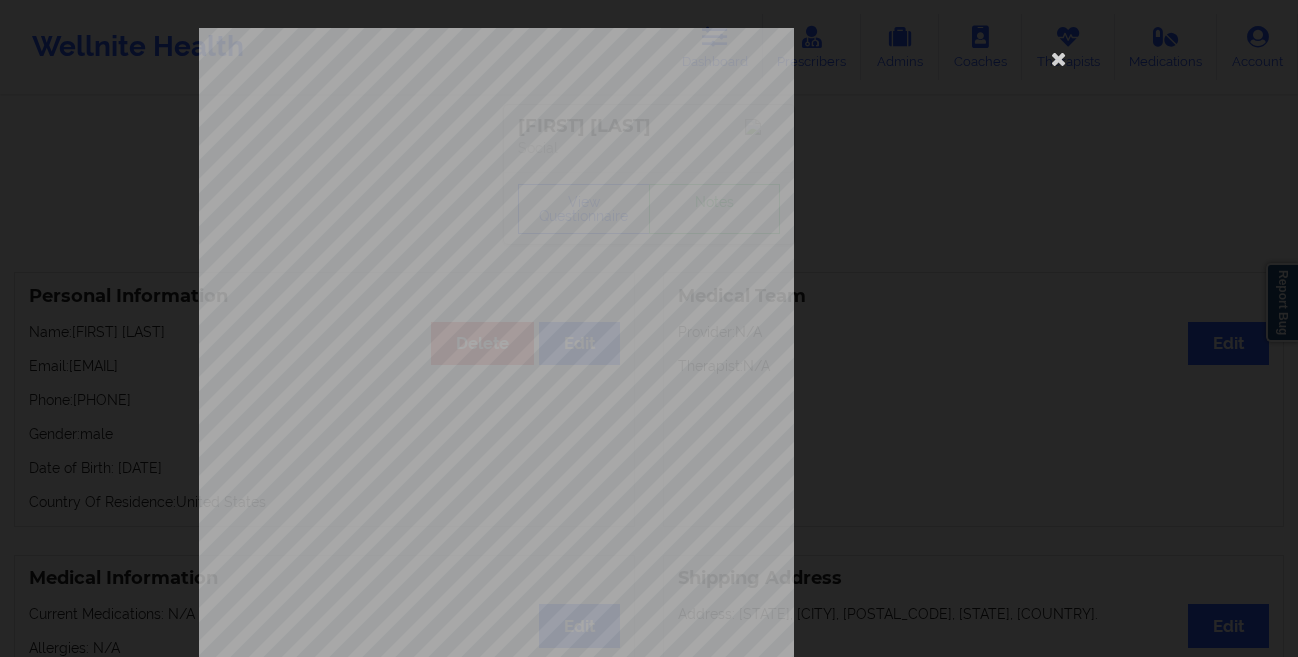 scroll, scrollTop: 297, scrollLeft: 0, axis: vertical 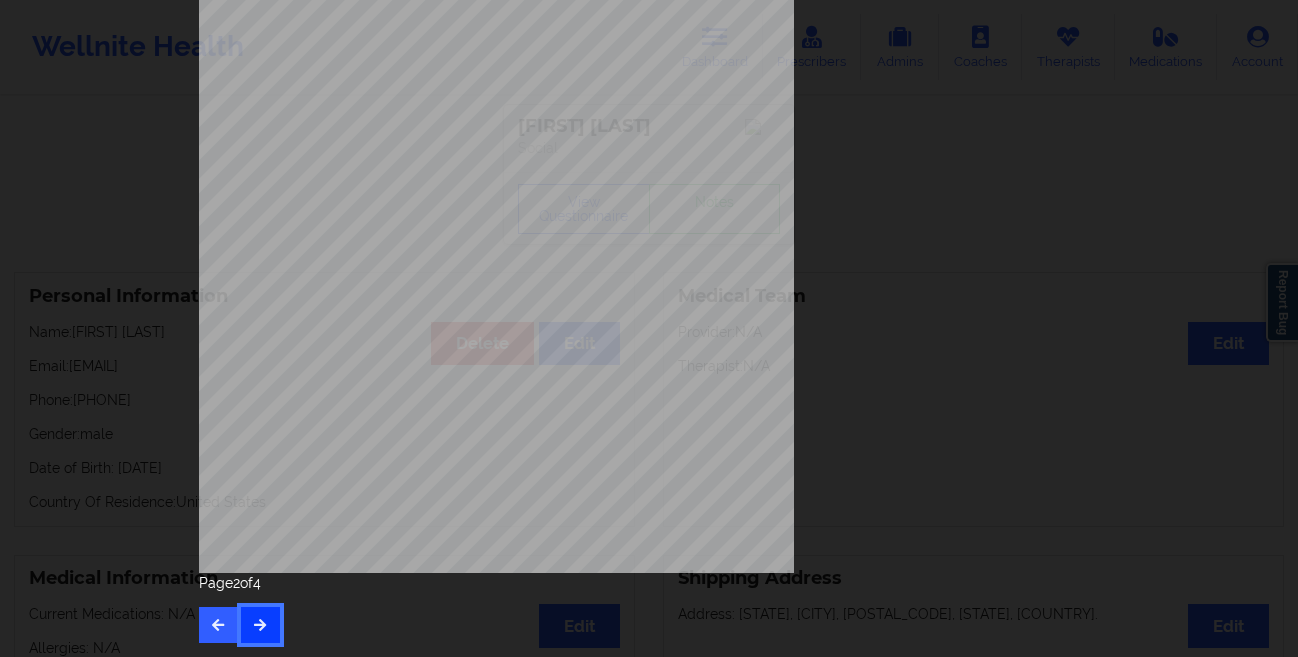 click at bounding box center [260, 624] 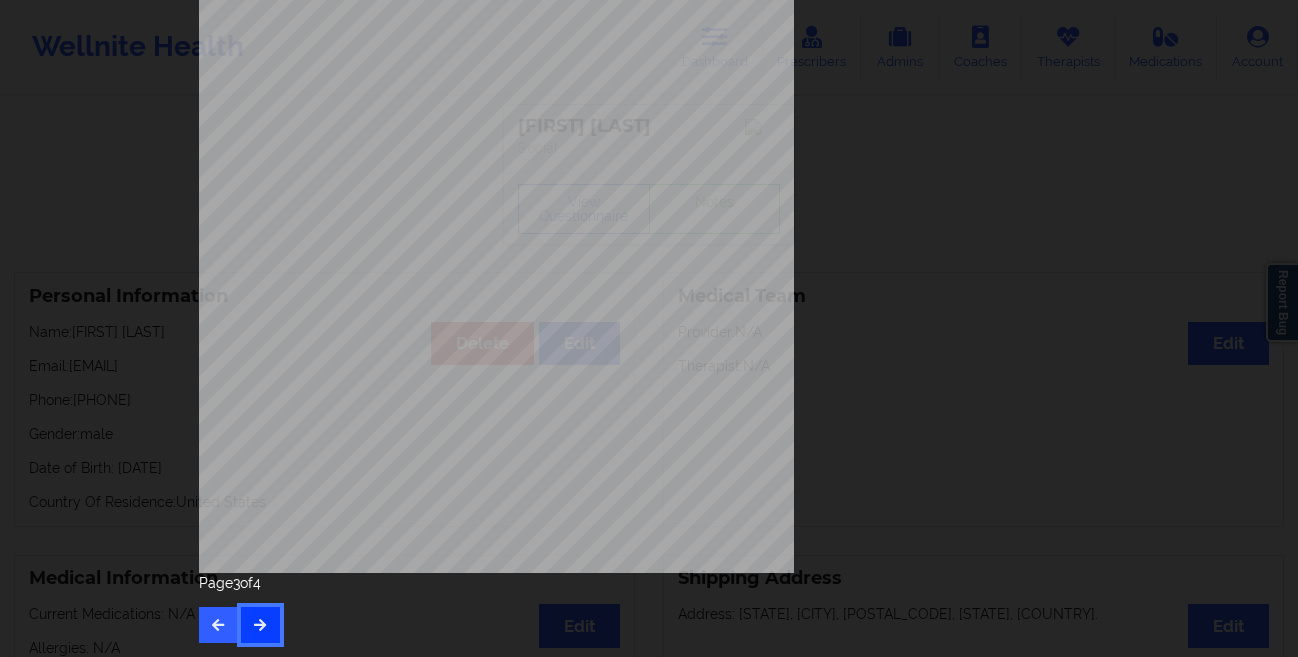 scroll, scrollTop: 0, scrollLeft: 0, axis: both 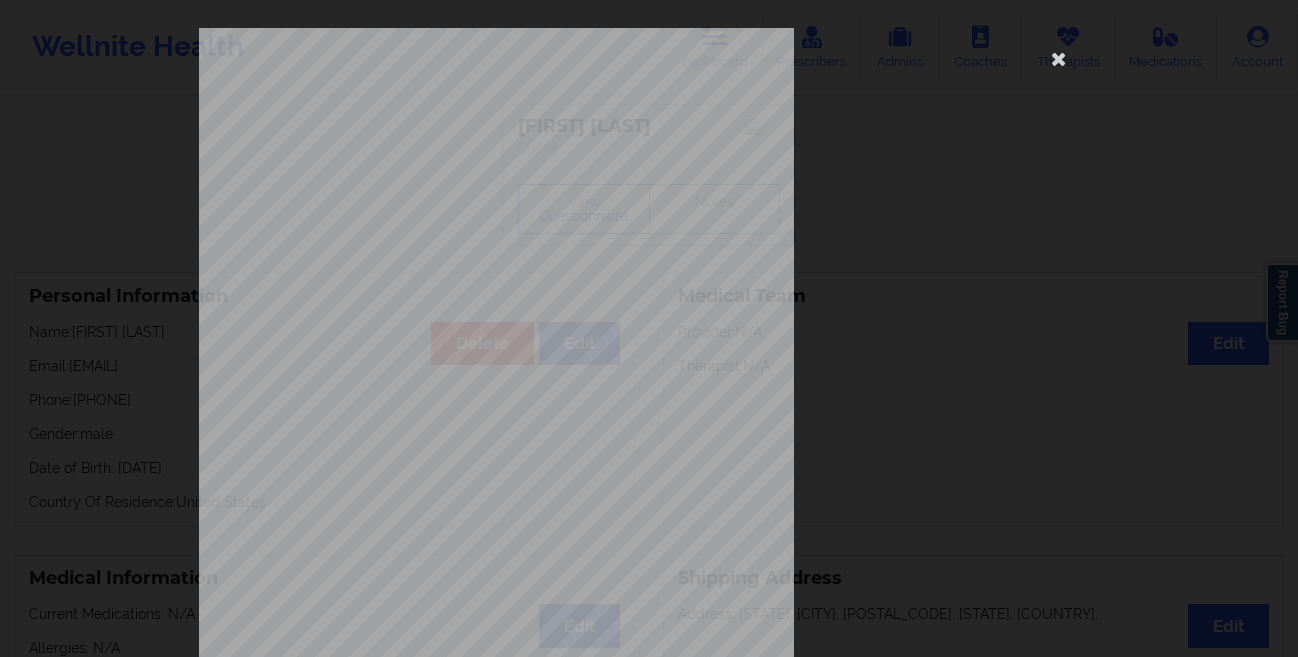 click on "This patient has not provided the type of insurance Insurance Member ID for patient This patient has not provided his Member ID Insurance company name details by patient This patient has not provided the name of insurance company Insurance Company Identity number by patient This patient has not provided the identity number of insurance Insurance dependency status details by patient This patient has not provided his/her dependency status of insurance Payment plan chosen by patient together Currently Suicidal None Local Pharmacy Data None Where patient came from None Job Information None no Cancellation Survey Data Why do you want to cancel ? How many appointments have you had with W ellnite (including both therapist and mental health coach appointments) ? Do you have healthcare insurance ? Have you been treated for anxiety and/or depression in the past ? Are you currently taking any medication for anxiety and/or depression ? How would you rate your overall experience with your doctor/provider ? Page  3  of  4" at bounding box center (649, 328) 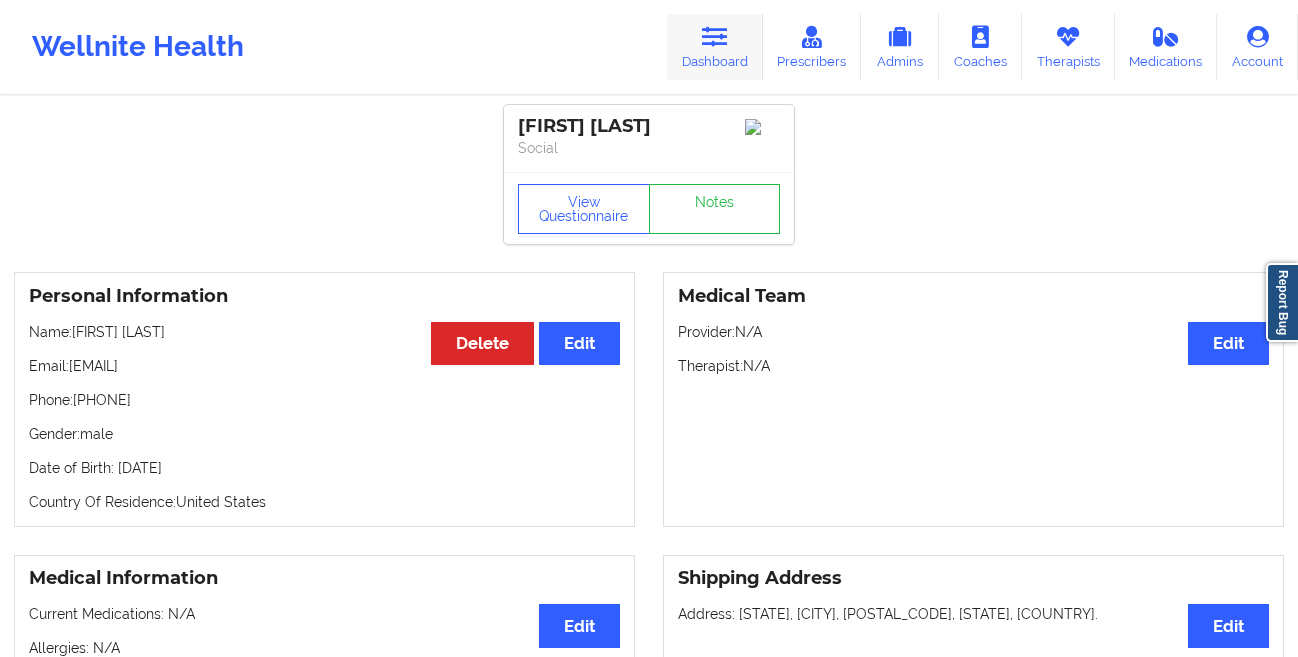 click on "Dashboard" at bounding box center (715, 47) 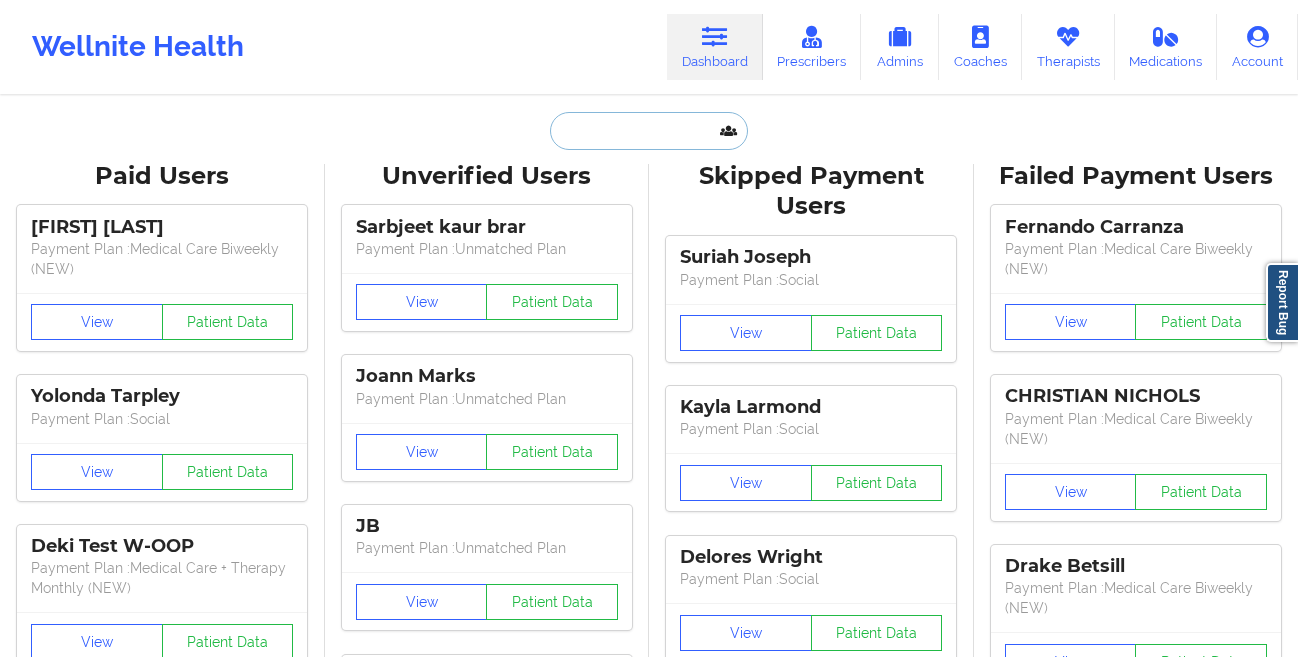 click at bounding box center (649, 131) 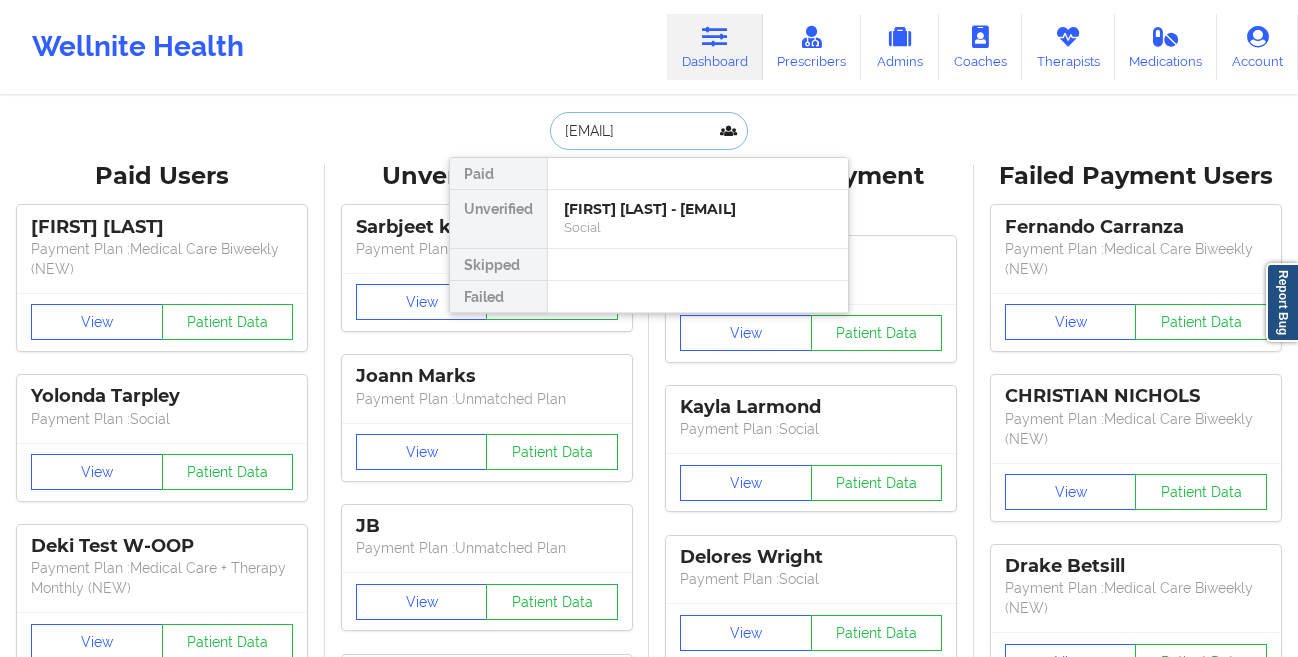 click on "[EMAIL]" at bounding box center [649, 131] 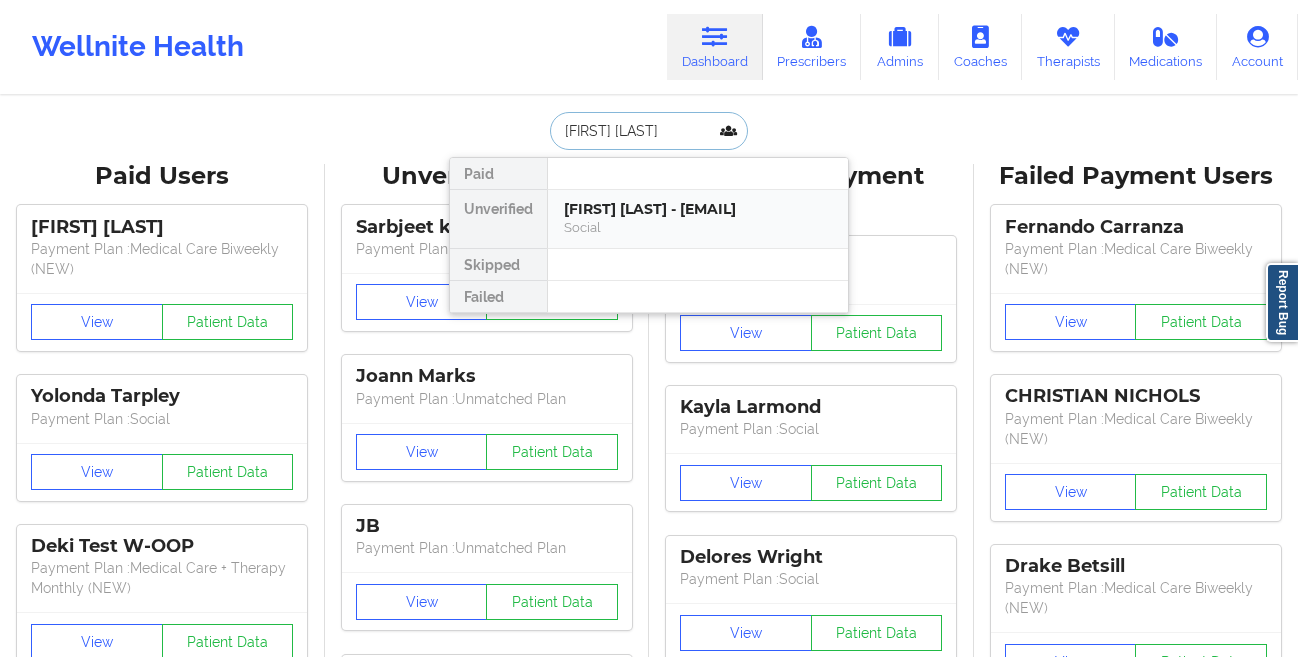click on "[FIRST] [LAST] - [EMAIL]" at bounding box center (698, 209) 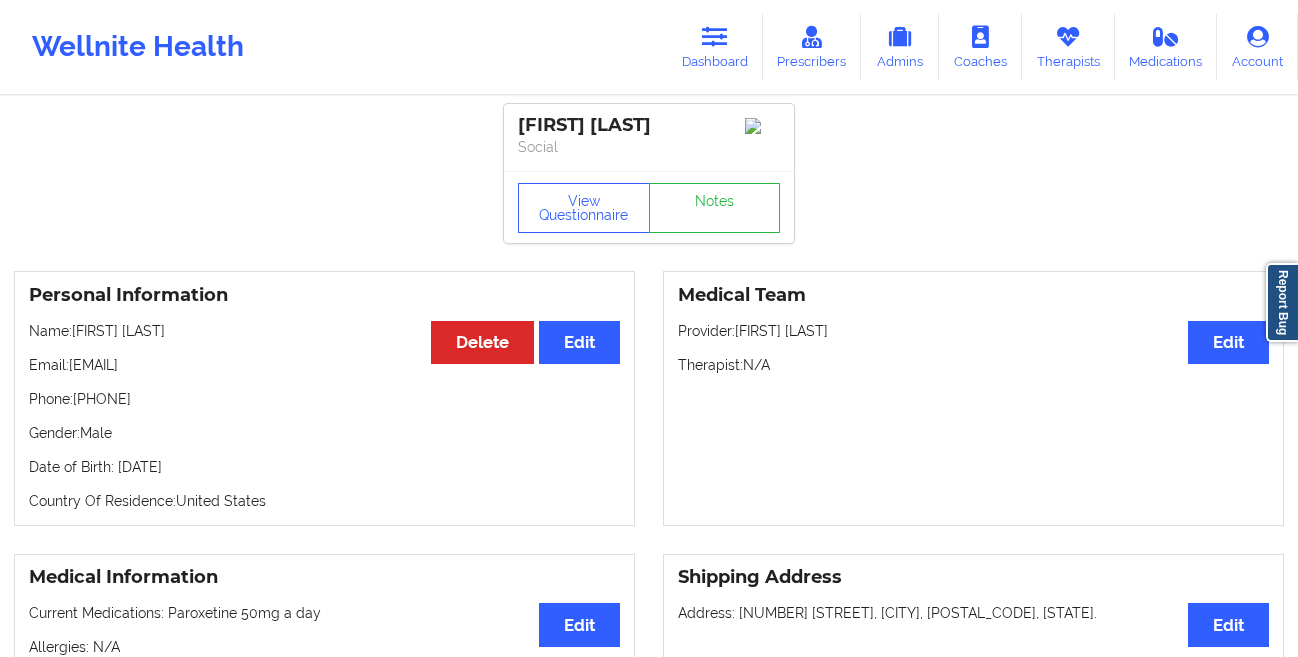 scroll, scrollTop: 0, scrollLeft: 0, axis: both 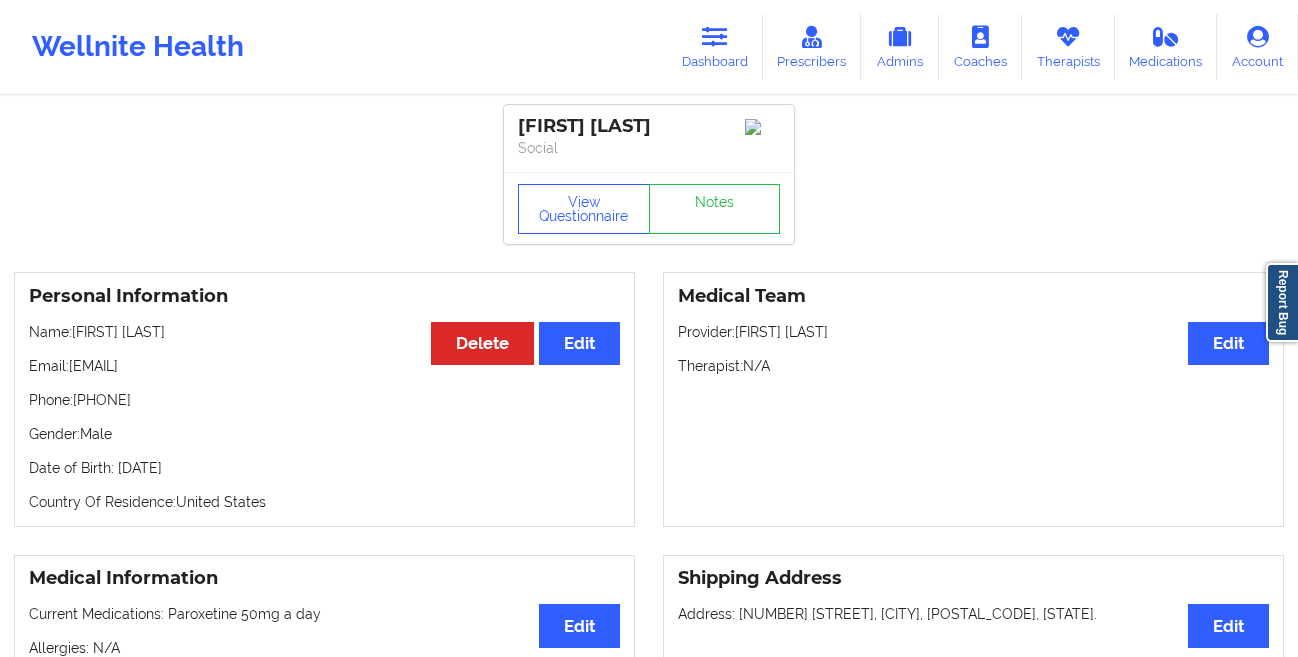 click at bounding box center (715, 37) 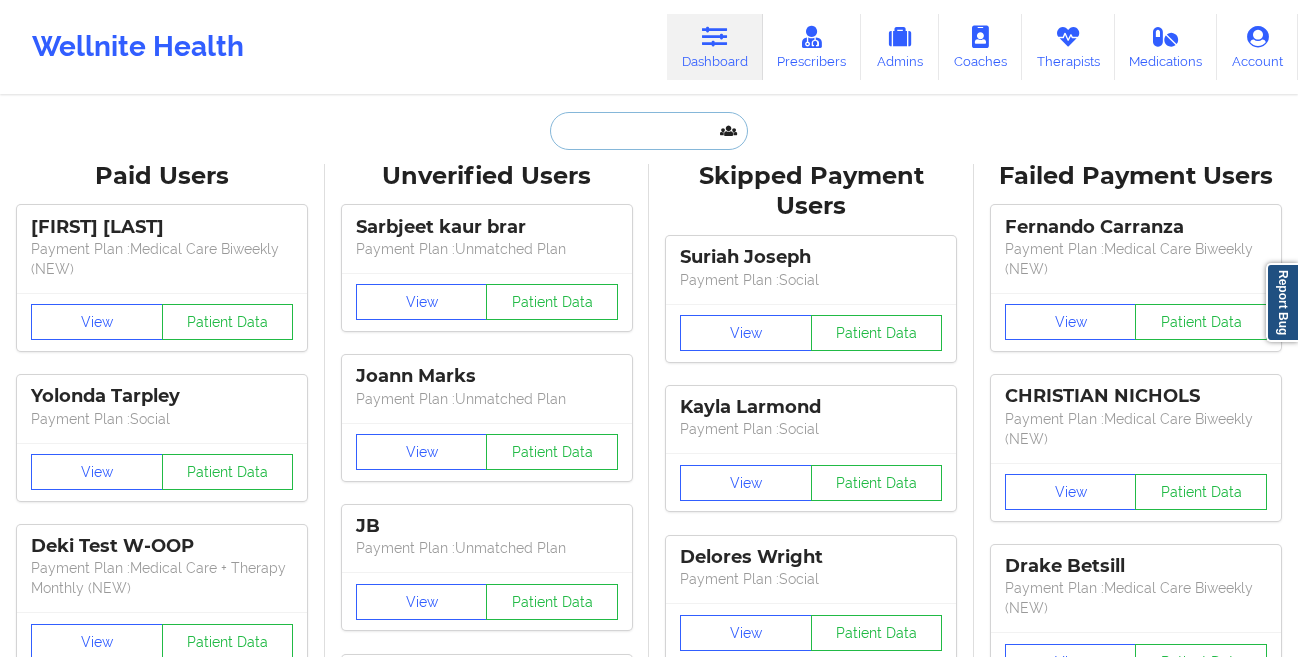 click at bounding box center [649, 131] 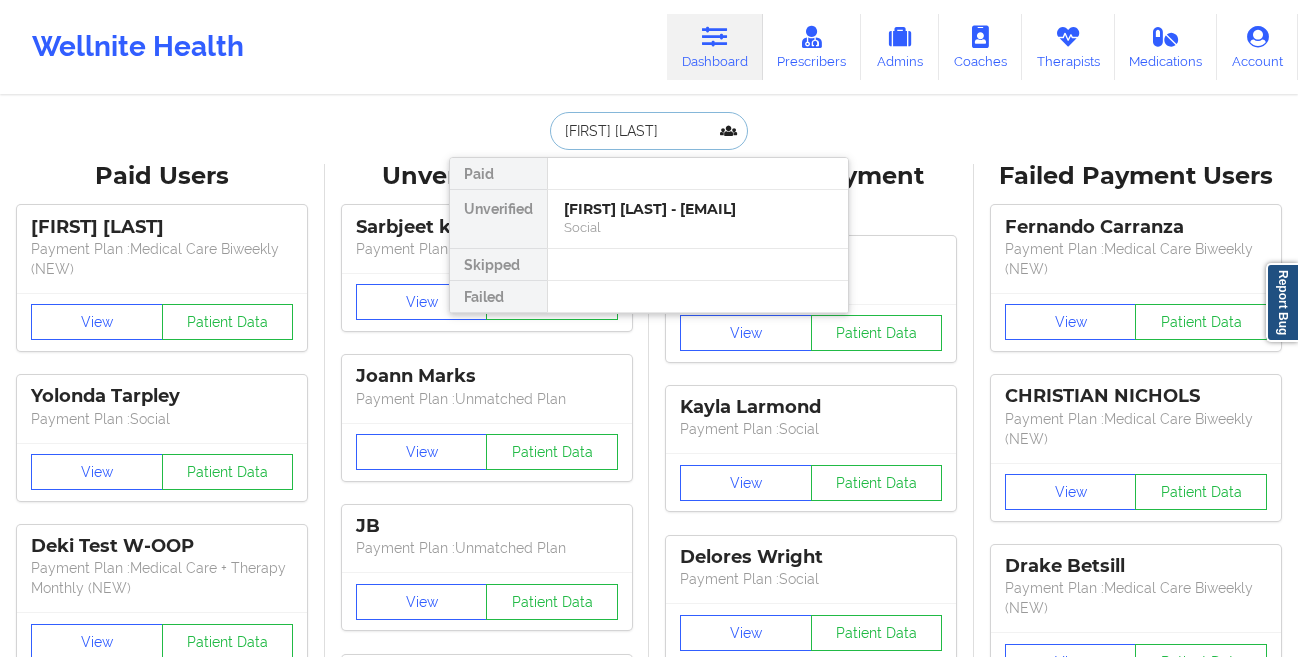 type on "[FIRST] [LAST]" 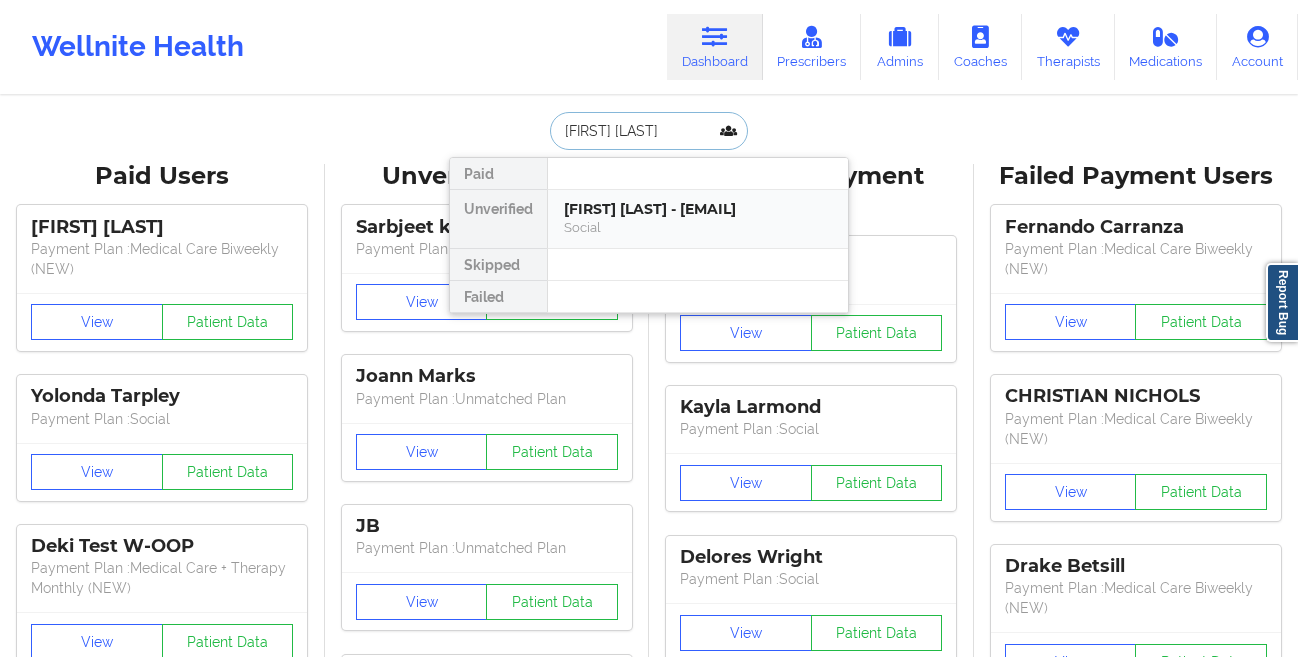 click on "[FIRST] [LAST] - [EMAIL]" at bounding box center [698, 209] 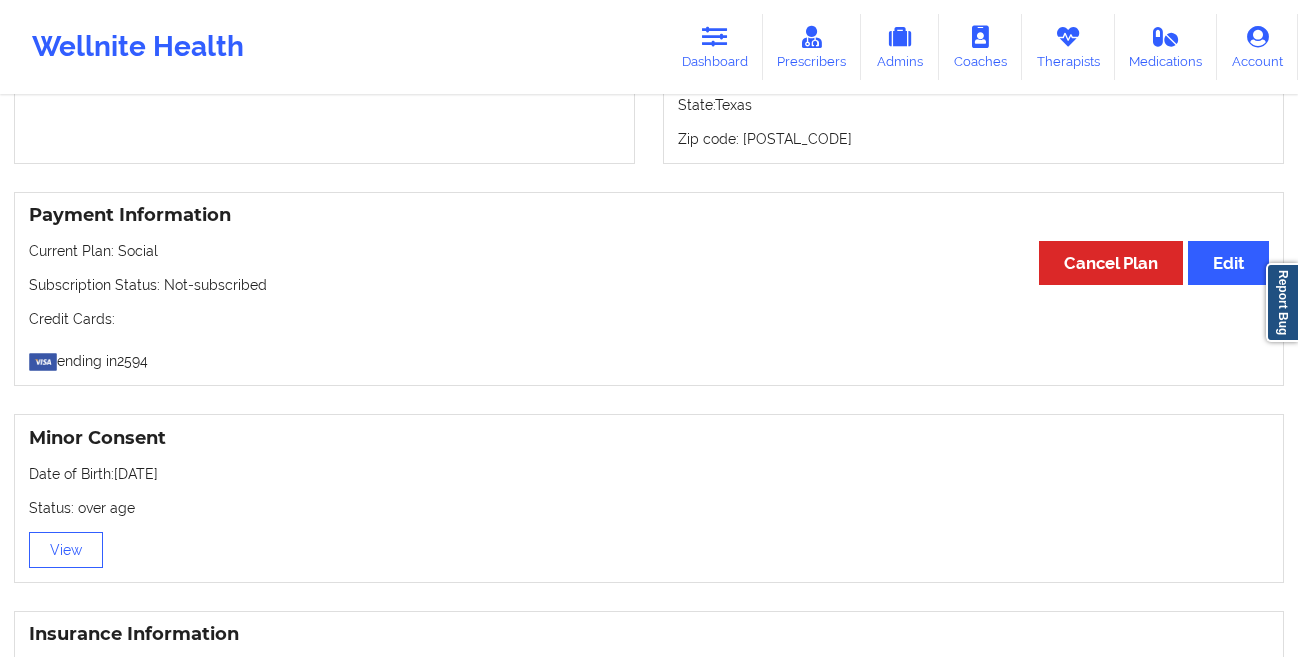 scroll, scrollTop: 0, scrollLeft: 0, axis: both 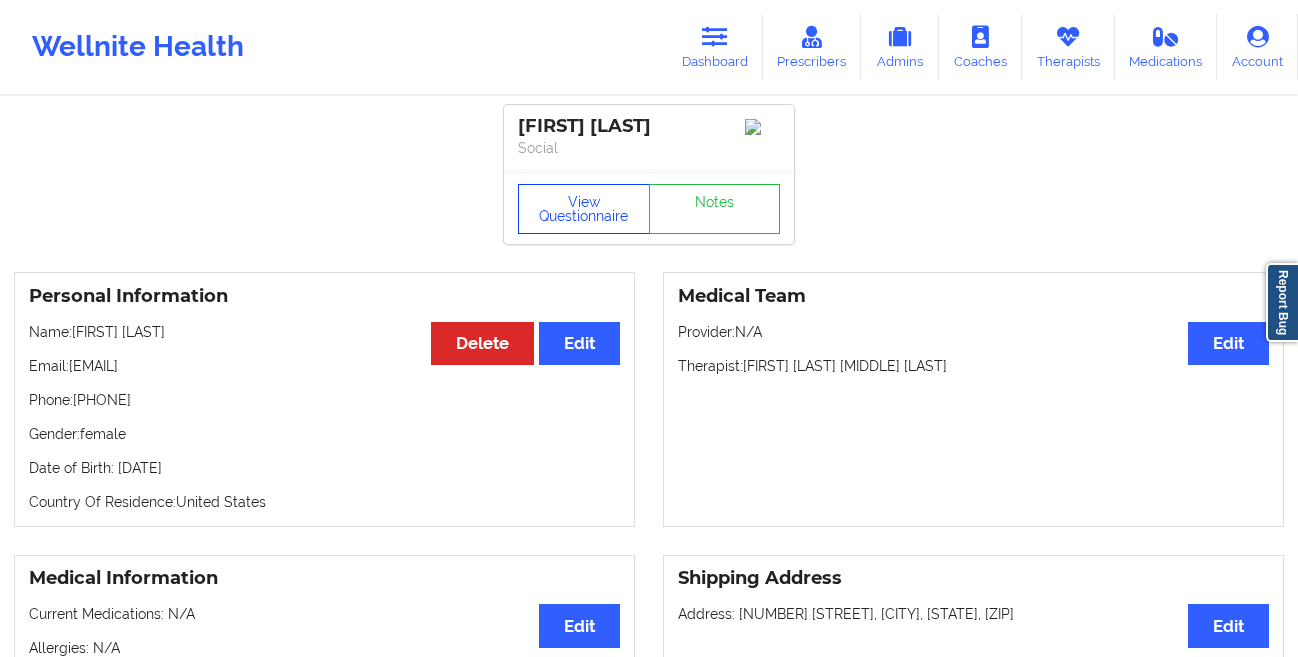 click on "View Questionnaire" at bounding box center [584, 209] 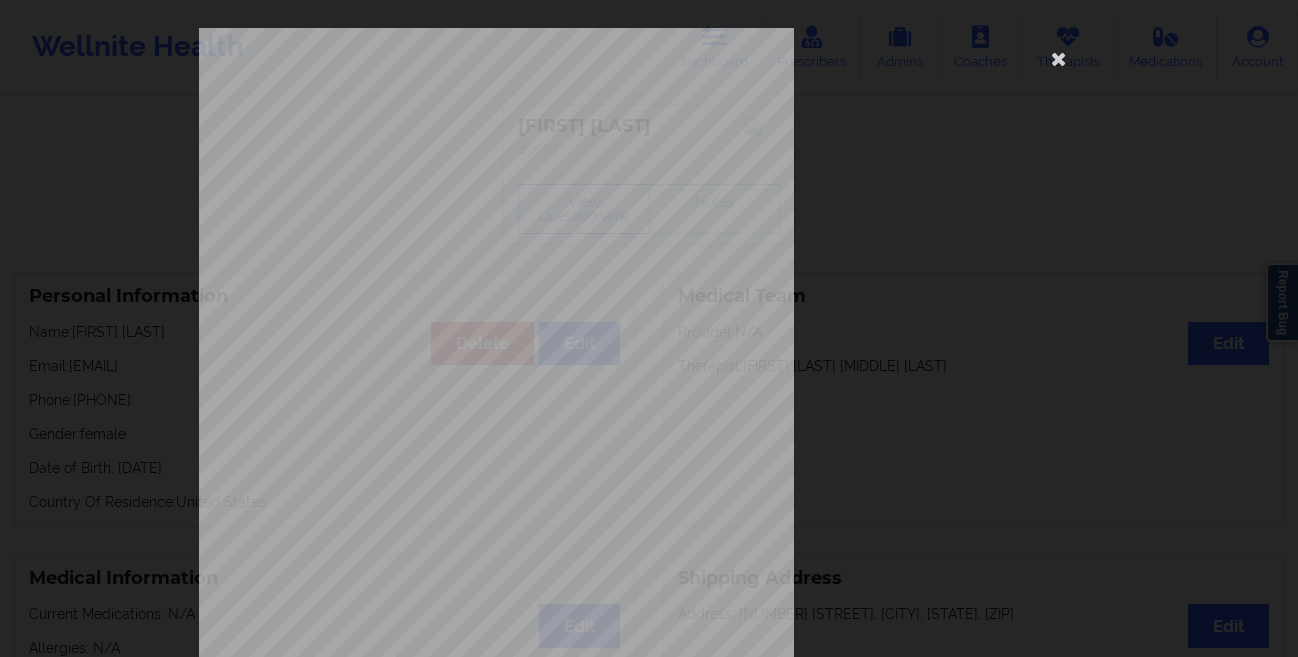 scroll, scrollTop: 297, scrollLeft: 0, axis: vertical 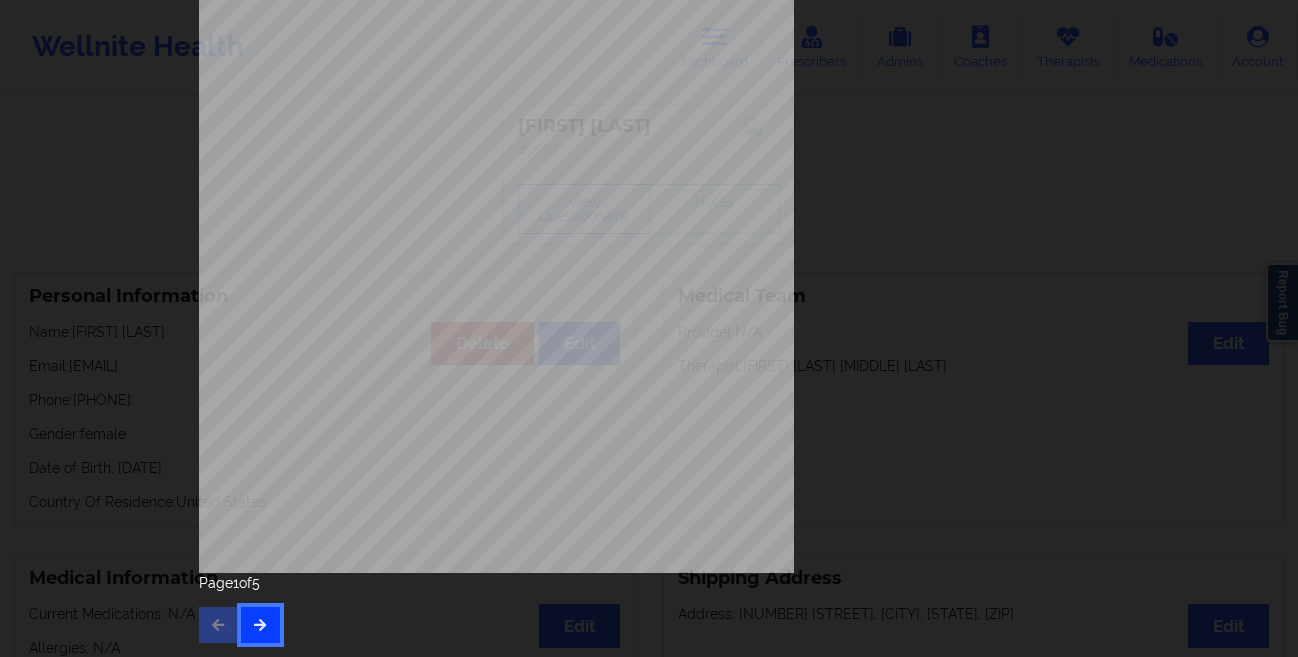 click at bounding box center [260, 625] 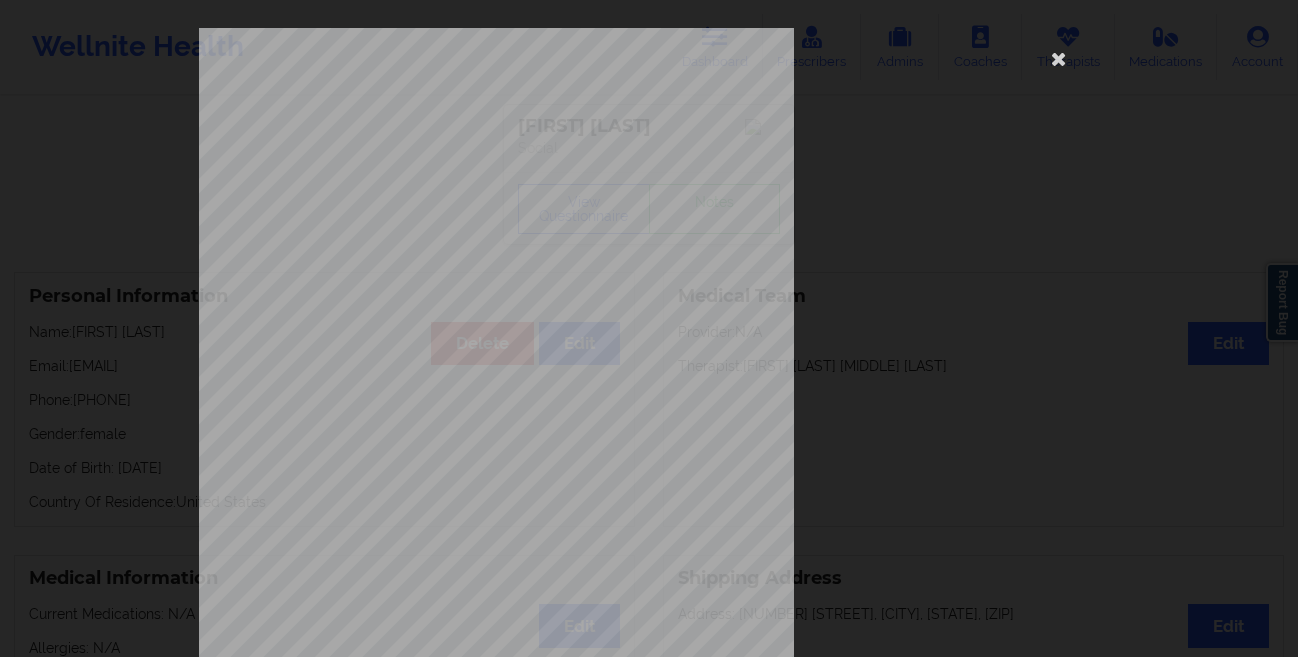 scroll, scrollTop: 297, scrollLeft: 0, axis: vertical 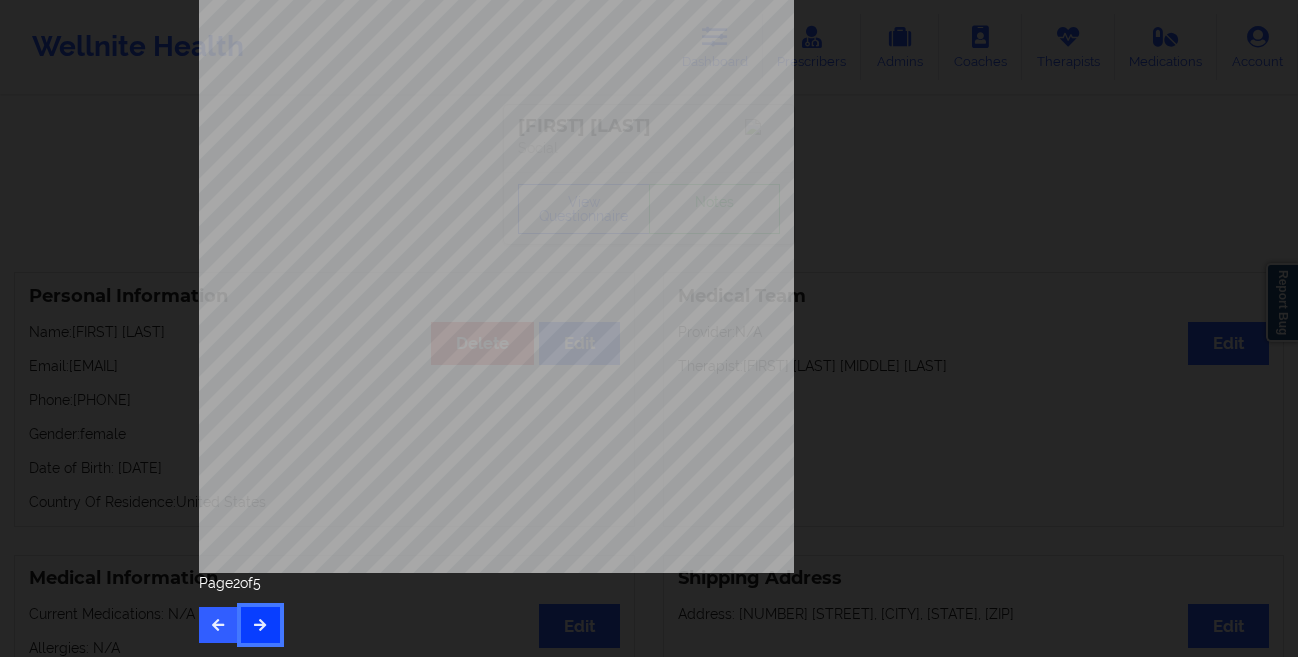 click at bounding box center [260, 625] 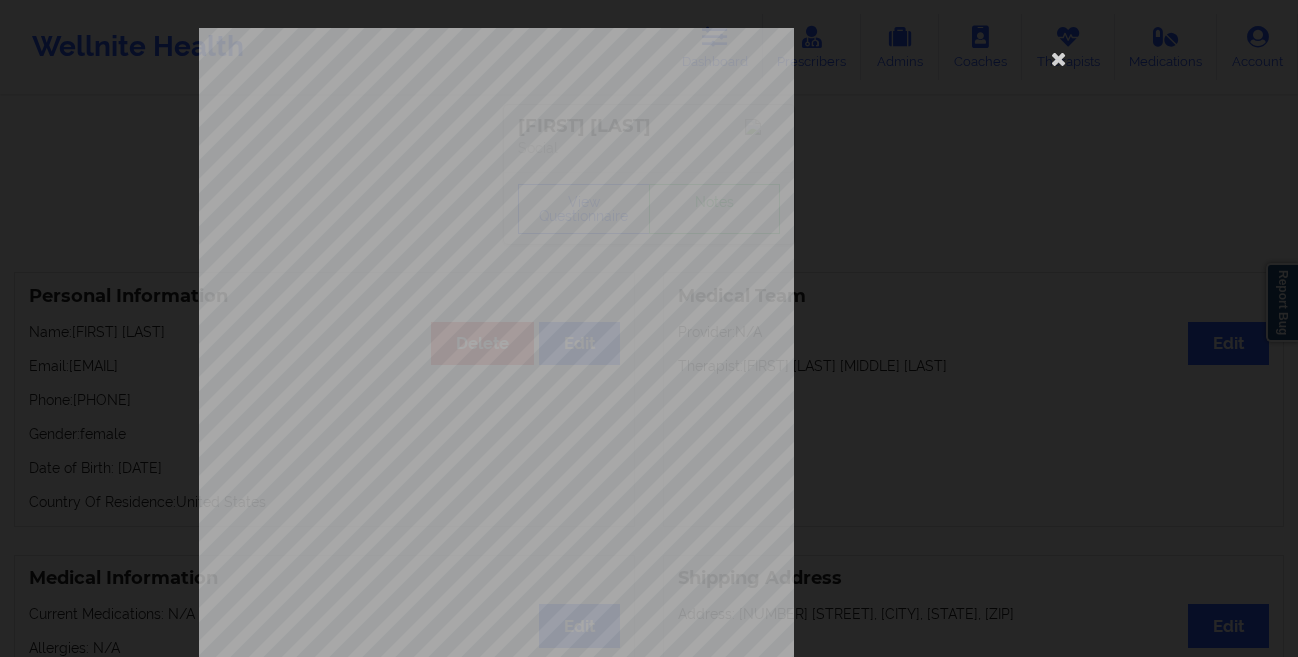 scroll, scrollTop: 297, scrollLeft: 0, axis: vertical 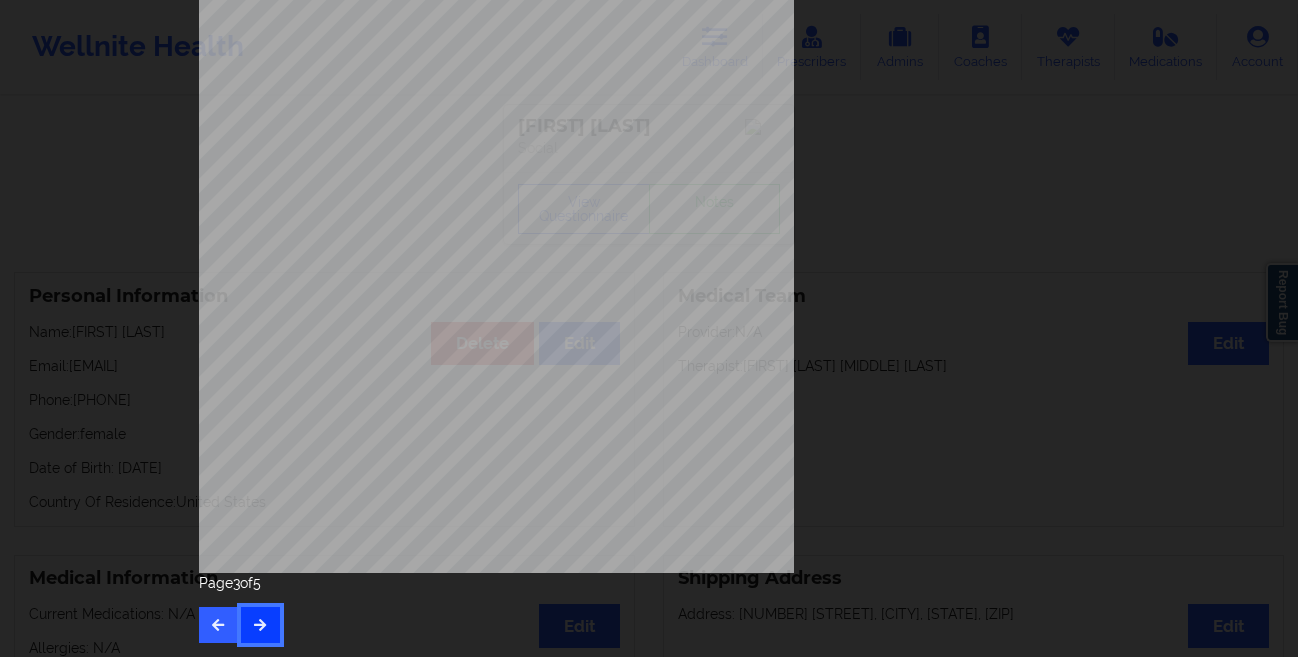 click at bounding box center [260, 625] 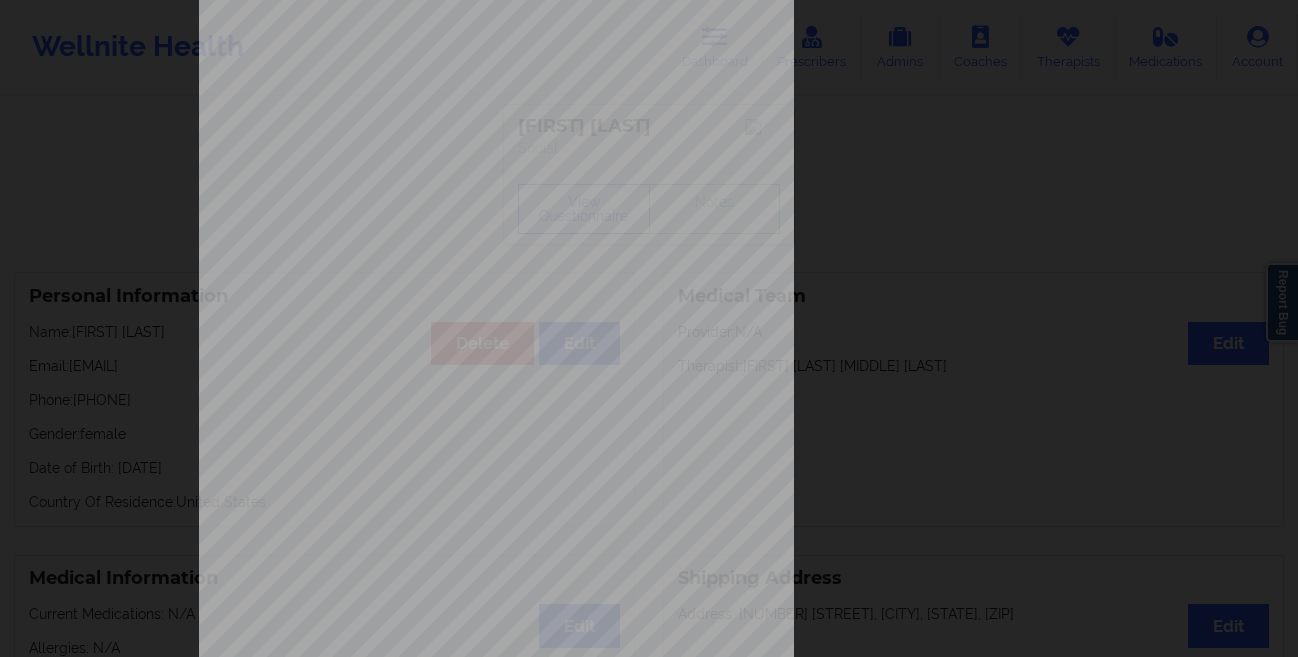 scroll, scrollTop: 297, scrollLeft: 0, axis: vertical 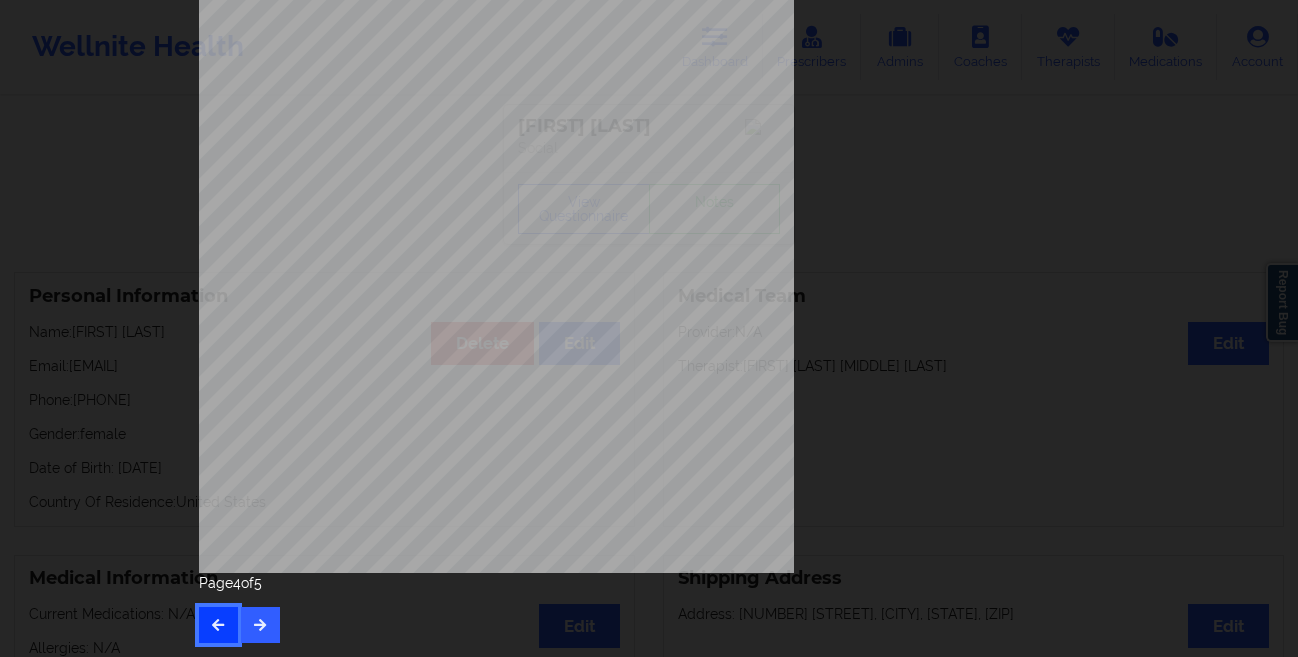 click at bounding box center (218, 624) 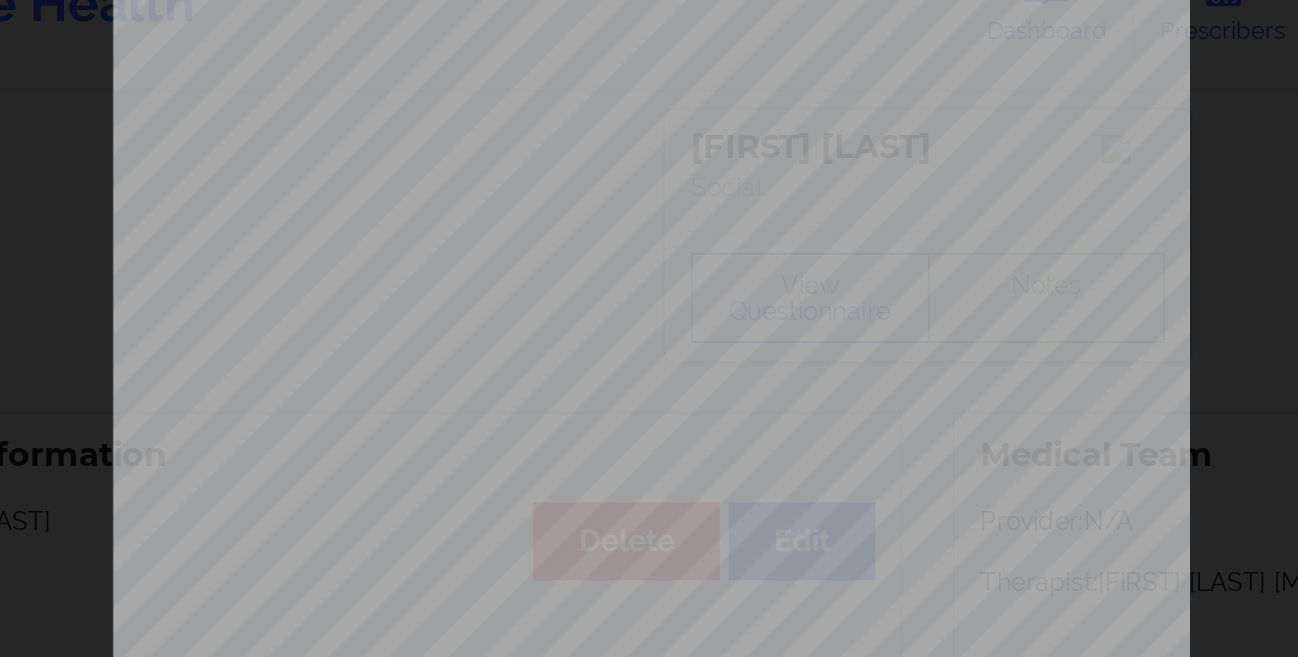 scroll, scrollTop: 216, scrollLeft: 0, axis: vertical 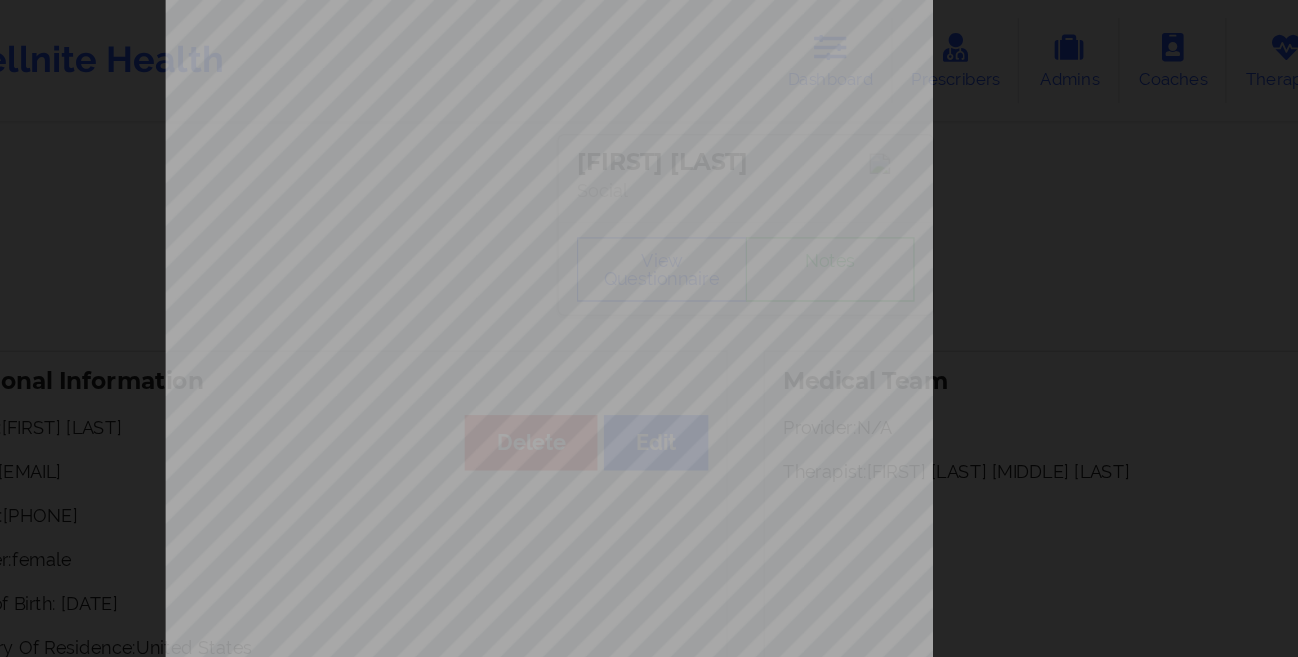 click on "Back cover of insurance image Page  3  of  5" at bounding box center [649, 328] 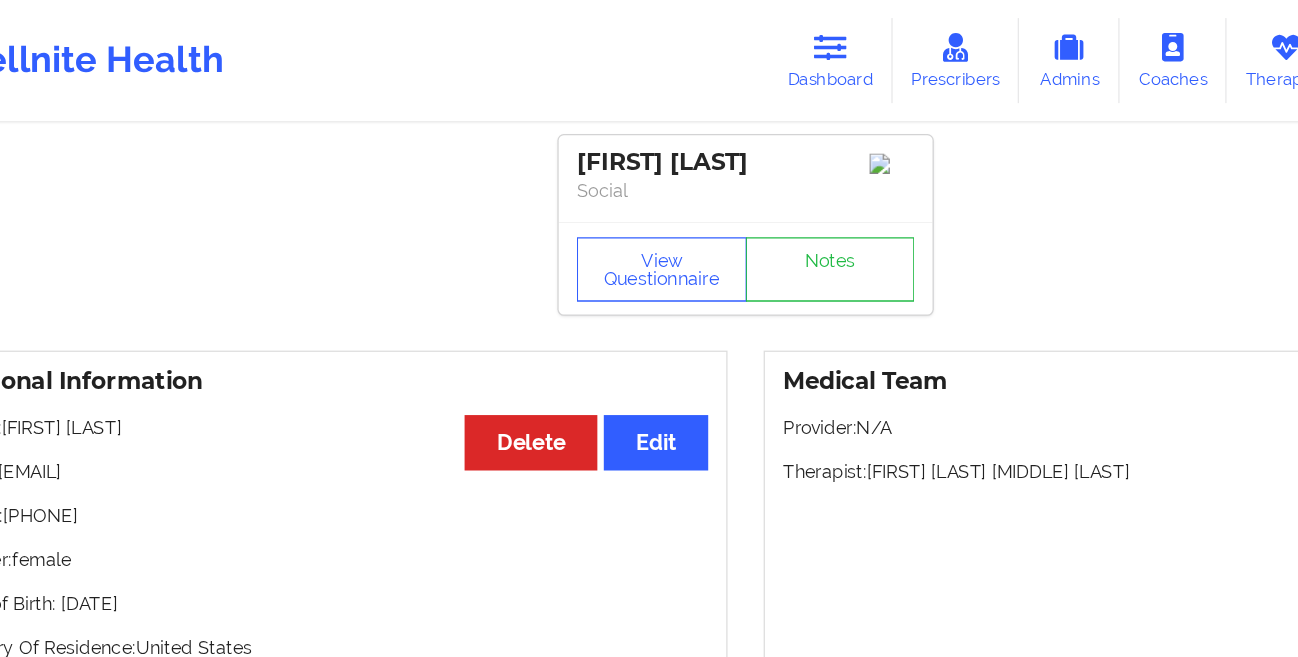 drag, startPoint x: 223, startPoint y: 343, endPoint x: 81, endPoint y: 342, distance: 142.00352 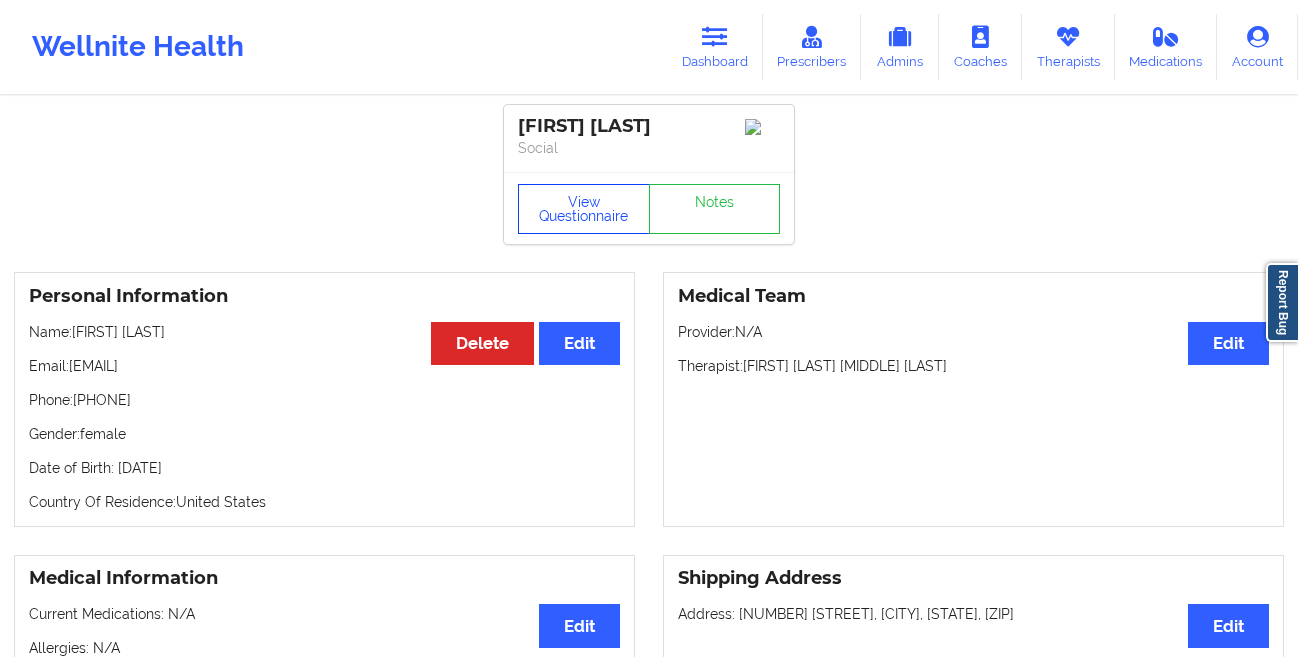 click on "View Questionnaire" at bounding box center [584, 209] 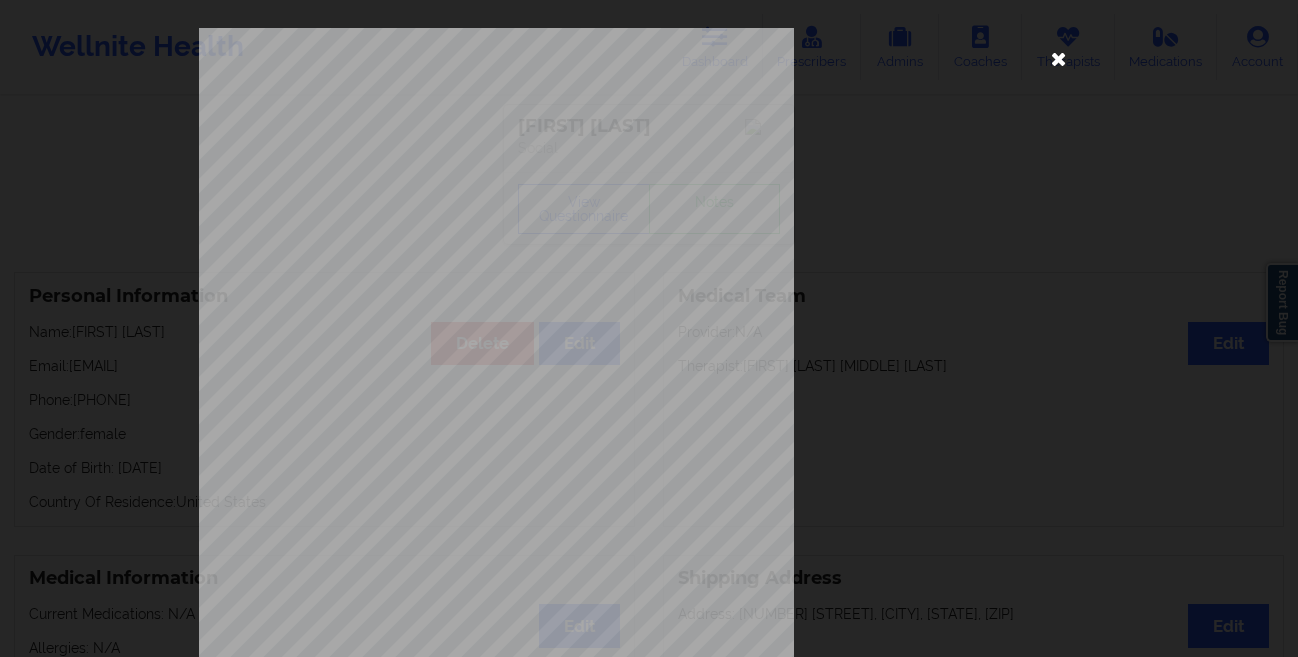click at bounding box center [1059, 58] 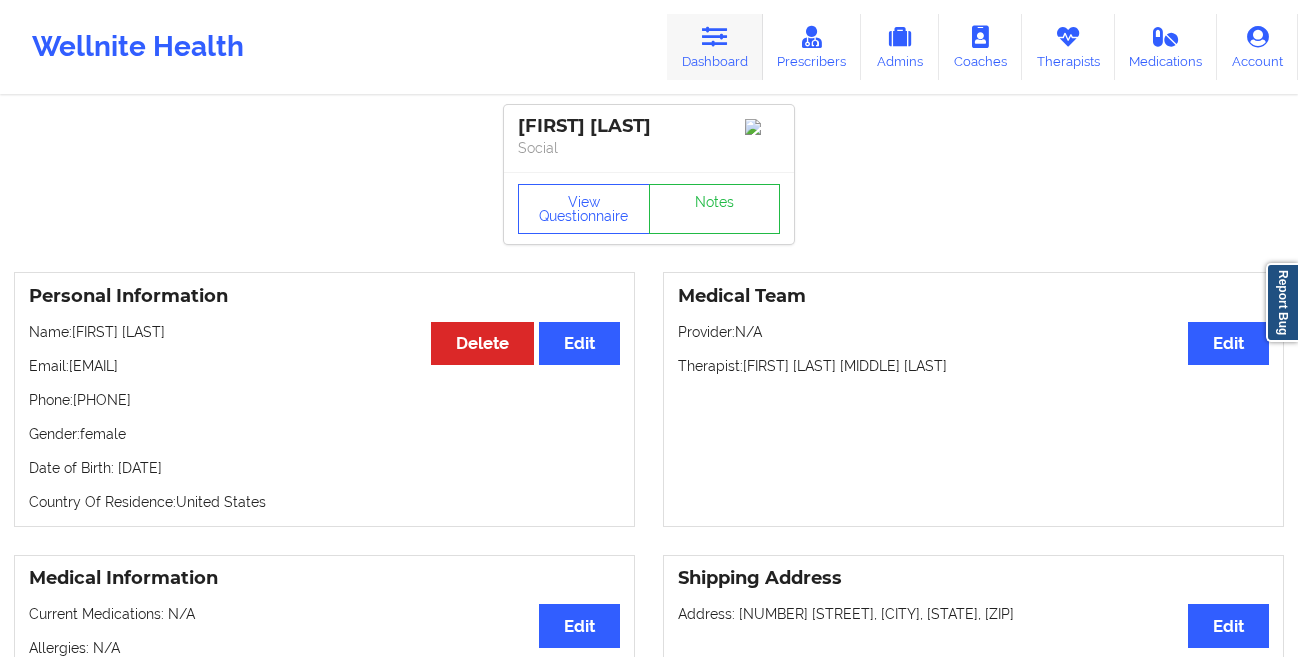 click on "Dashboard" at bounding box center (715, 47) 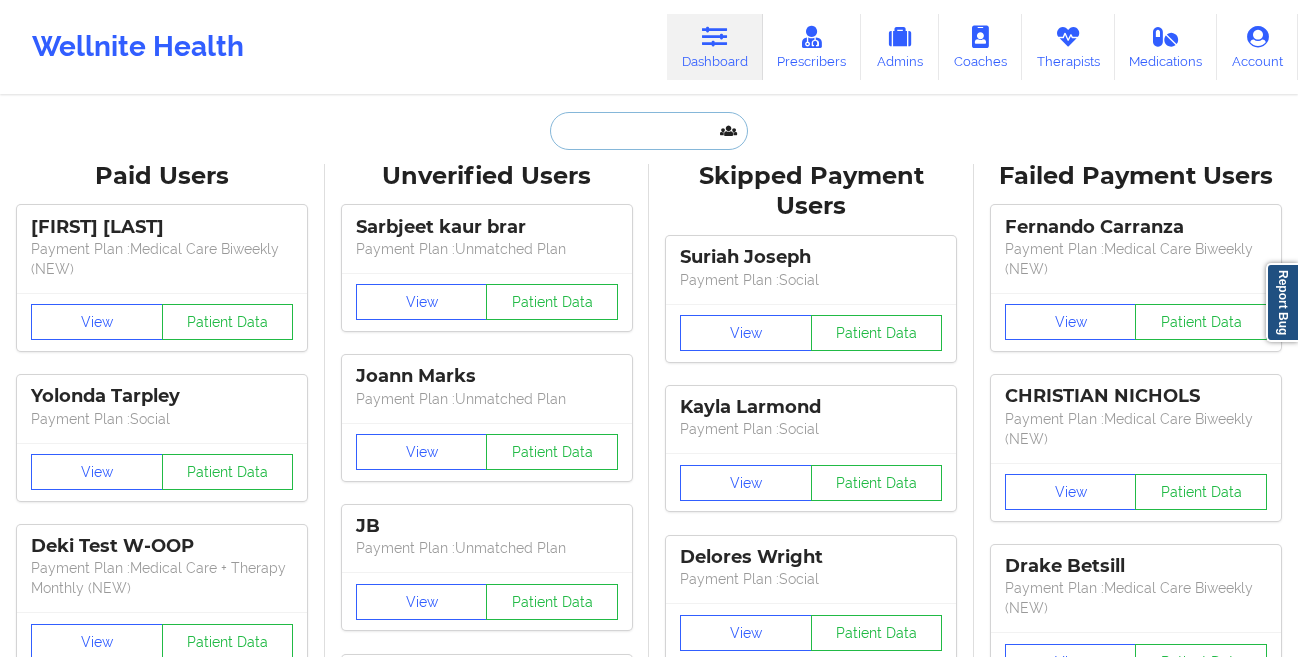 click at bounding box center (649, 131) 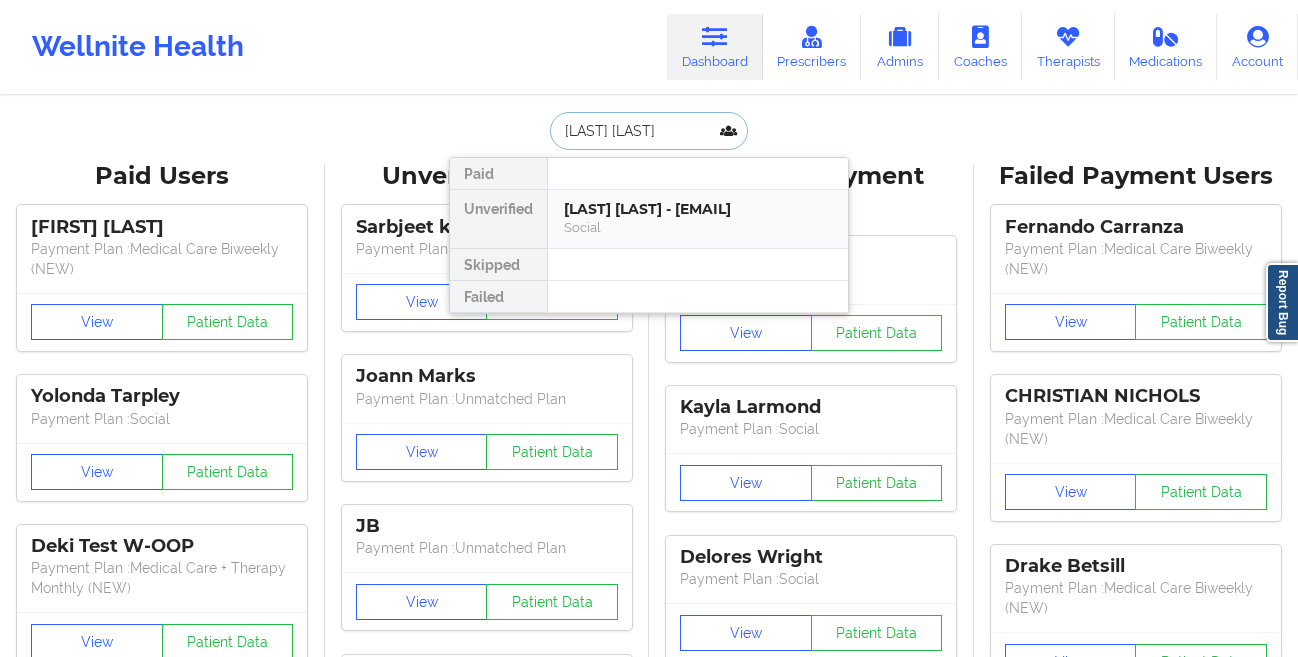 click on "[LAST] [LAST] - [EMAIL]" at bounding box center (698, 209) 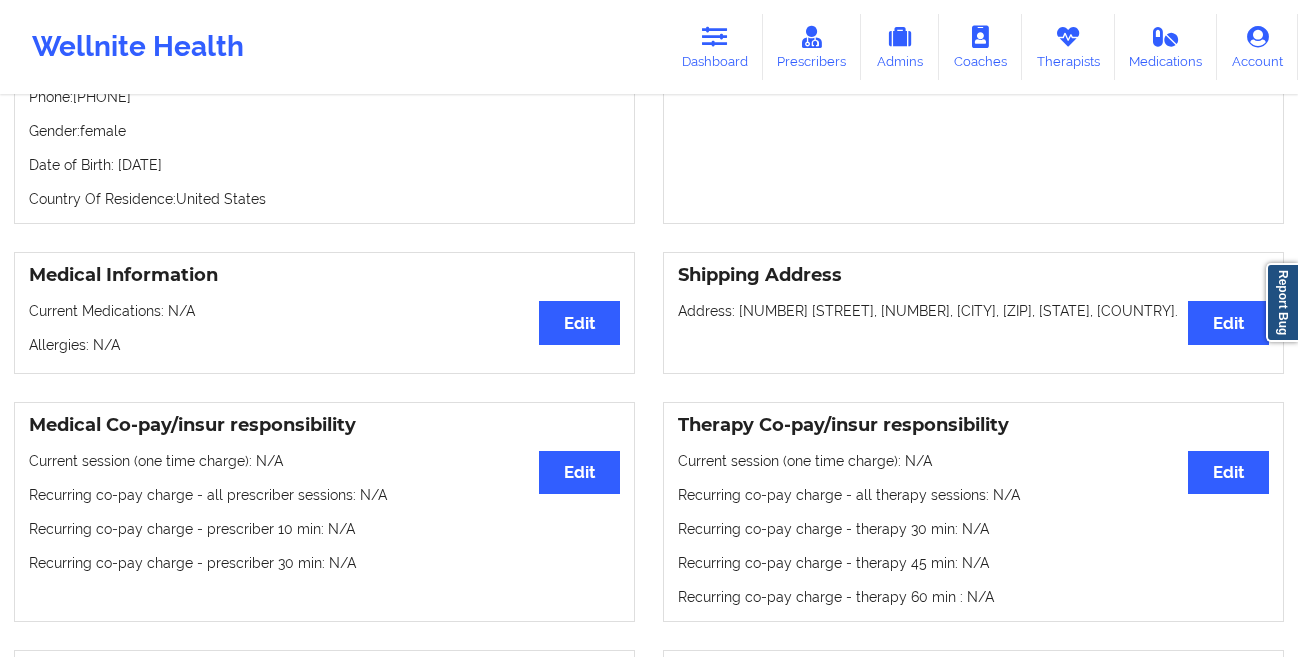 scroll, scrollTop: 0, scrollLeft: 0, axis: both 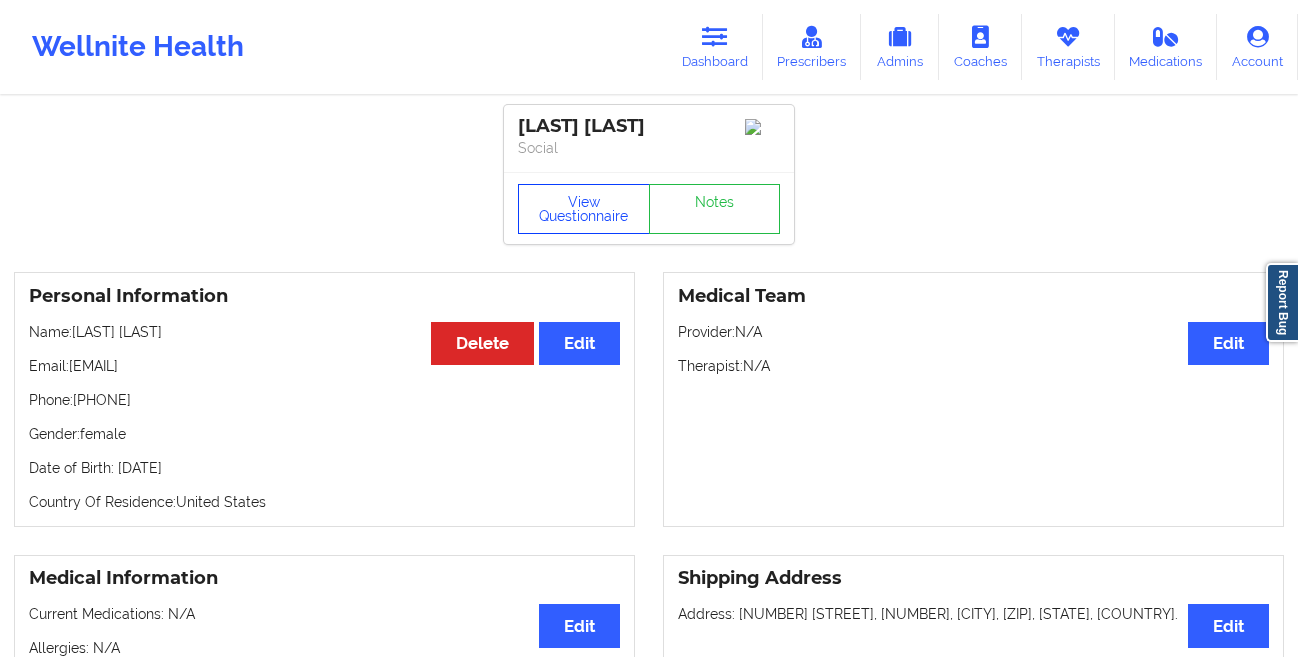 click on "View Questionnaire" at bounding box center (584, 209) 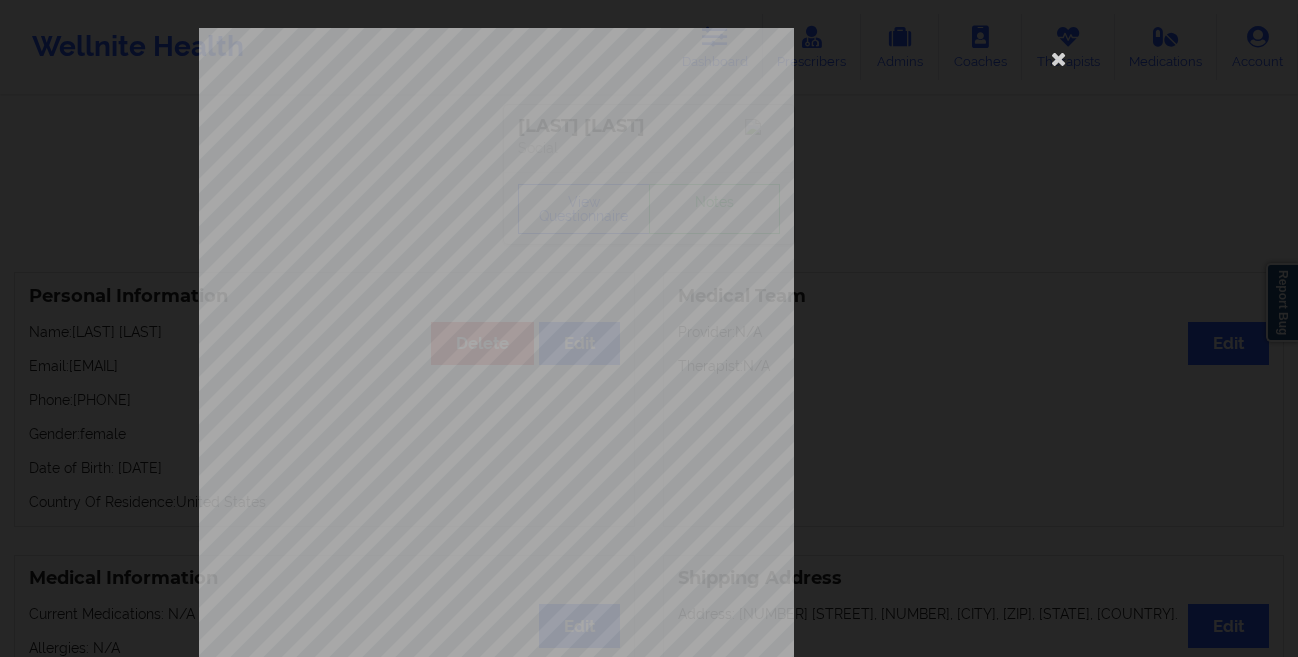 scroll, scrollTop: 297, scrollLeft: 0, axis: vertical 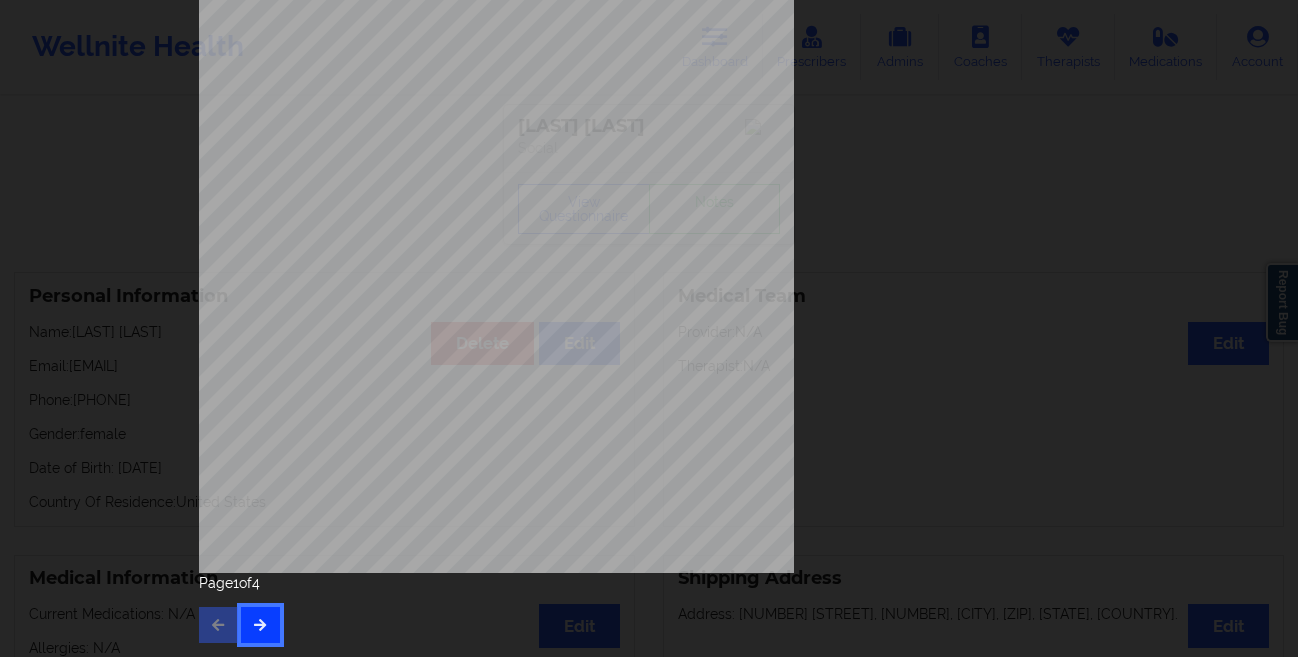 click at bounding box center [260, 624] 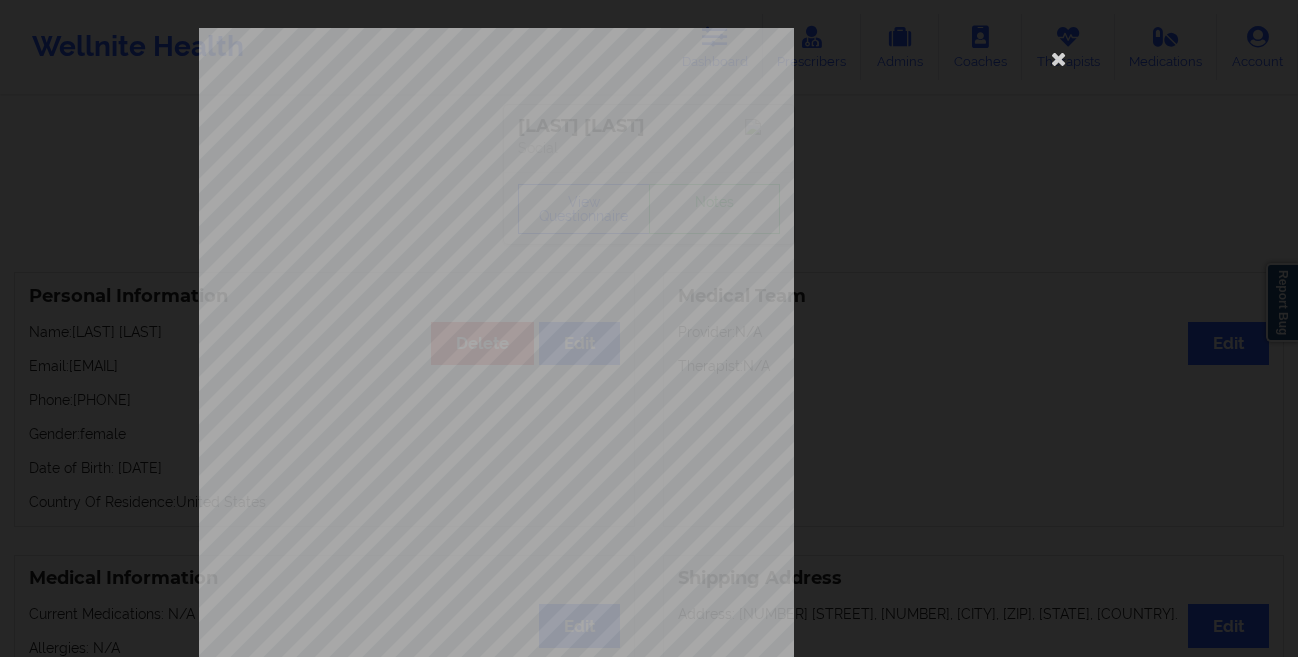 scroll, scrollTop: 297, scrollLeft: 0, axis: vertical 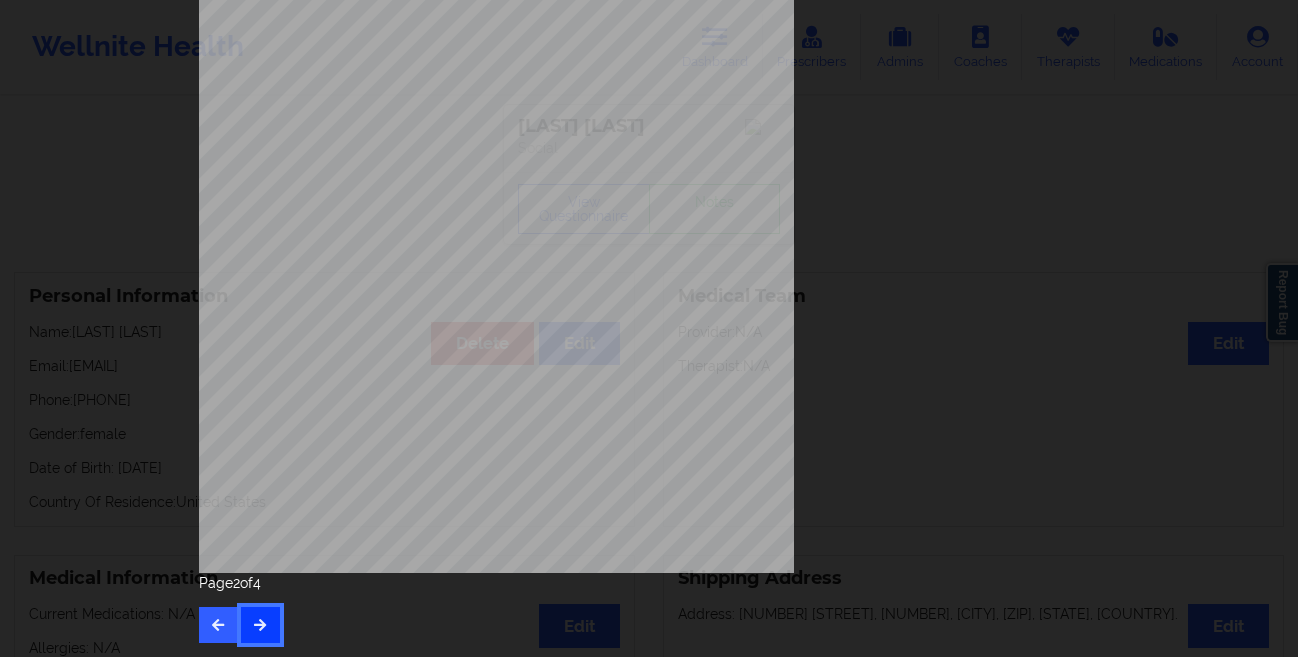 click at bounding box center (260, 624) 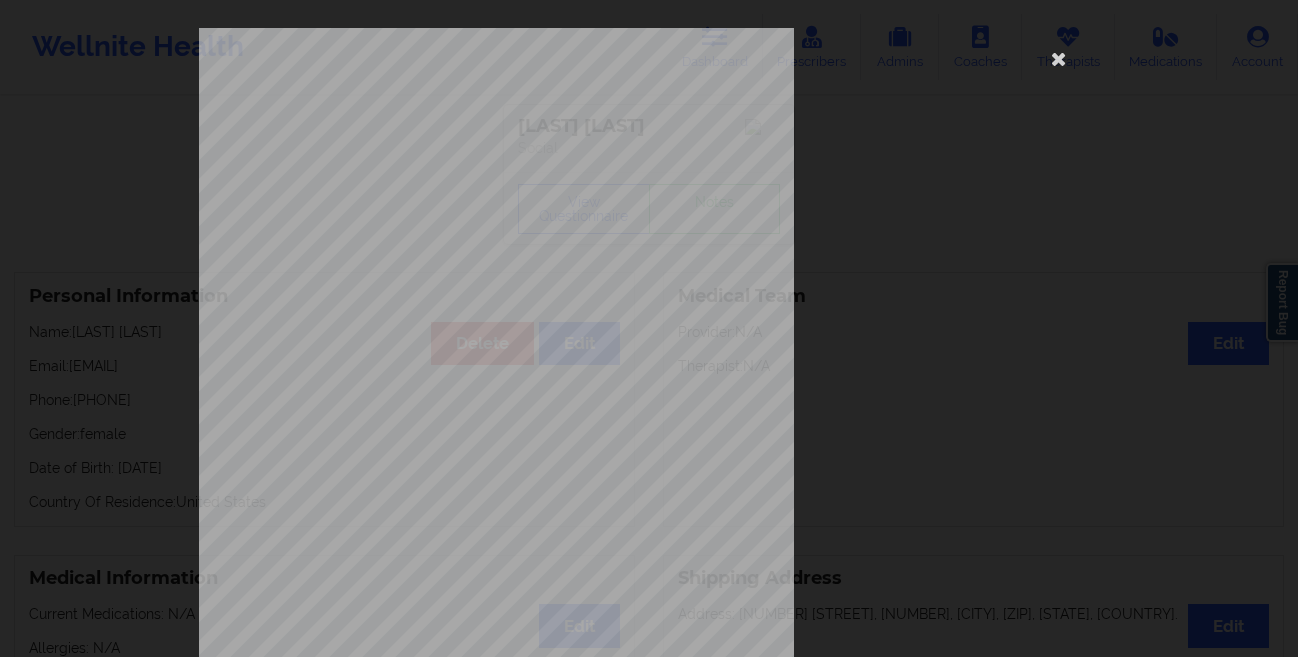 click on "commercial Insurance Member ID for patient [NUMBER] Insurance company name details by patient OptumHealth Behavioral Solution Insurance Company Identity number by patient OptumHealth Behavioral Solution Insurance dependency status details by patient Own coverage Payment plan chosen by patient together Page  3  of  4" at bounding box center [649, 328] 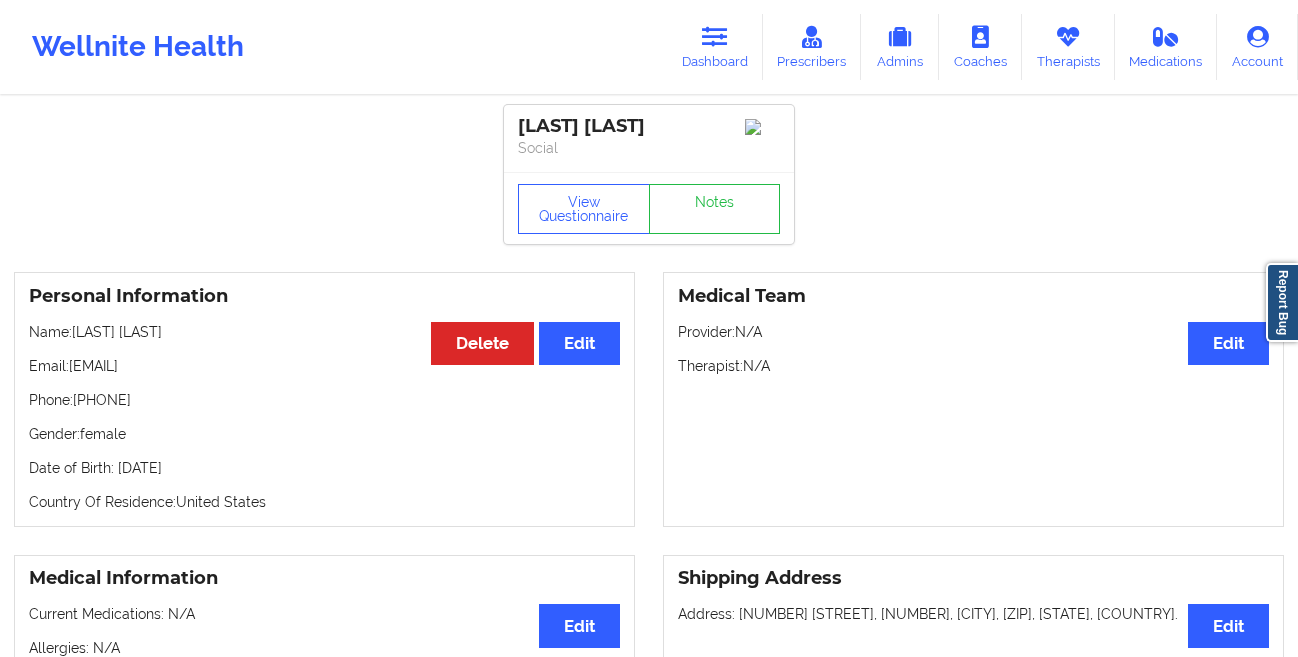 drag, startPoint x: 269, startPoint y: 480, endPoint x: 112, endPoint y: 475, distance: 157.0796 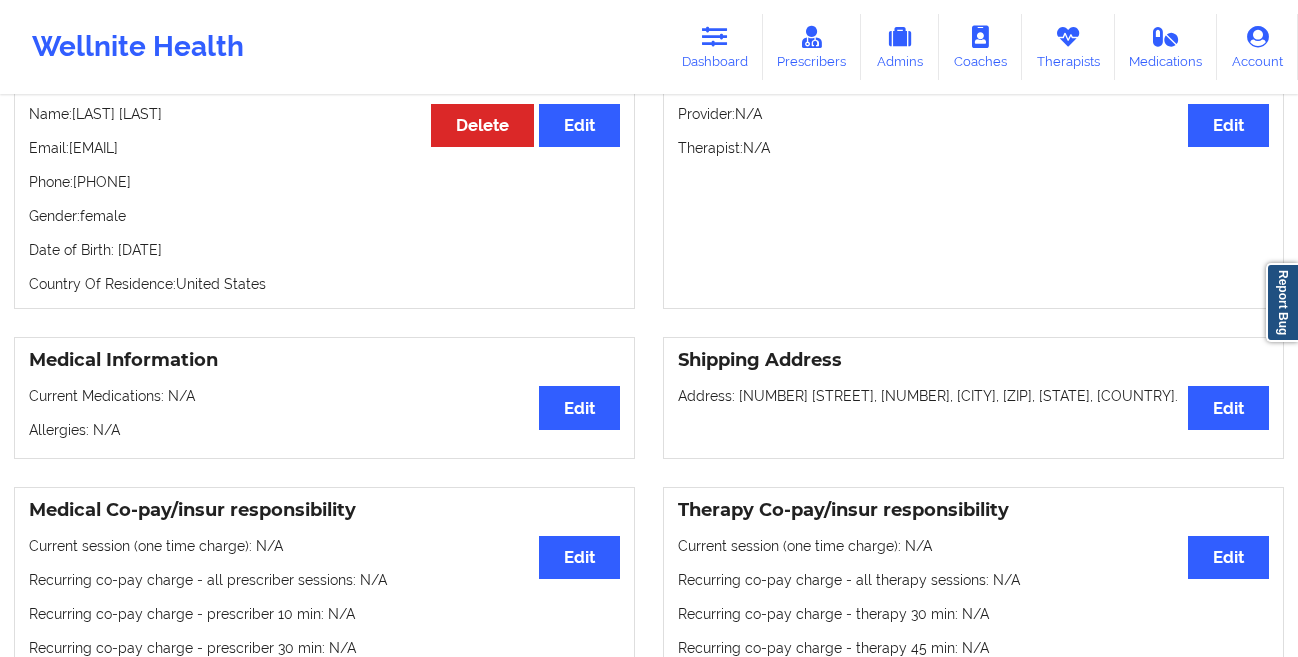 scroll, scrollTop: 0, scrollLeft: 0, axis: both 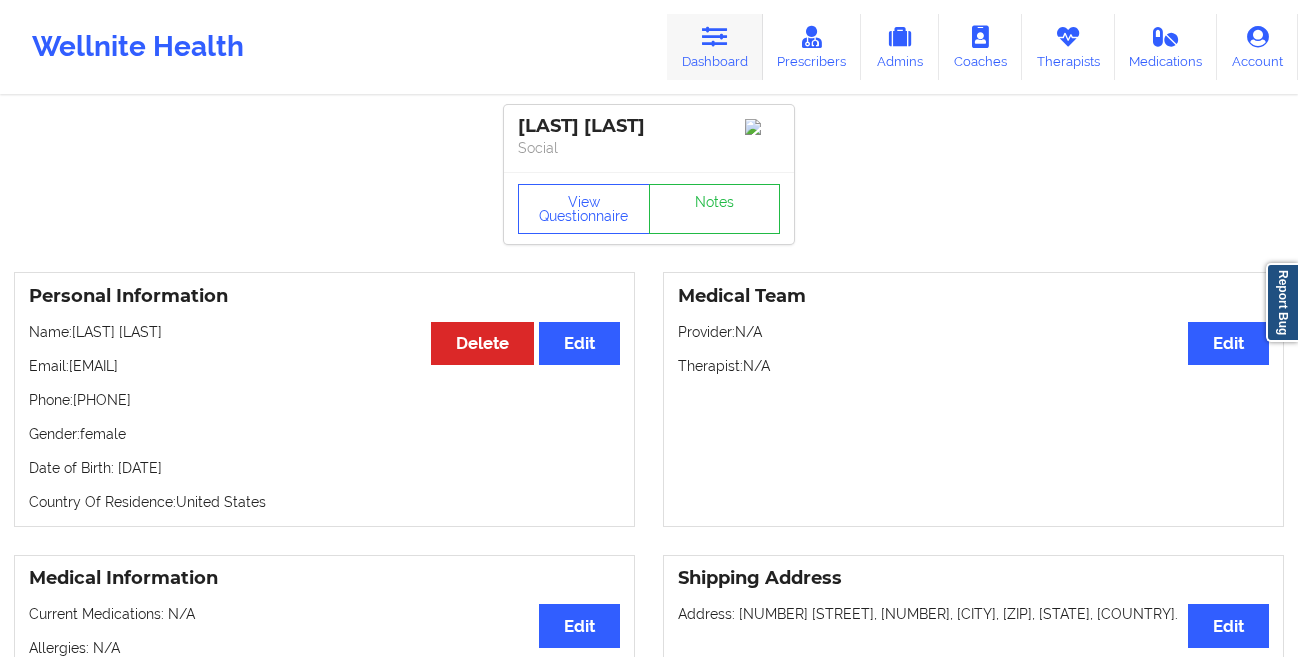 click at bounding box center (715, 37) 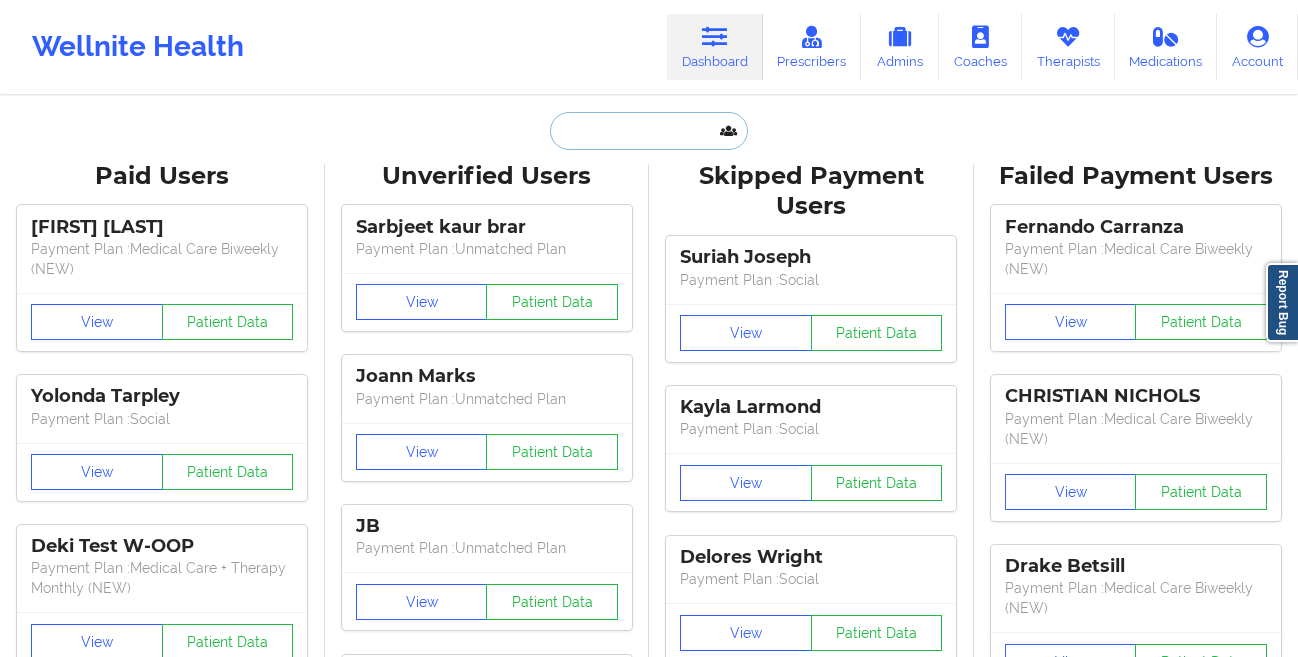 click at bounding box center (649, 131) 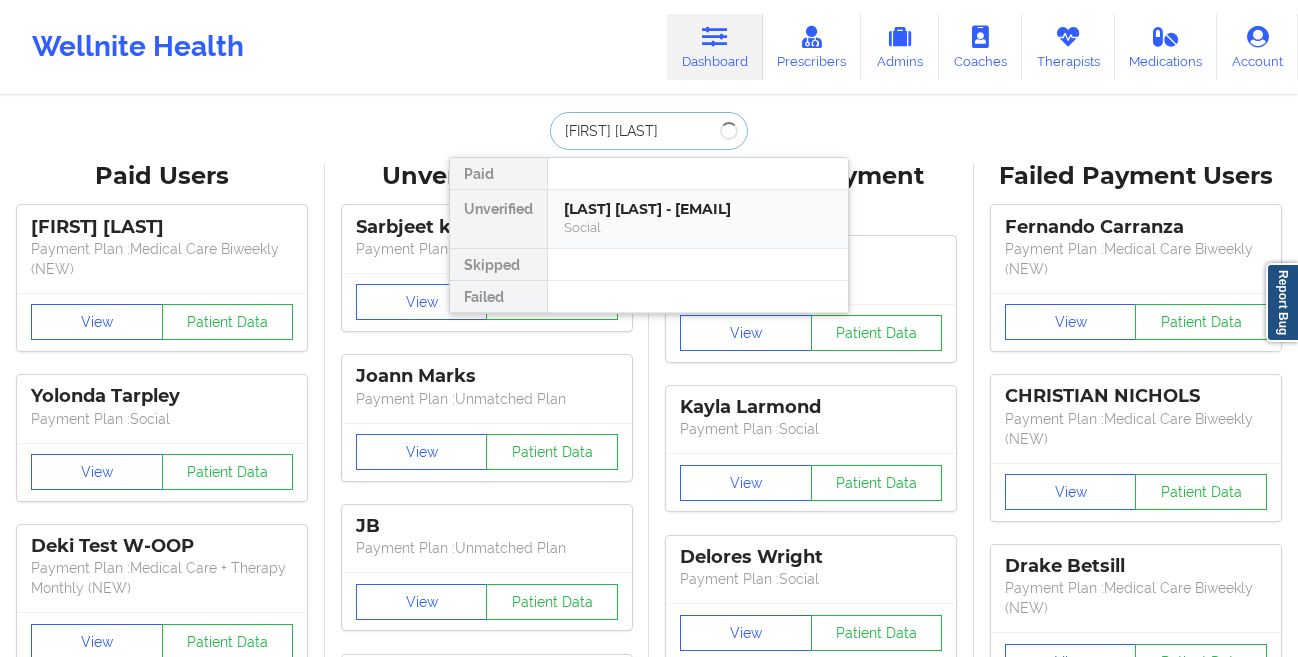 click on "[LAST] [LAST] - [EMAIL]" at bounding box center (698, 209) 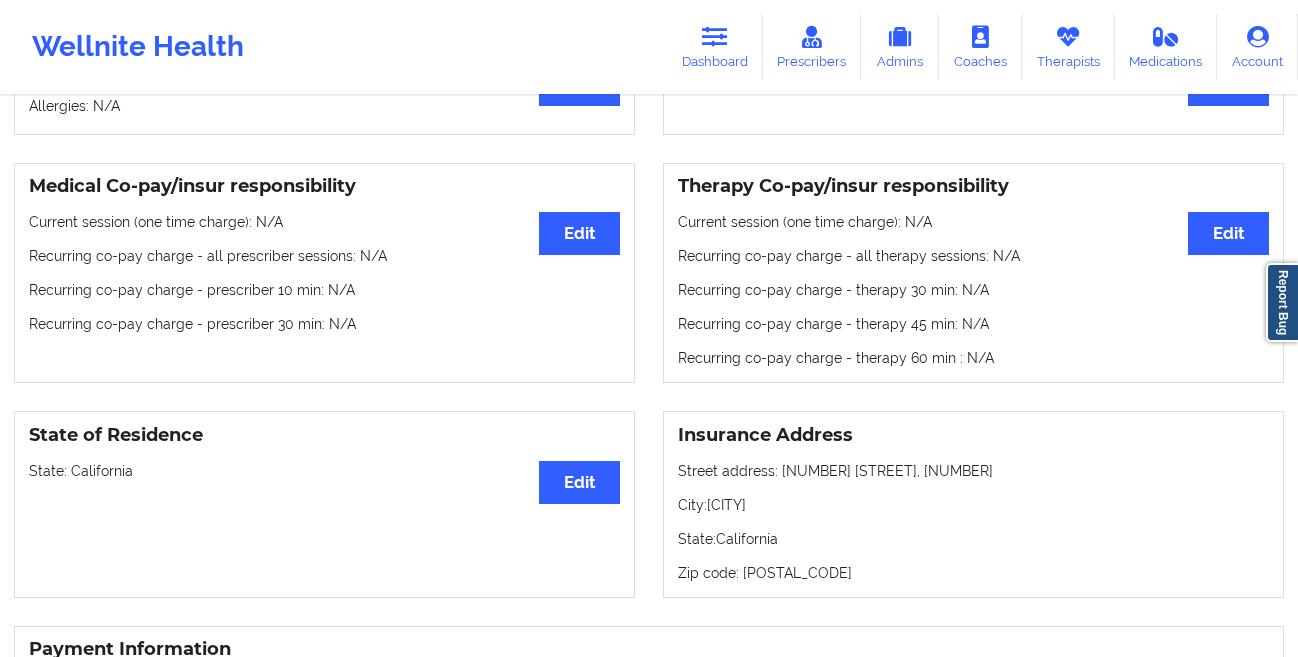 scroll, scrollTop: 0, scrollLeft: 0, axis: both 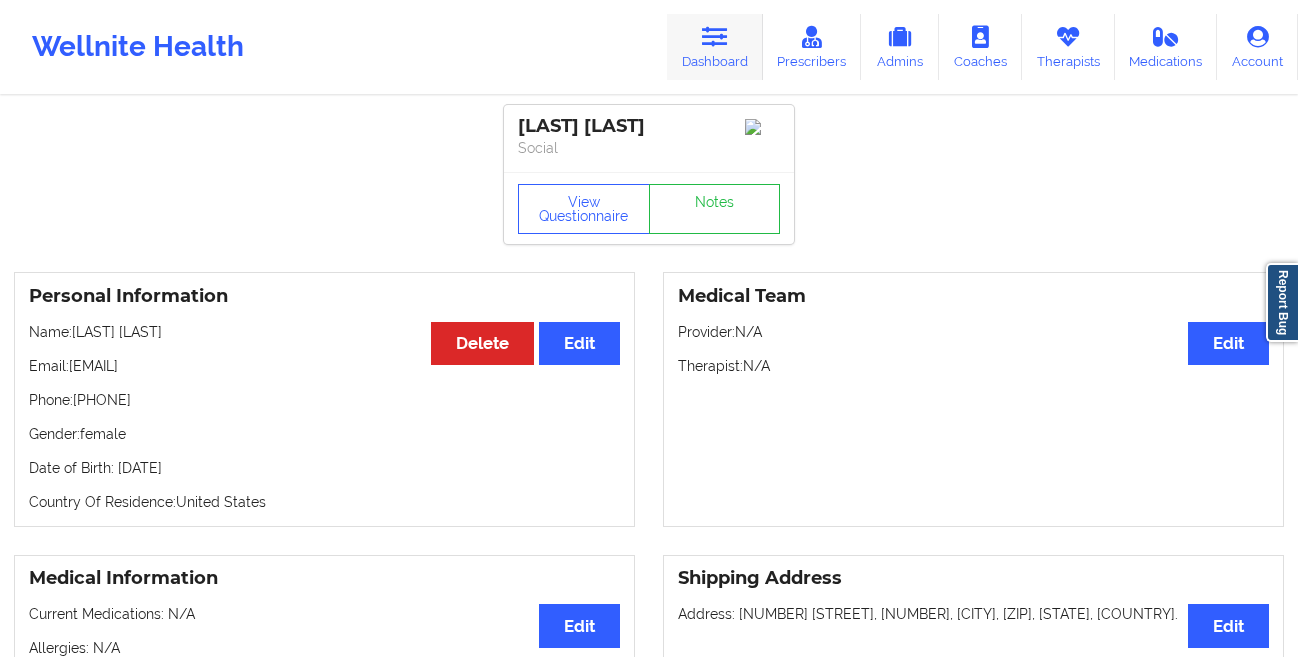 click at bounding box center [715, 37] 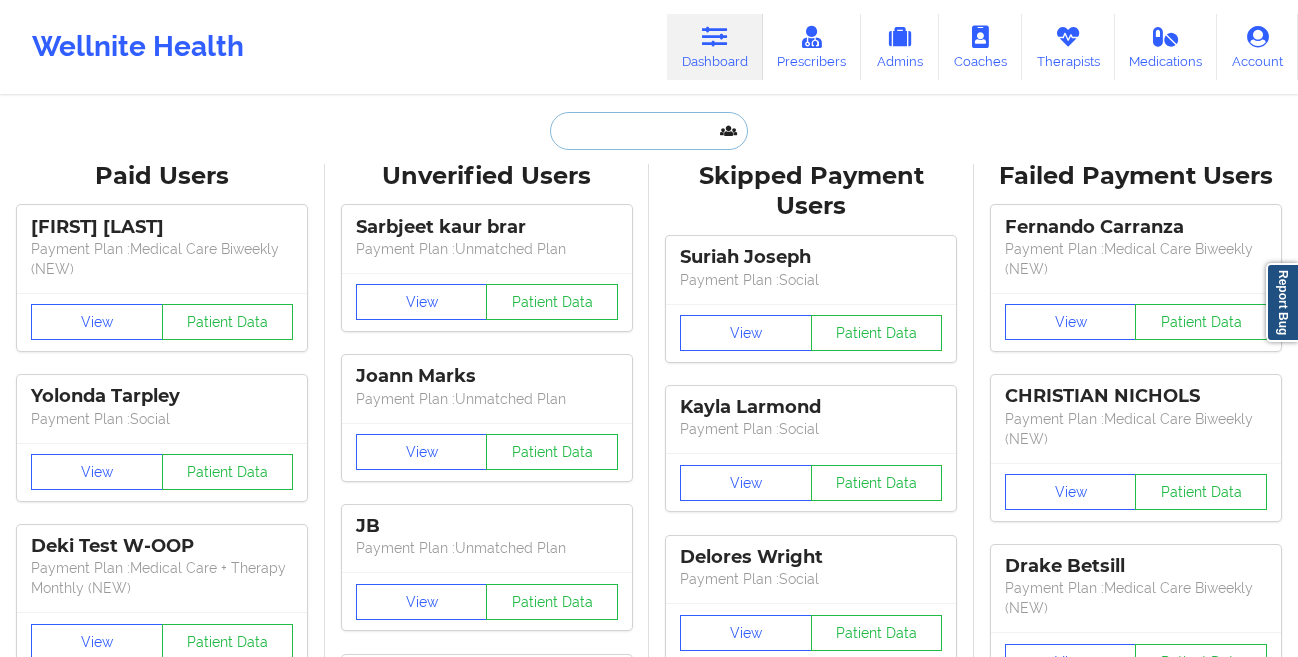 click at bounding box center (649, 131) 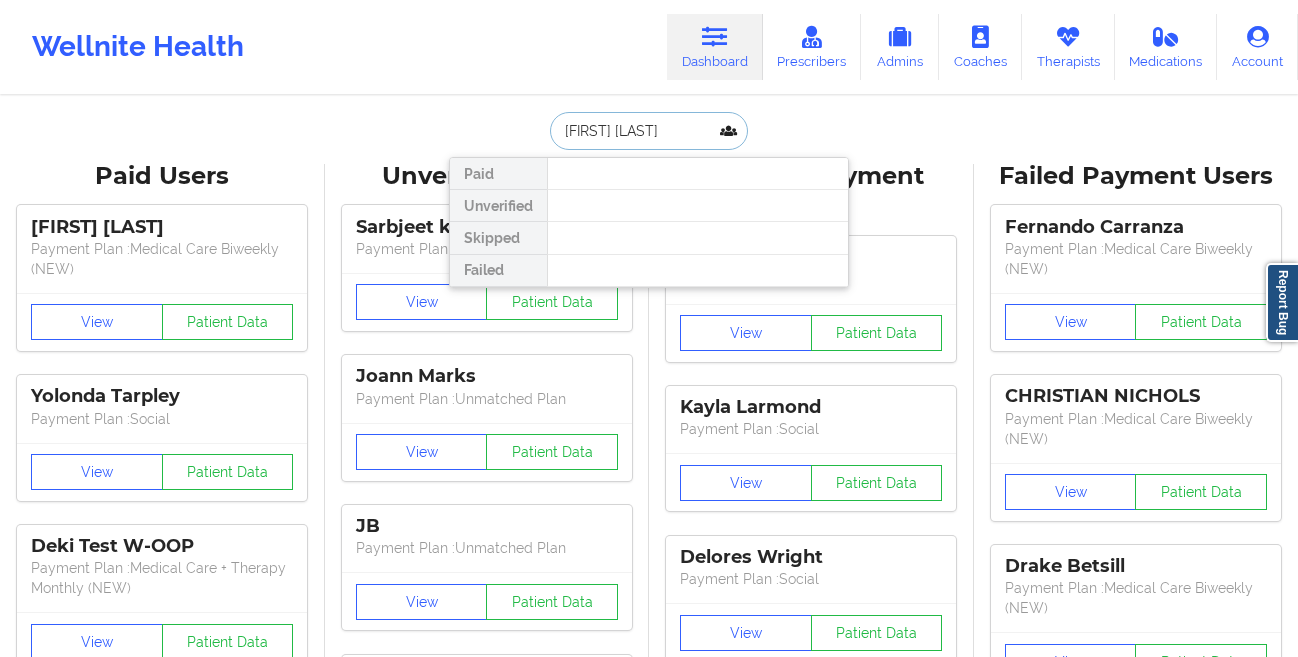 type on "[FIRST] [LAST]" 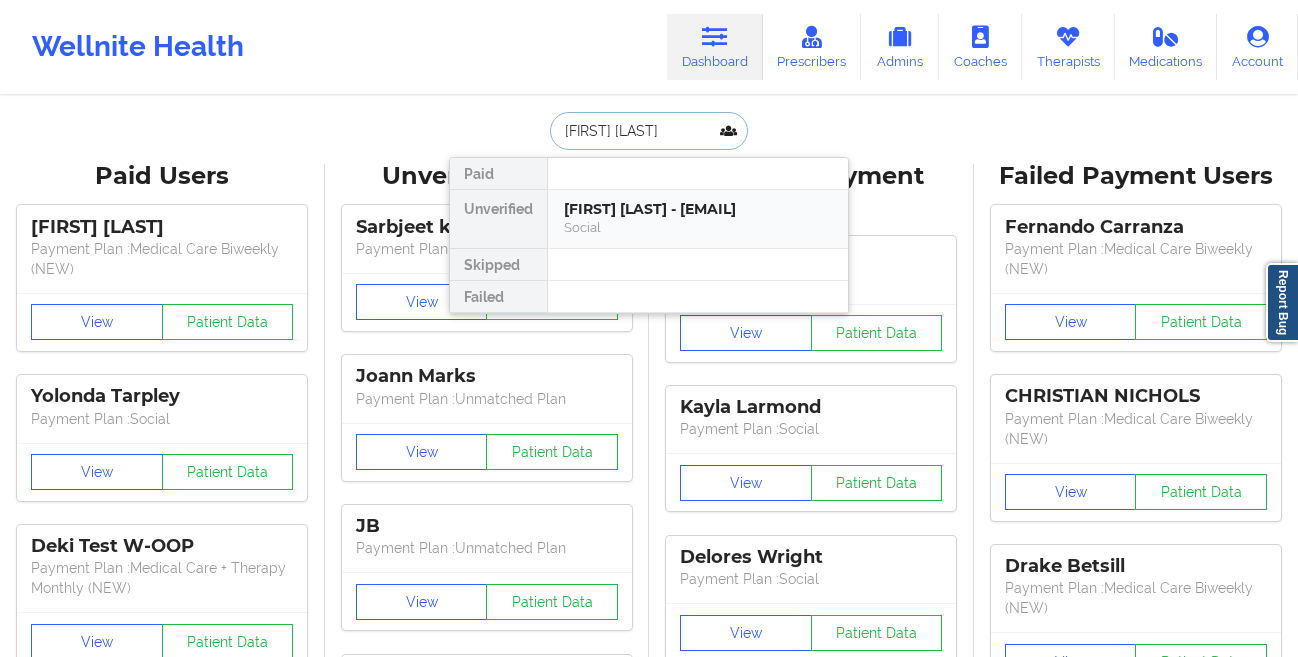 click on "[FIRST] [LAST] - [EMAIL] Social" at bounding box center [698, 219] 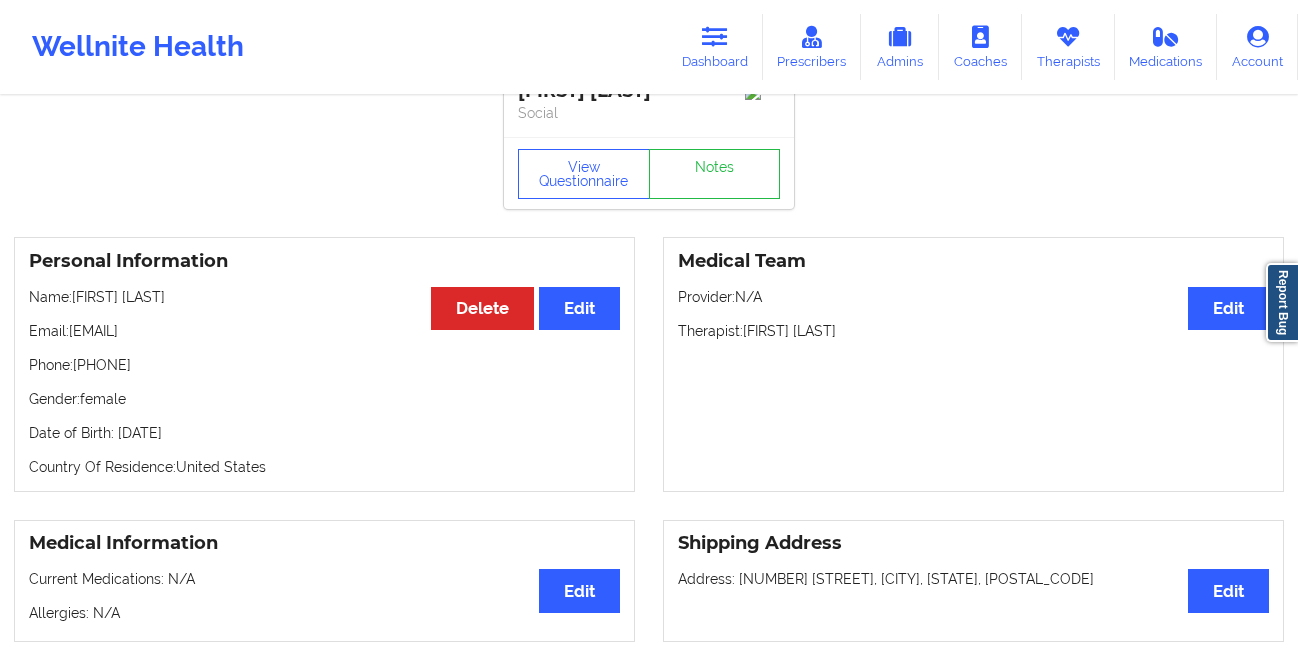scroll, scrollTop: 0, scrollLeft: 0, axis: both 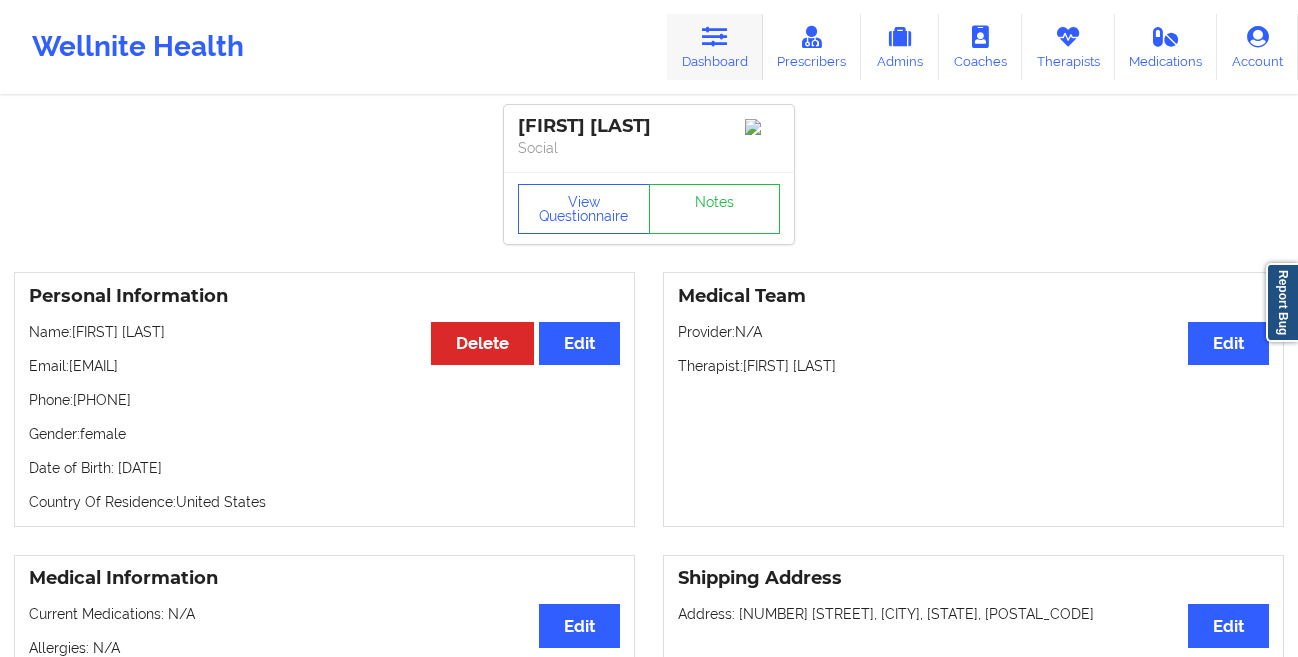 click on "Dashboard" at bounding box center [715, 47] 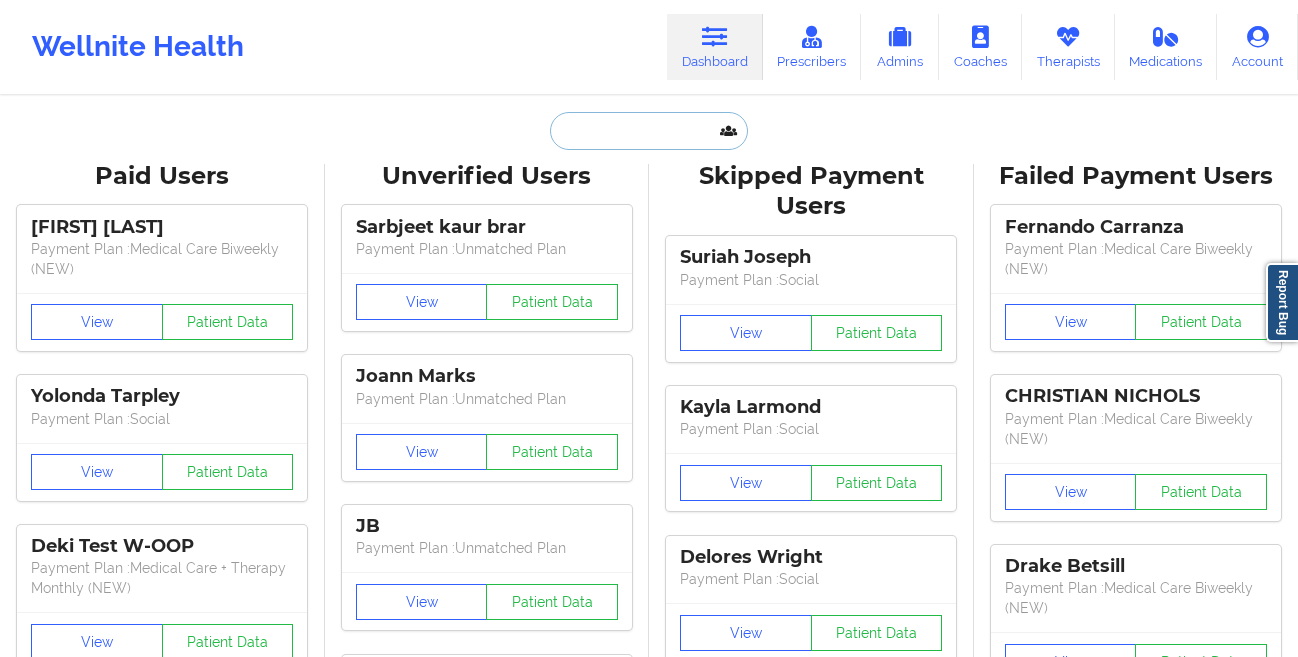 click at bounding box center (649, 131) 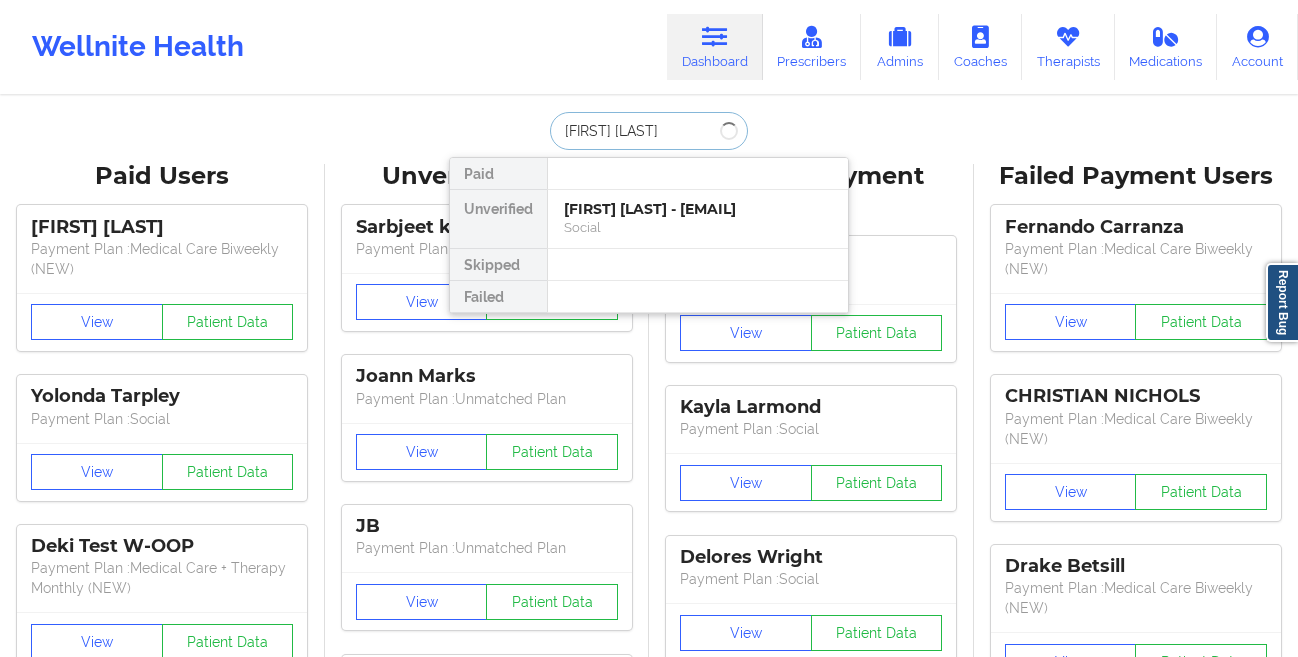 type on "[FIRST] [LAST]" 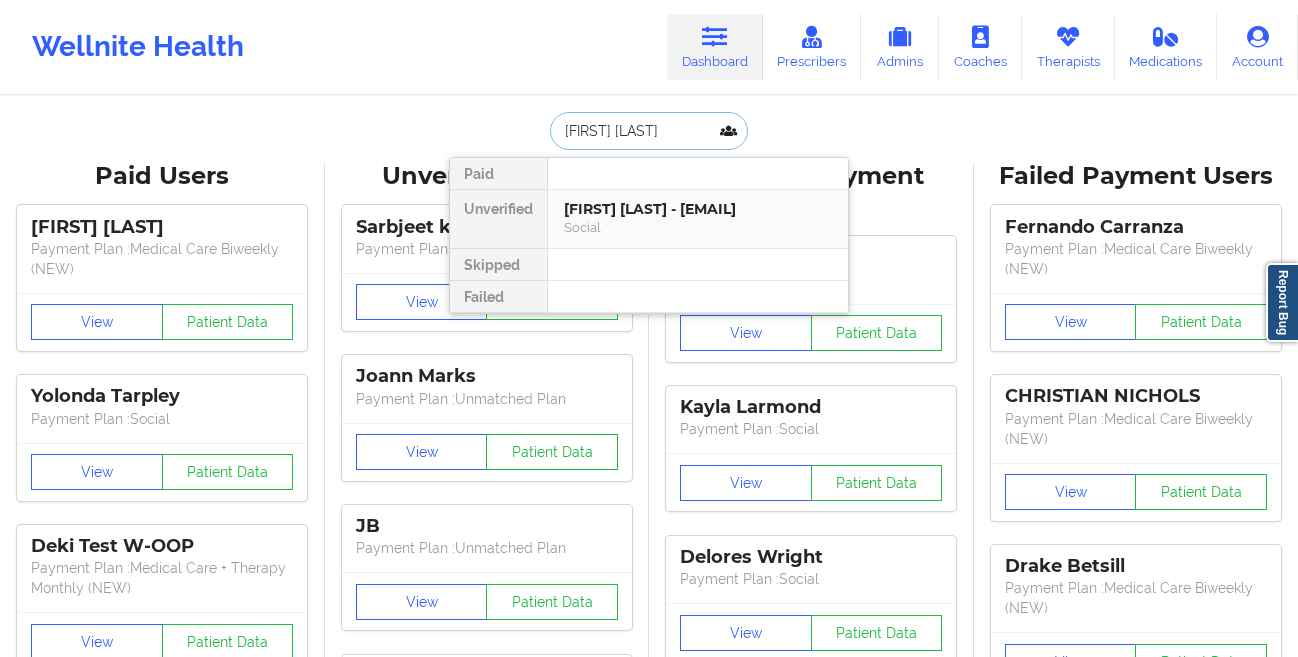 click on "[FIRST] [LAST] - [EMAIL]" at bounding box center (698, 209) 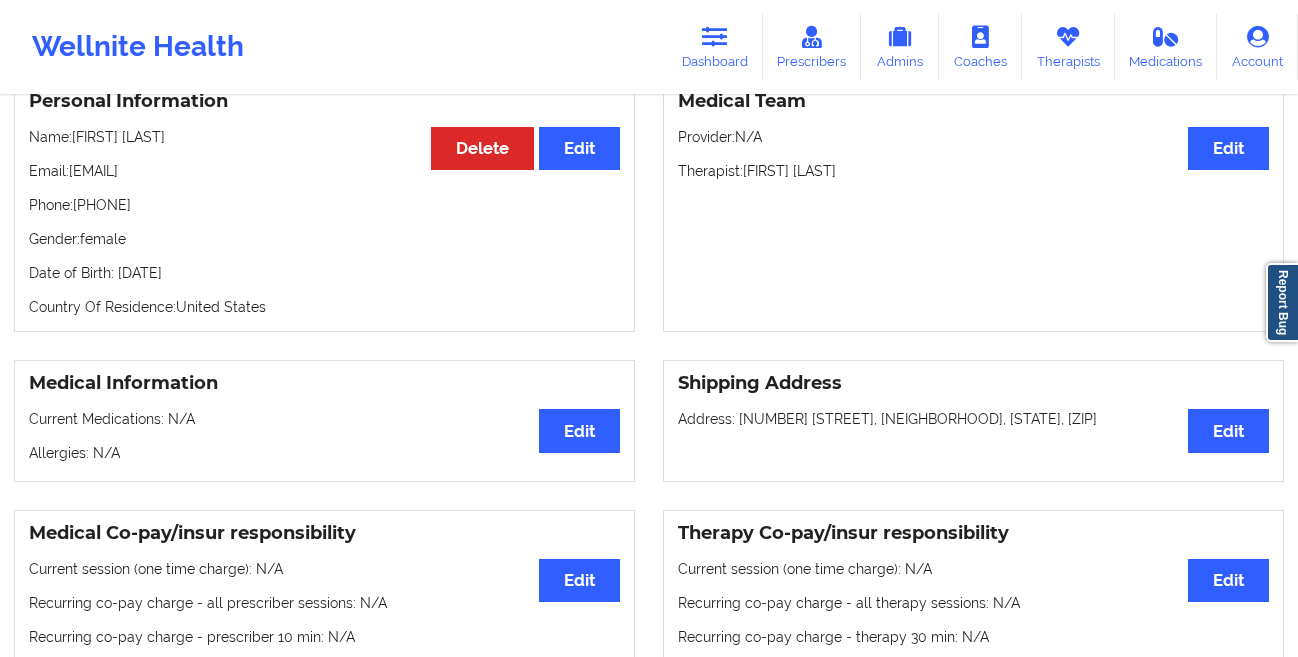 scroll, scrollTop: 0, scrollLeft: 0, axis: both 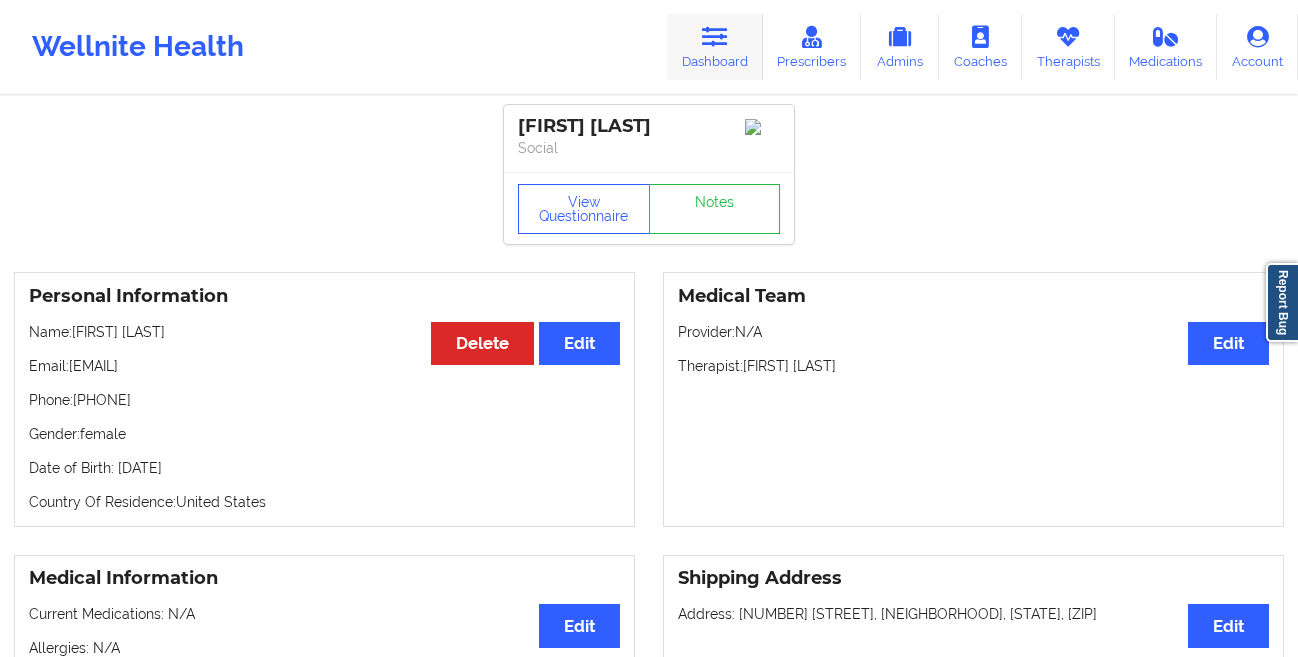 click at bounding box center (715, 37) 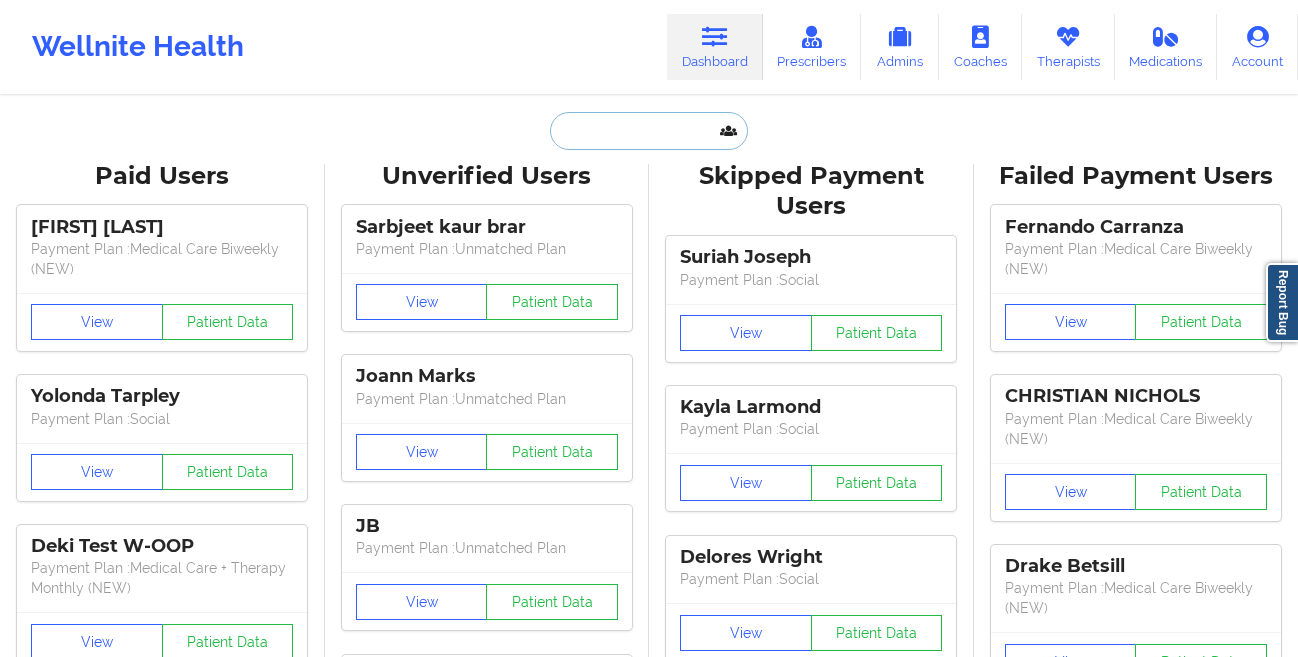 click at bounding box center [649, 131] 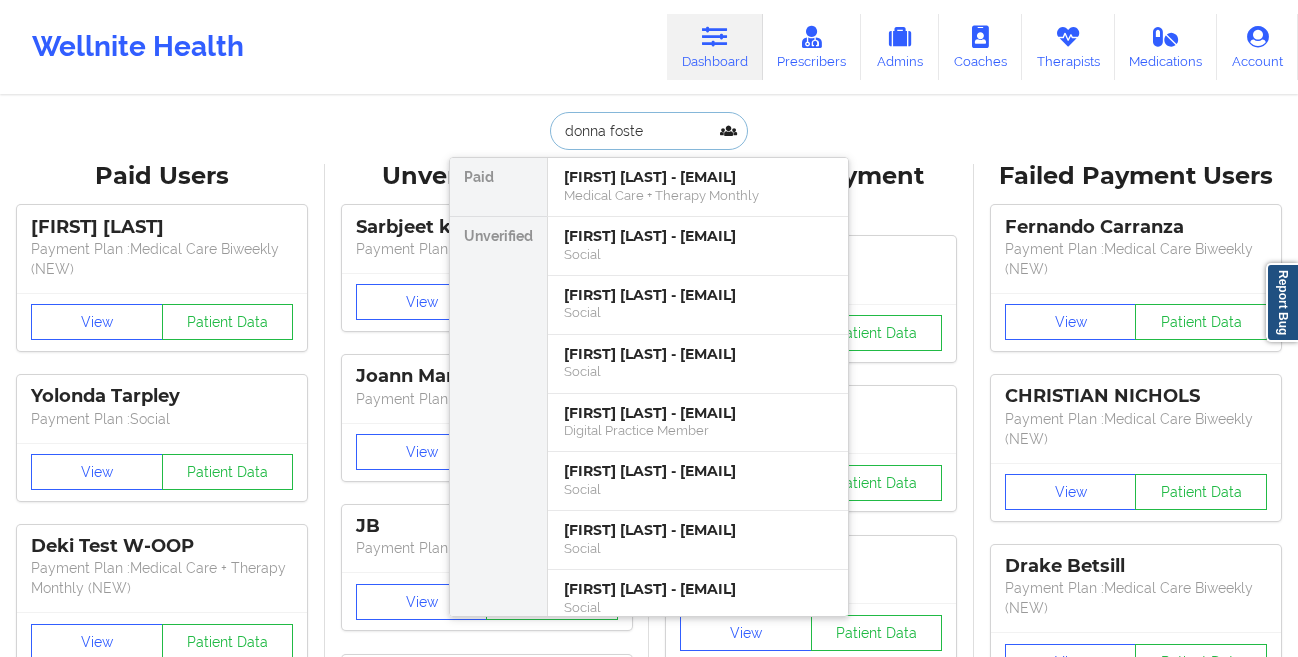 type on "[FIRST] [LAST]" 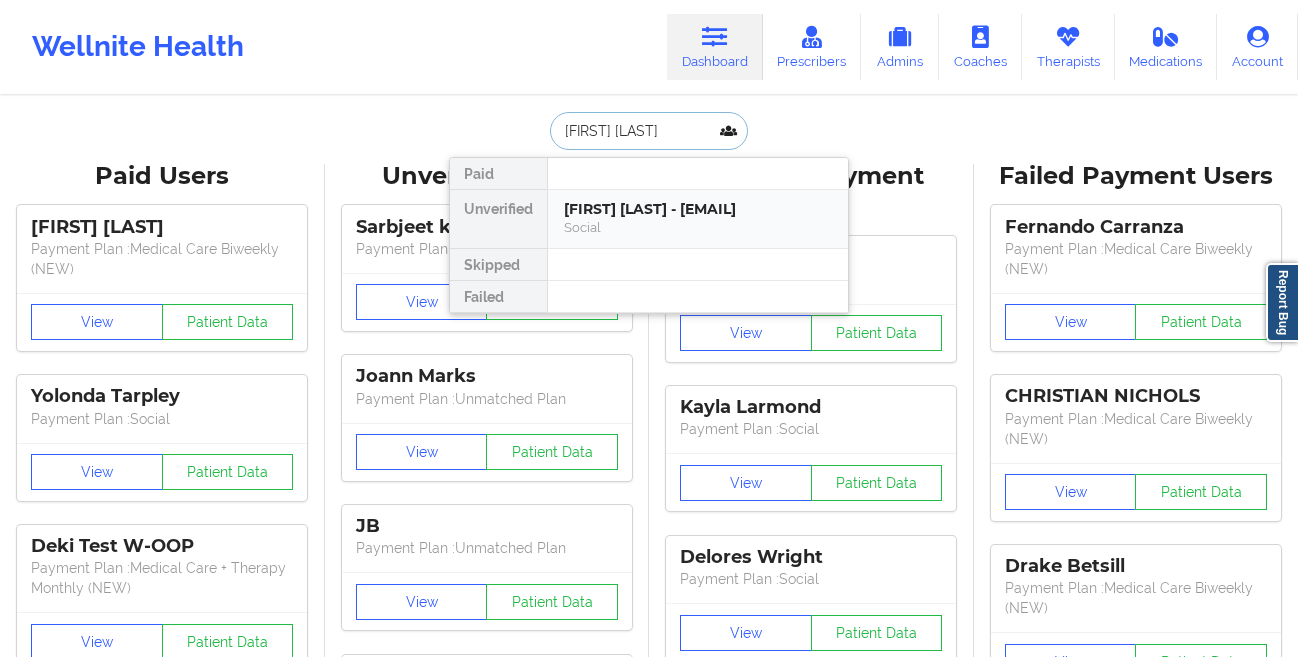 click on "[FIRST] [LAST] - [EMAIL]" at bounding box center [698, 209] 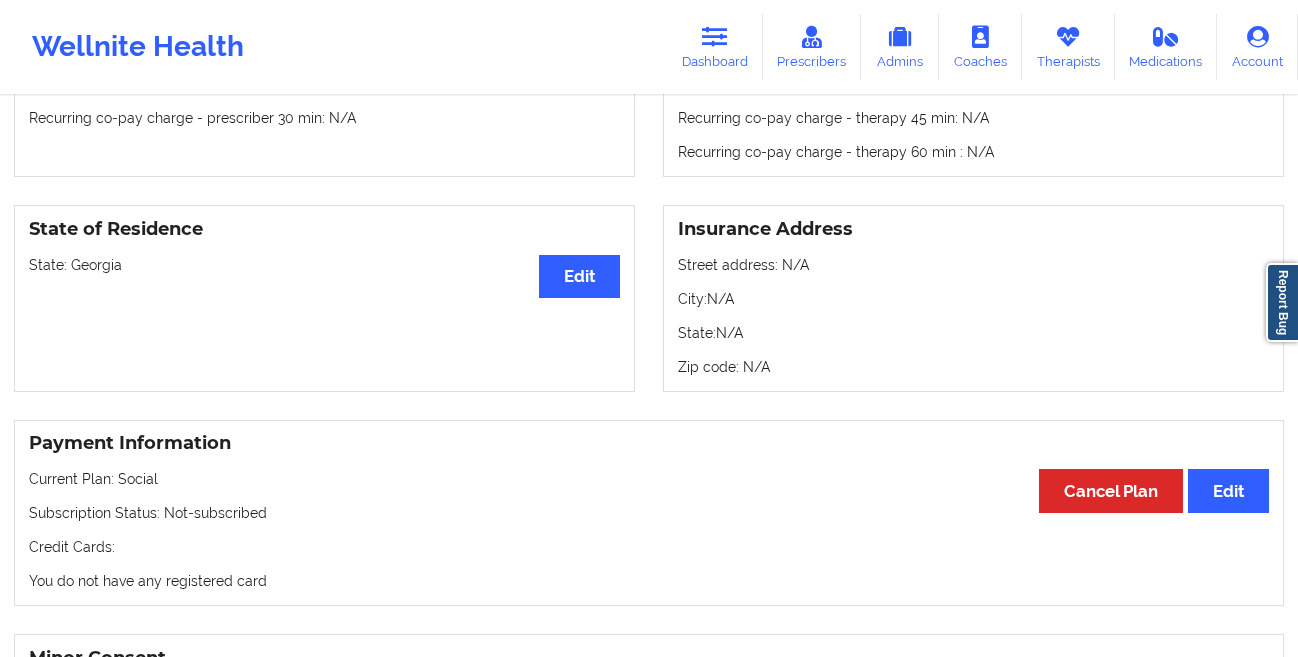 scroll, scrollTop: 580, scrollLeft: 0, axis: vertical 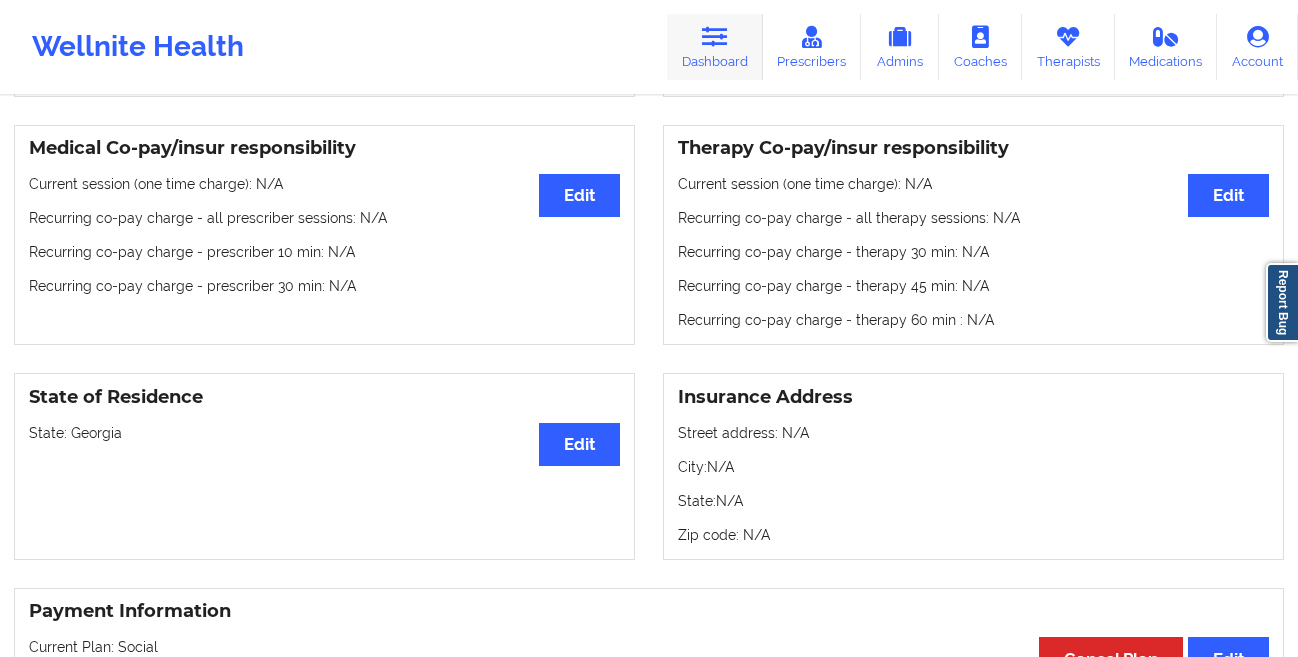 click at bounding box center [715, 37] 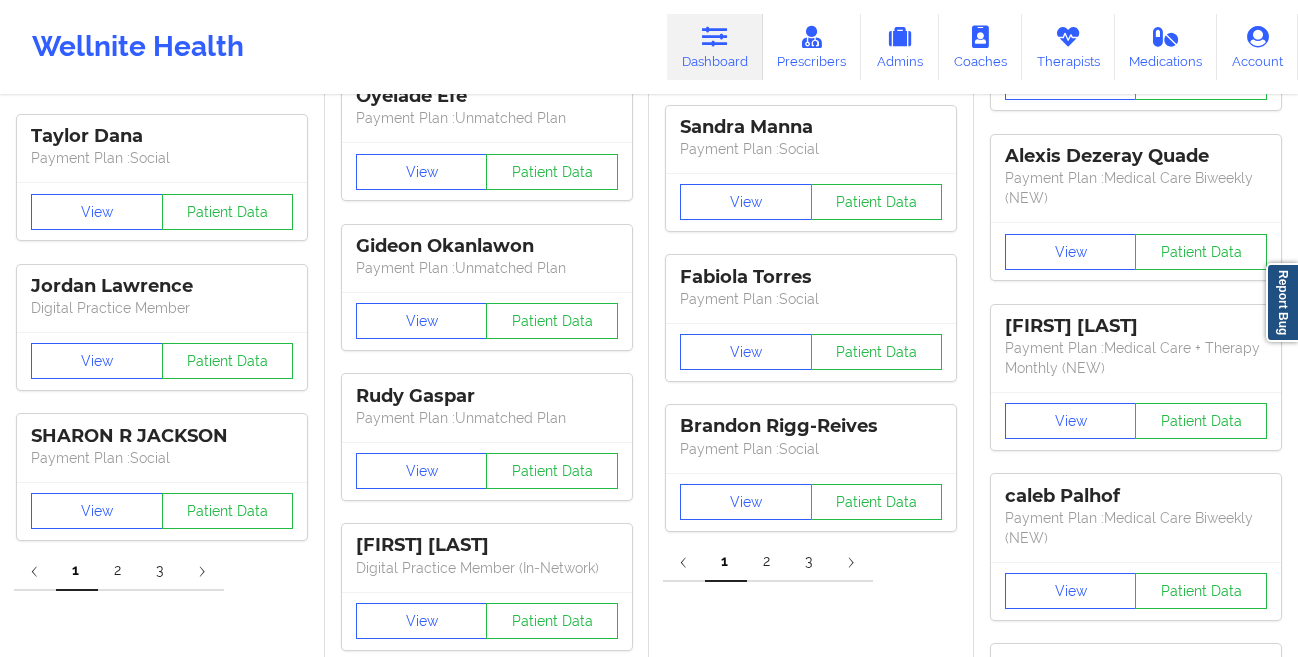 scroll, scrollTop: 0, scrollLeft: 0, axis: both 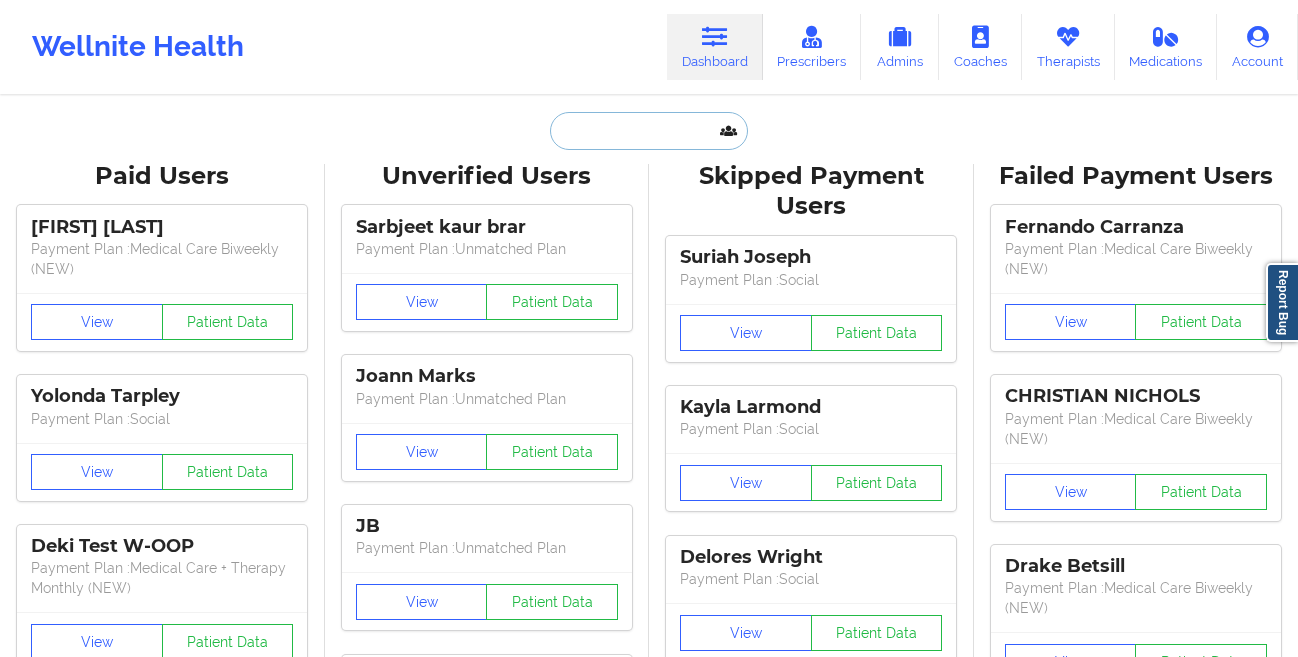 click at bounding box center [649, 131] 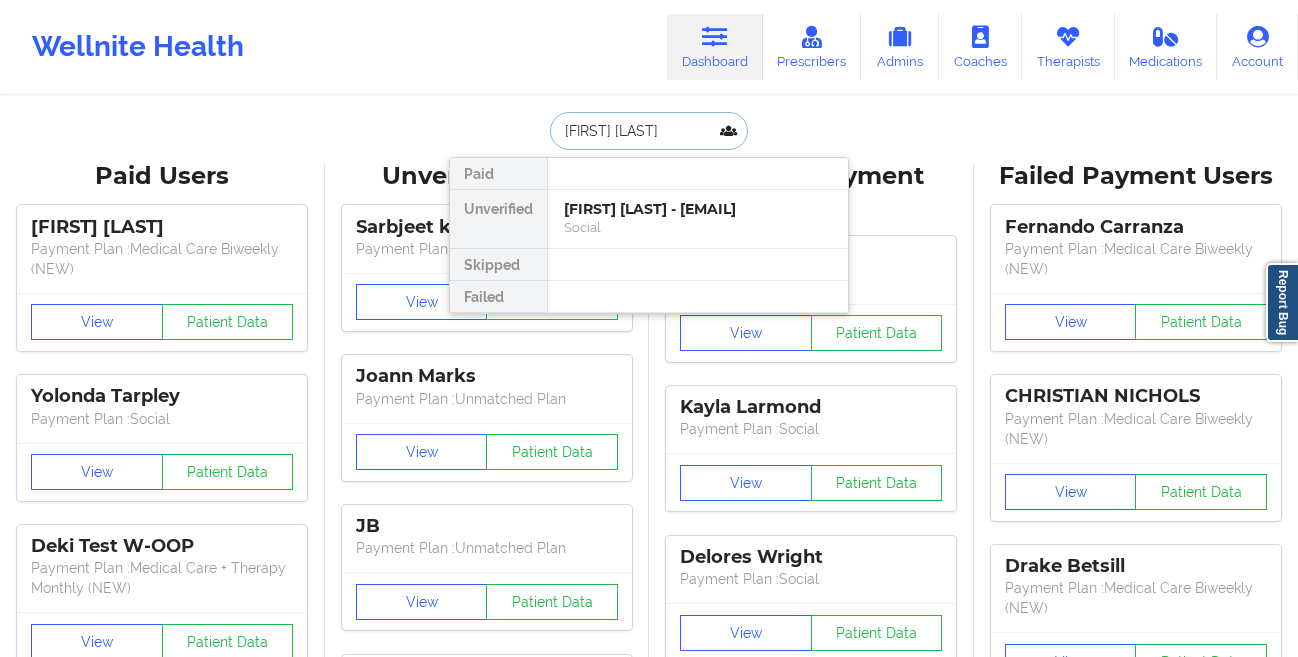 click on "[FIRST] [LAST] - [EMAIL]" at bounding box center [698, 209] 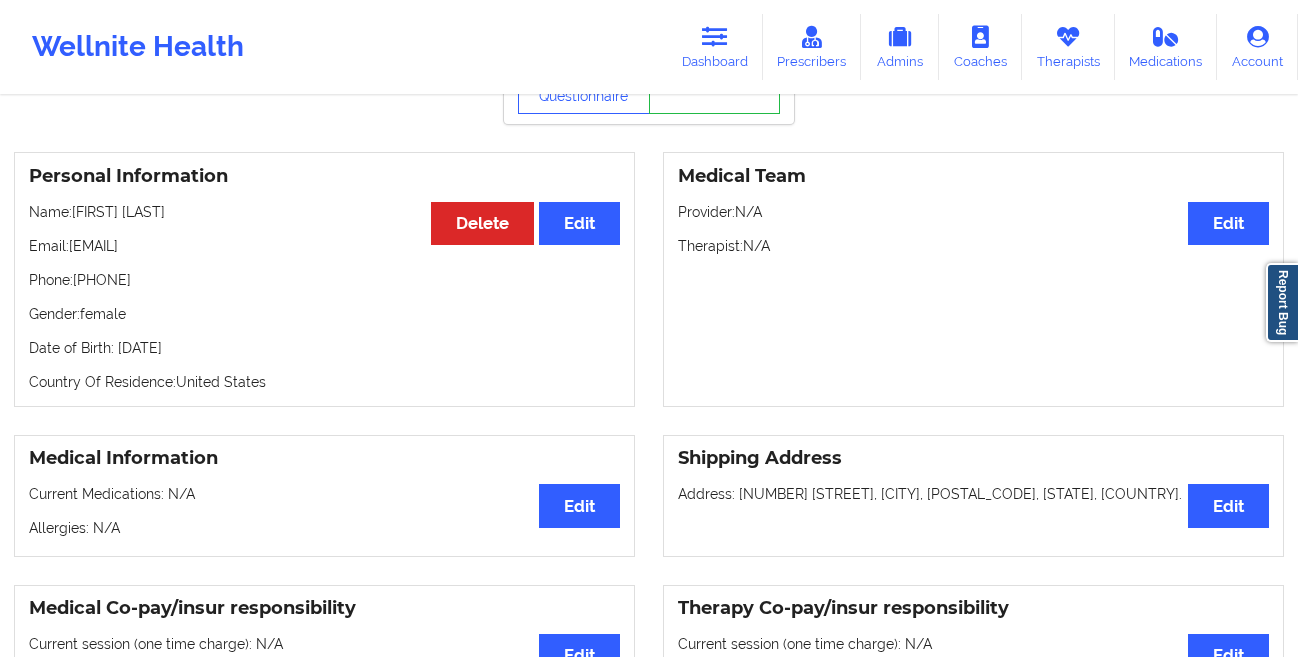 scroll, scrollTop: 0, scrollLeft: 0, axis: both 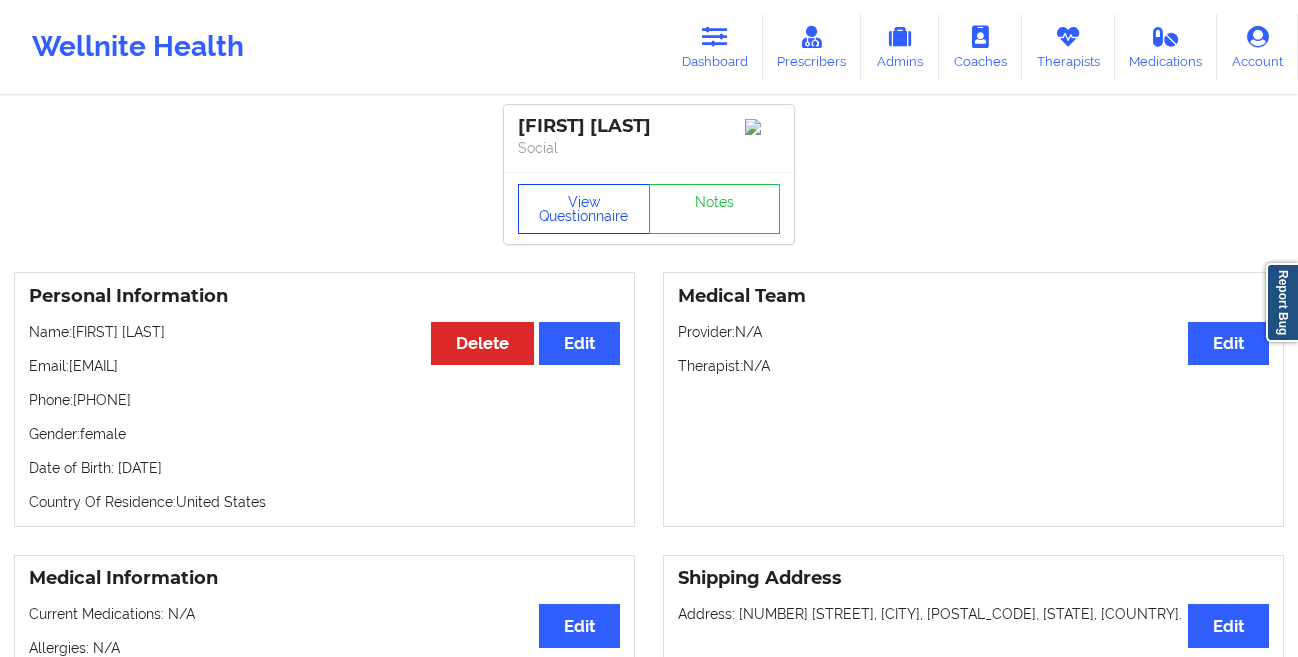 click on "View Questionnaire" at bounding box center (584, 209) 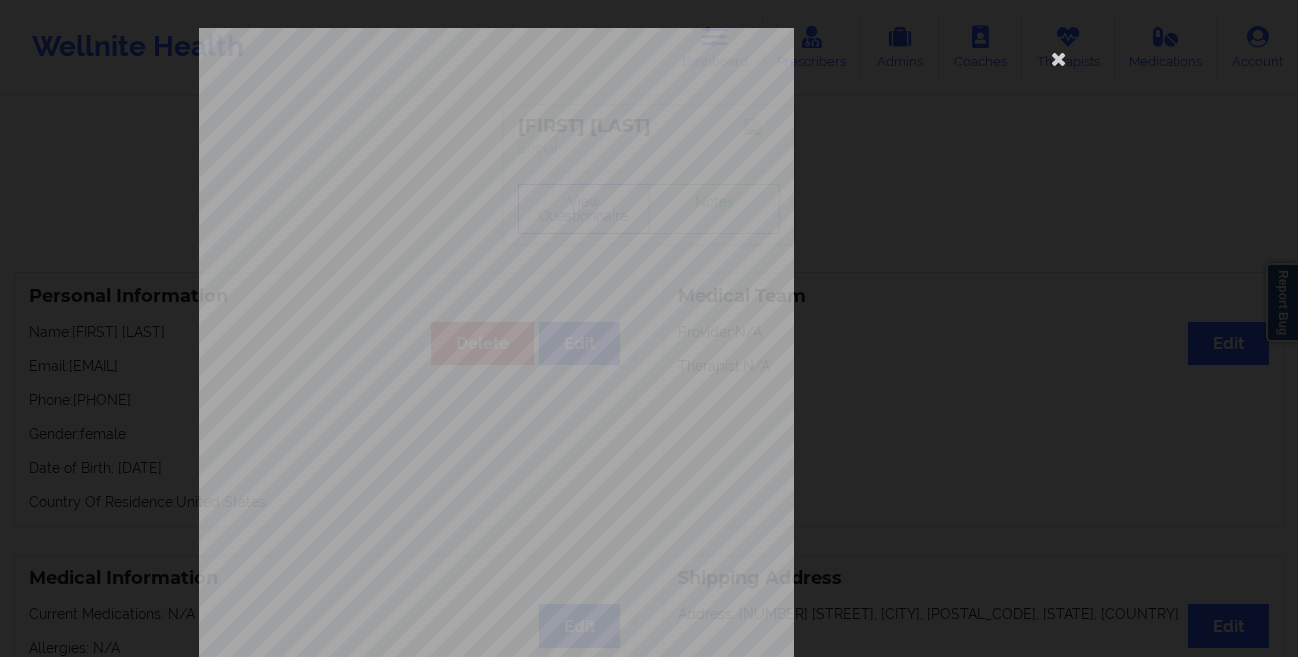 scroll, scrollTop: 297, scrollLeft: 0, axis: vertical 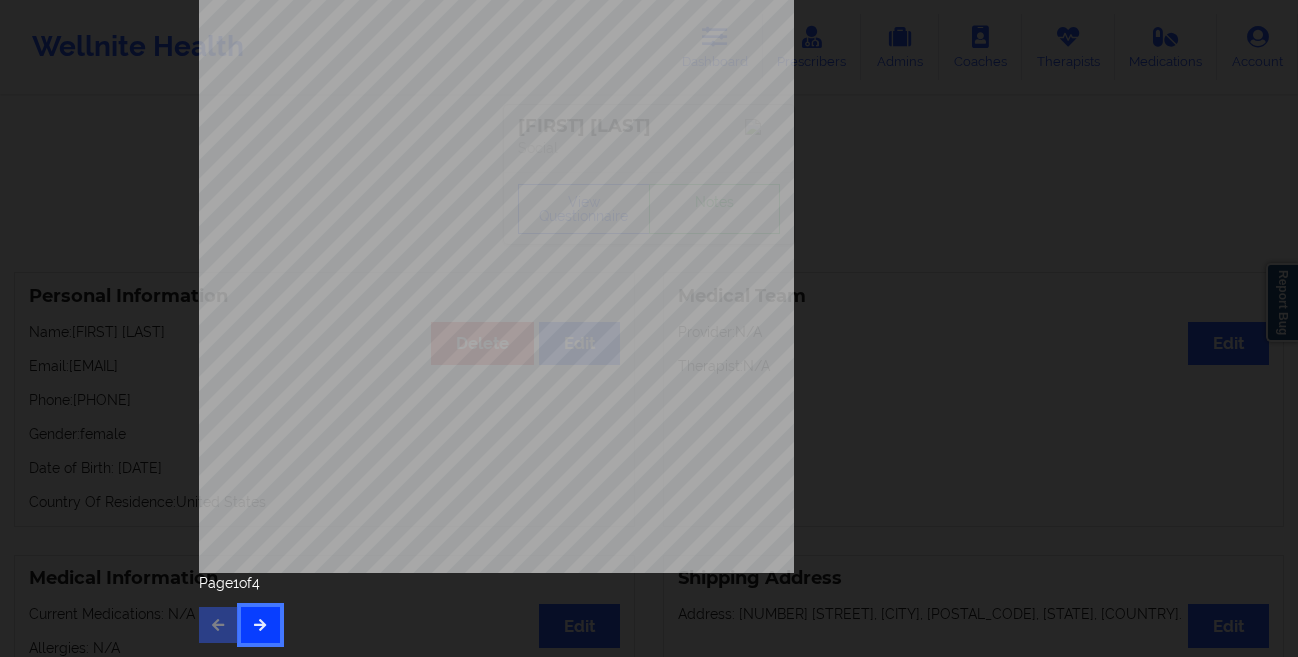 click at bounding box center (260, 624) 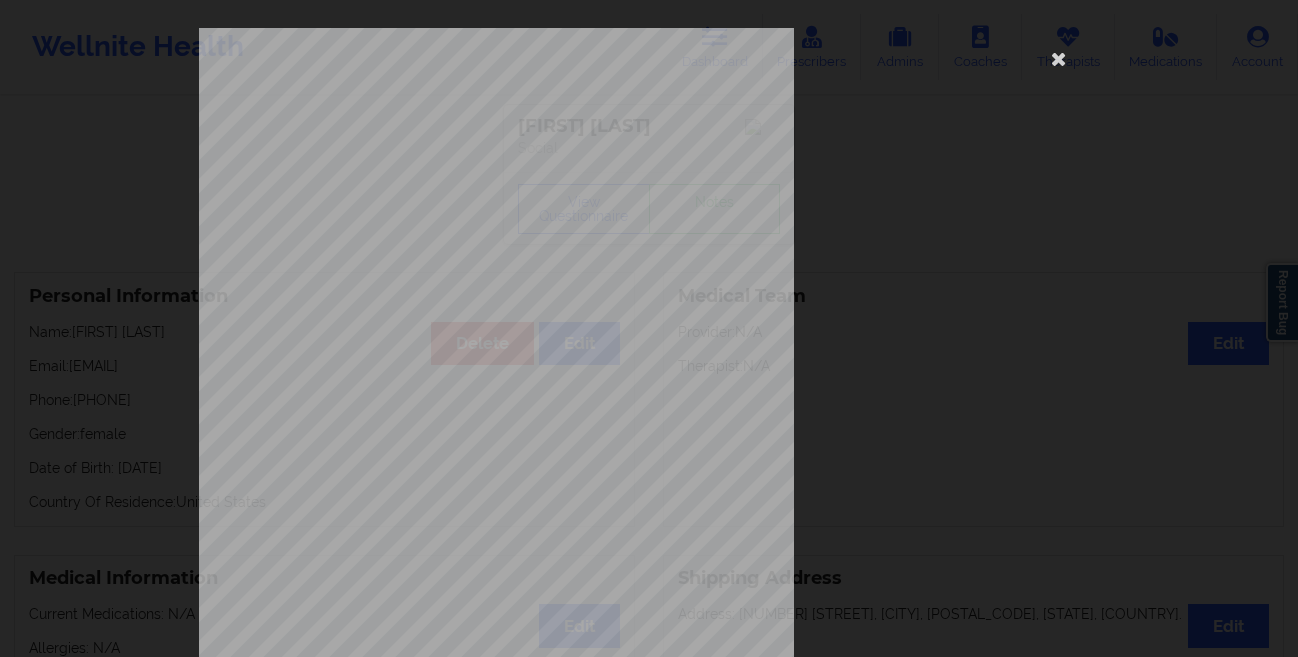 scroll, scrollTop: 297, scrollLeft: 0, axis: vertical 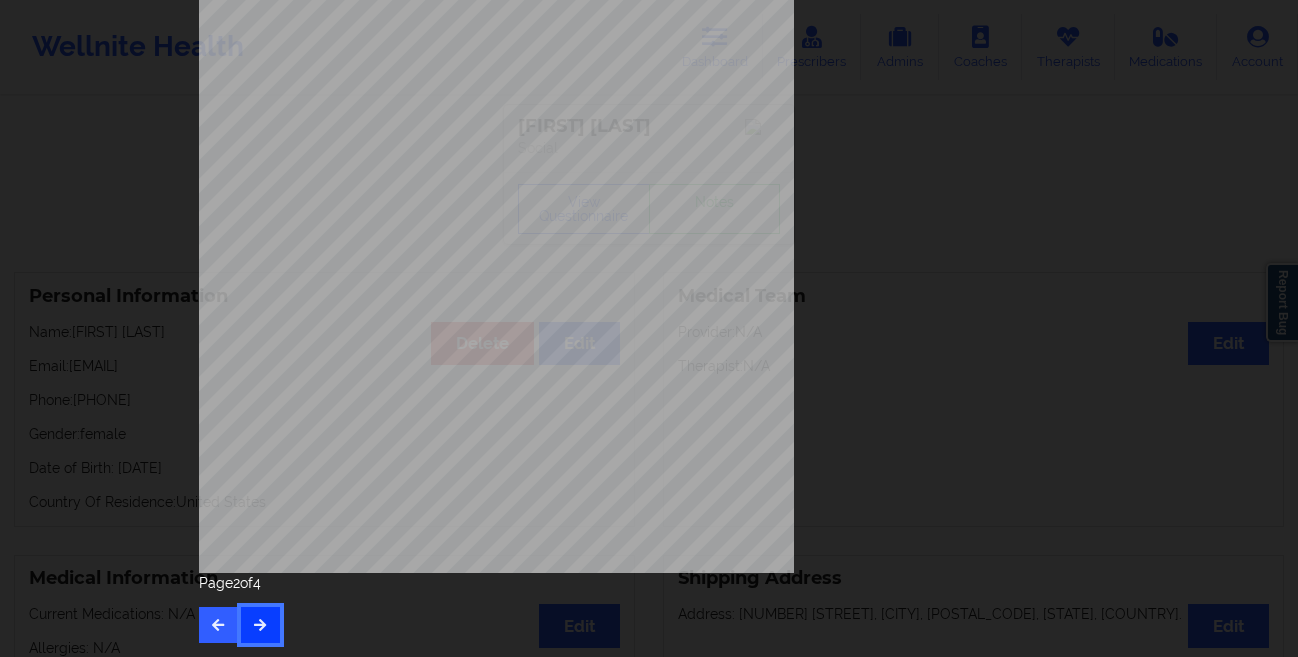click at bounding box center [260, 624] 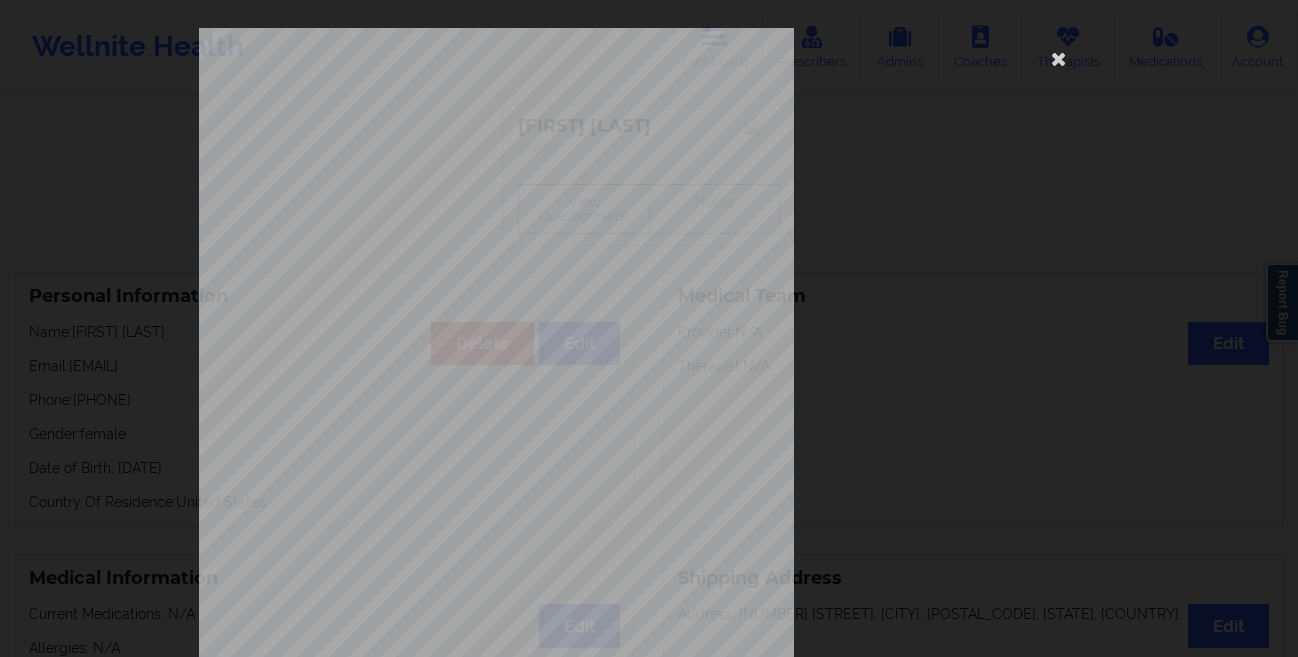 click on "This patient has not provided the type of insurance Insurance Member ID for patient This patient has not provided his Member ID Insurance company name details by patient This patient has not provided the name of insurance company Insurance Company Identity number by patient This patient has not provided the identity number of insurance Insurance dependency status details by patient This patient has not provided his/her dependency status of insurance Payment plan chosen by patient together Currently Suicidal None Local Pharmacy Data None Where patient came from None Job Information None no Cancellation Survey Data Why do you want to cancel ? How many appointments have you had with W ellnite (including both therapist and mental health coach appointments) ? Do you have healthcare insurance ? Have you been treated for anxiety and/or depression in the past ? Are you currently taking any medication for anxiety and/or depression ? How would you rate your overall experience with your doctor/provider ? Page  3  of  4" at bounding box center (649, 328) 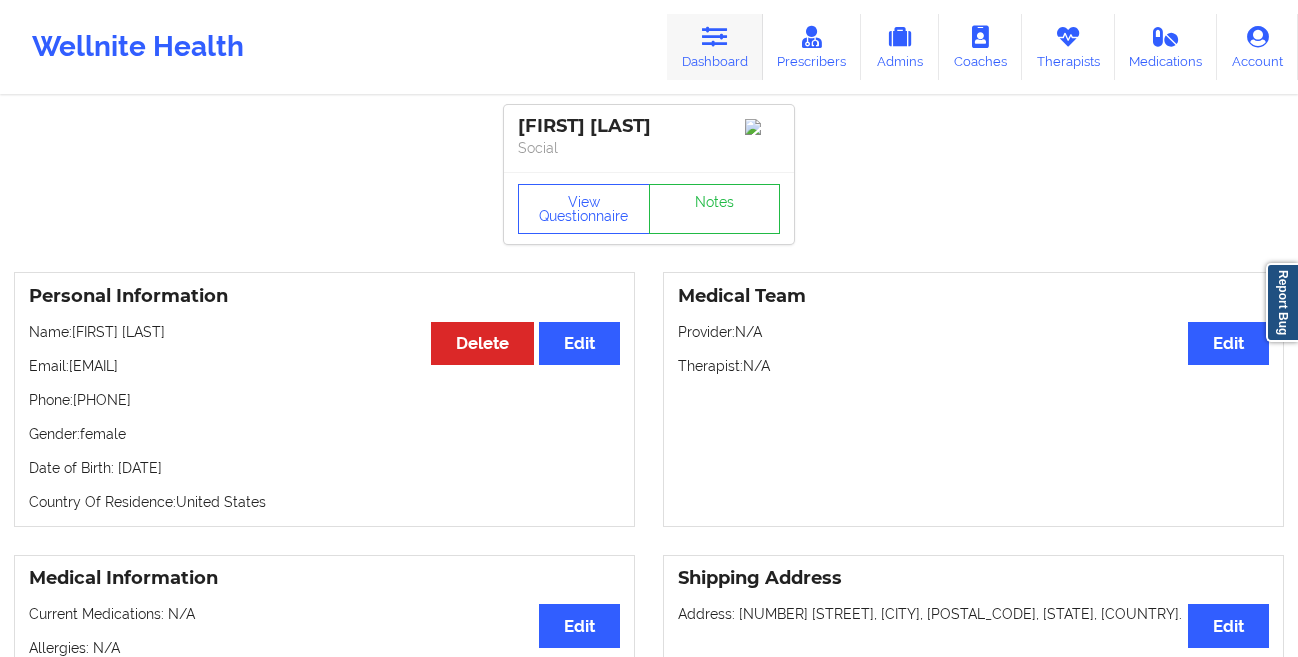 click at bounding box center [715, 37] 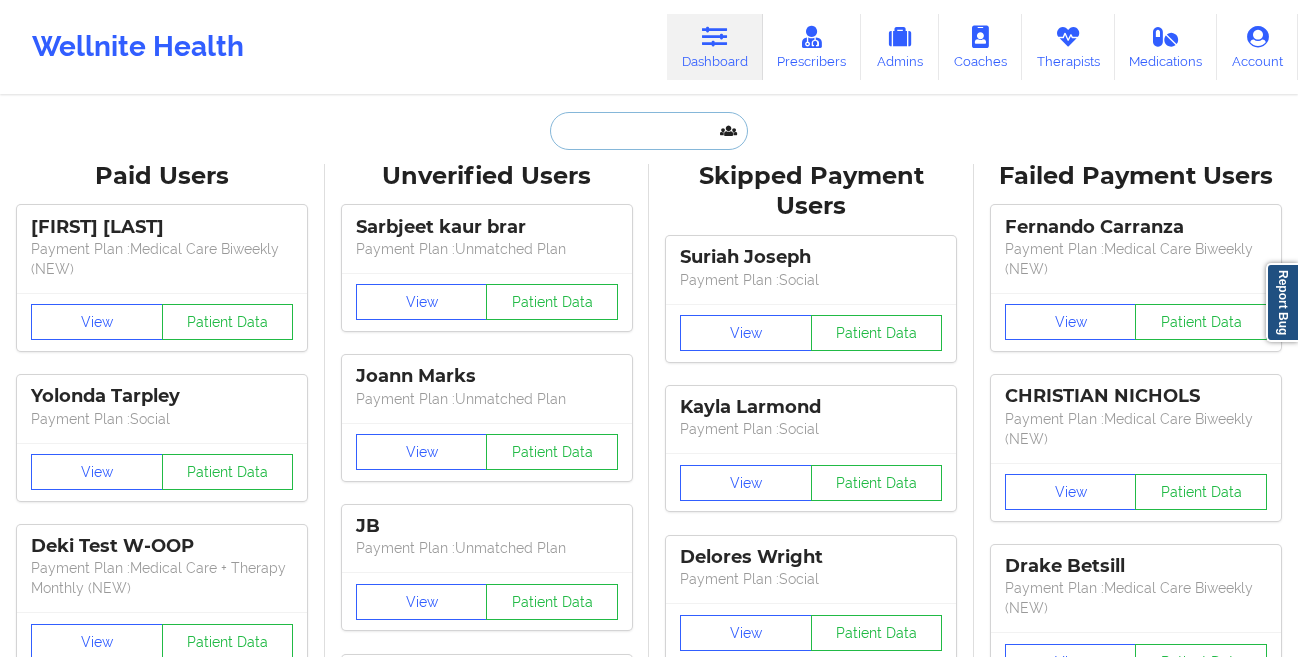 click at bounding box center (649, 131) 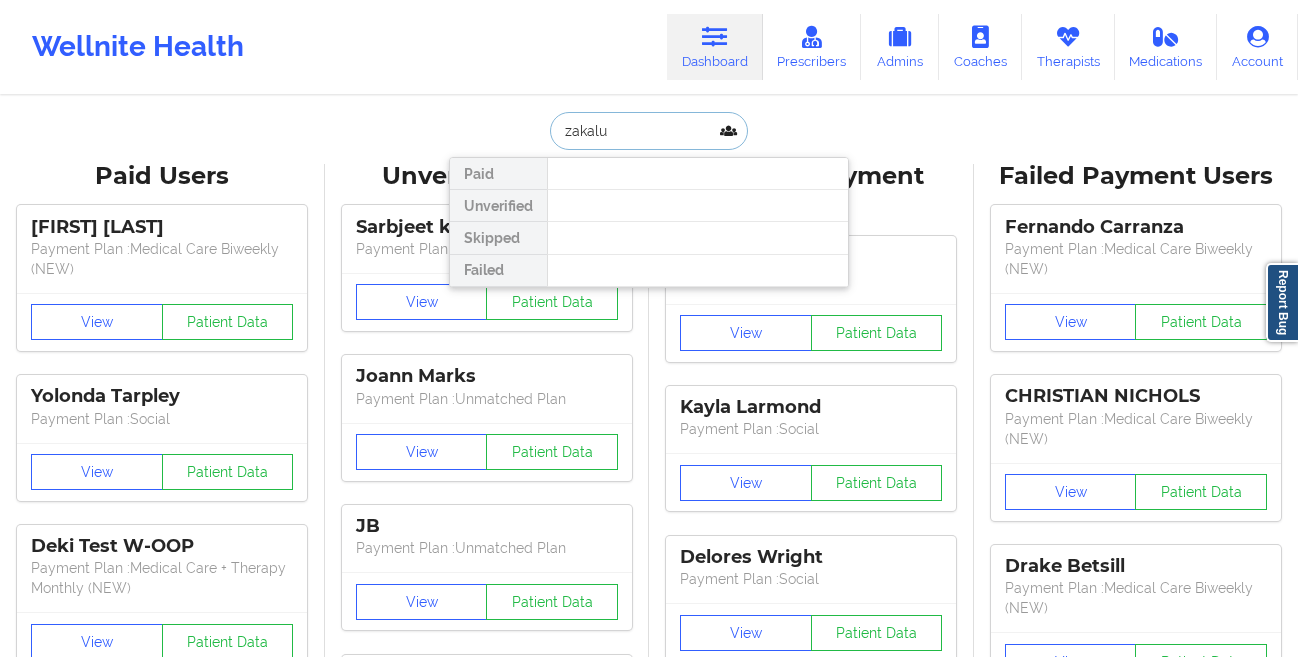 type on "[LAST]" 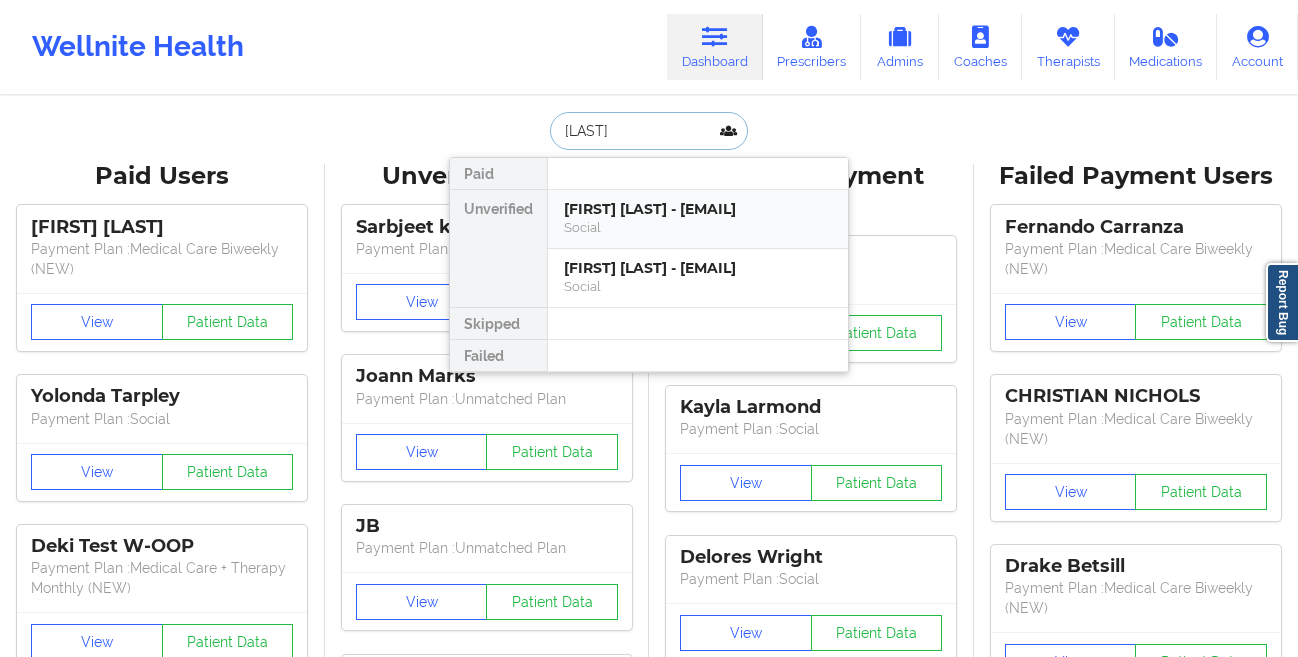click on "[FIRST] [LAST] - [EMAIL]" at bounding box center (698, 209) 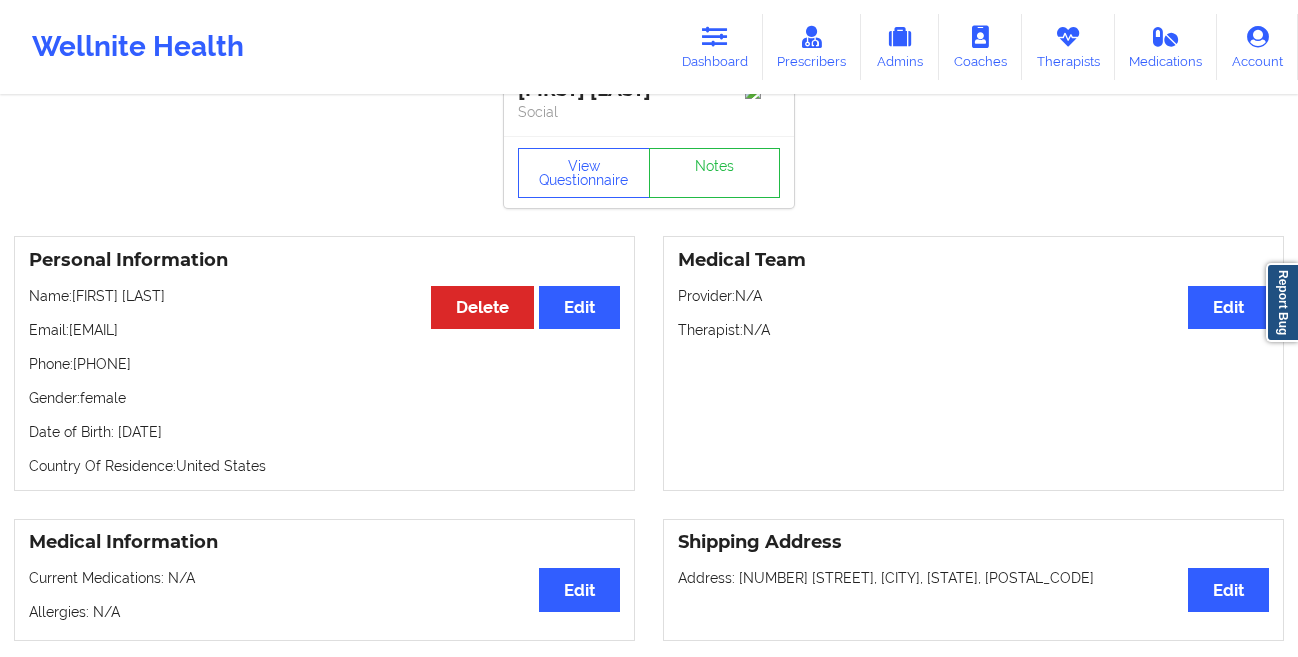 scroll, scrollTop: 0, scrollLeft: 0, axis: both 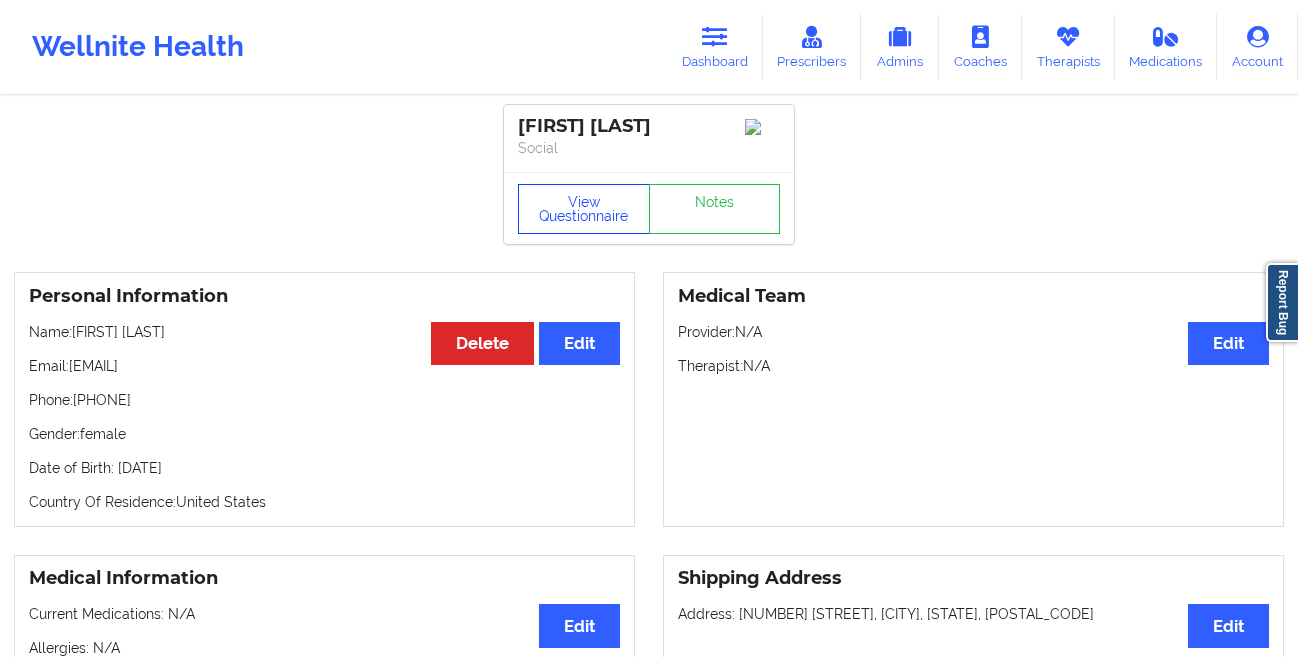 click on "View Questionnaire" at bounding box center [584, 209] 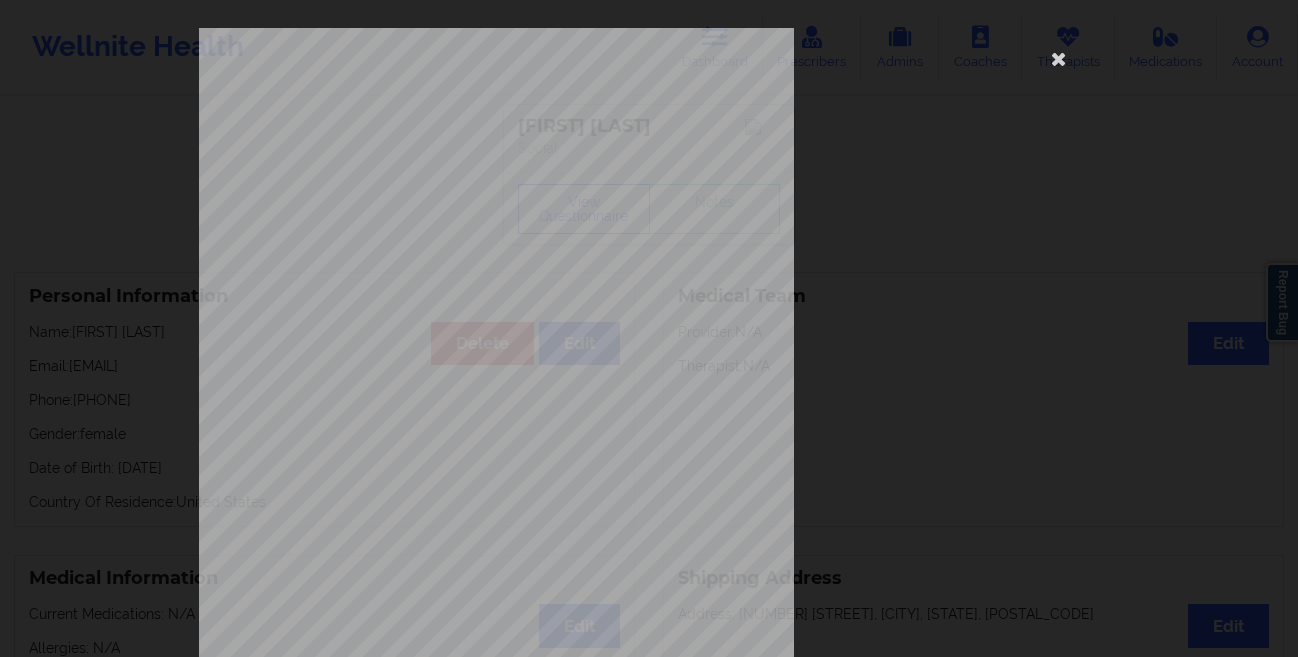 scroll, scrollTop: 297, scrollLeft: 0, axis: vertical 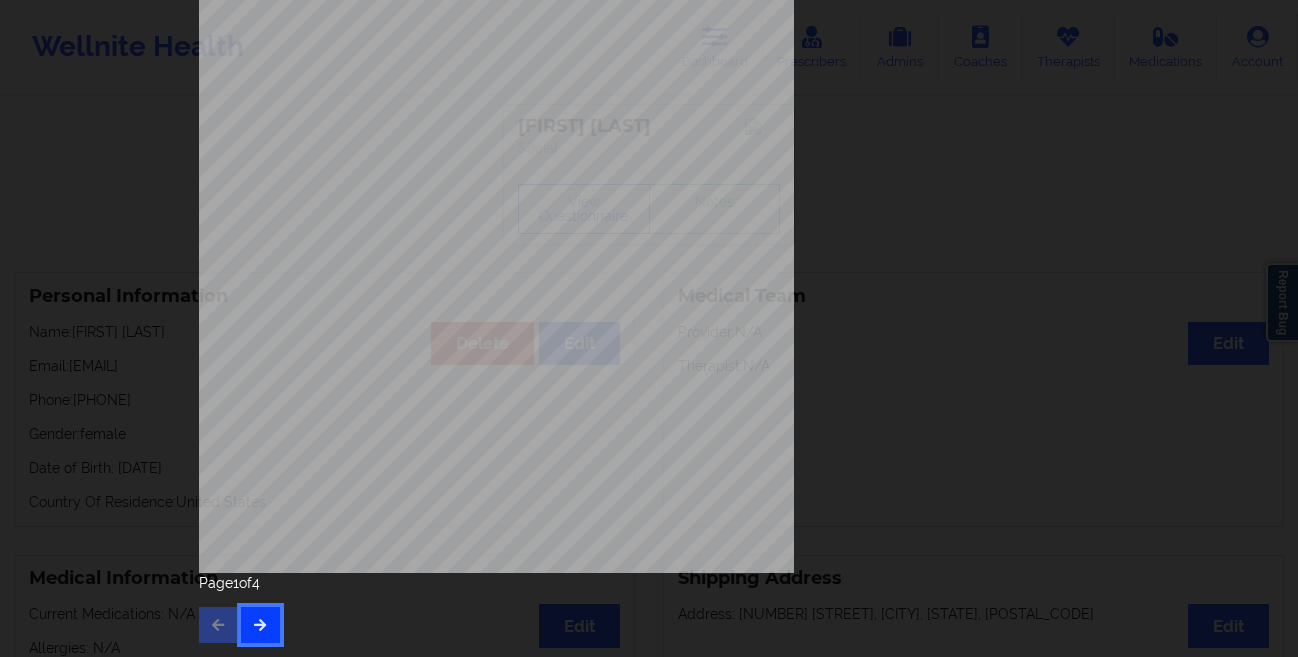click at bounding box center (260, 624) 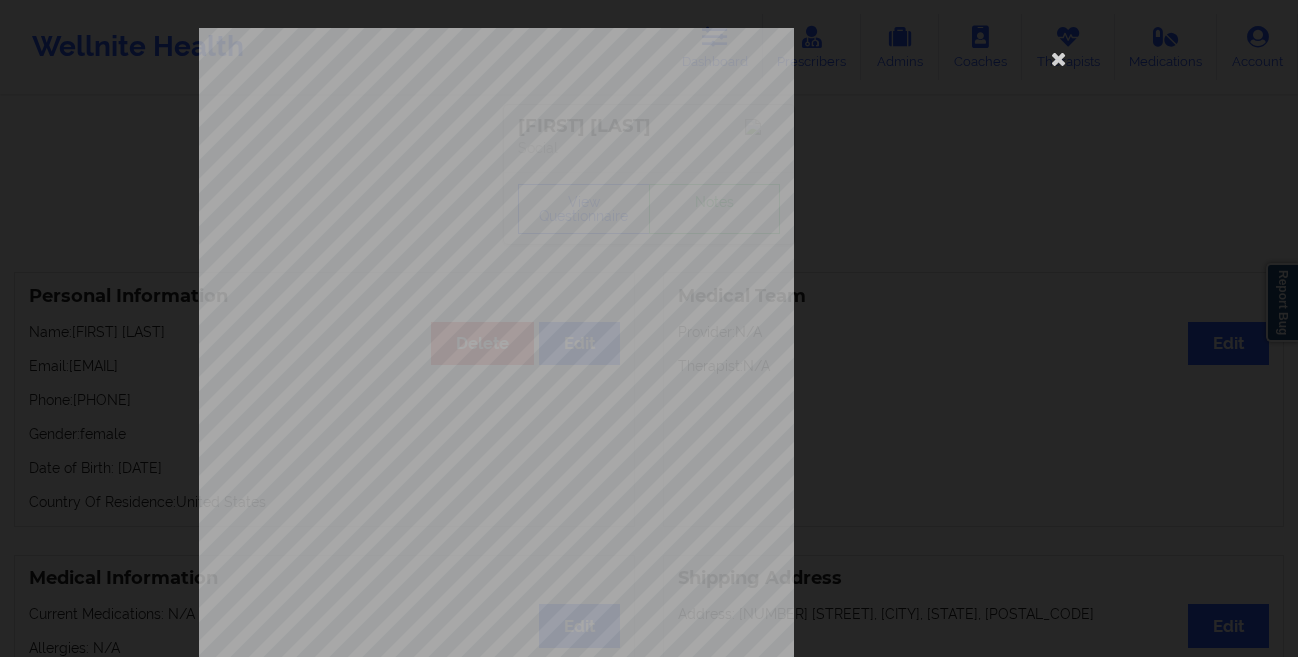scroll, scrollTop: 297, scrollLeft: 0, axis: vertical 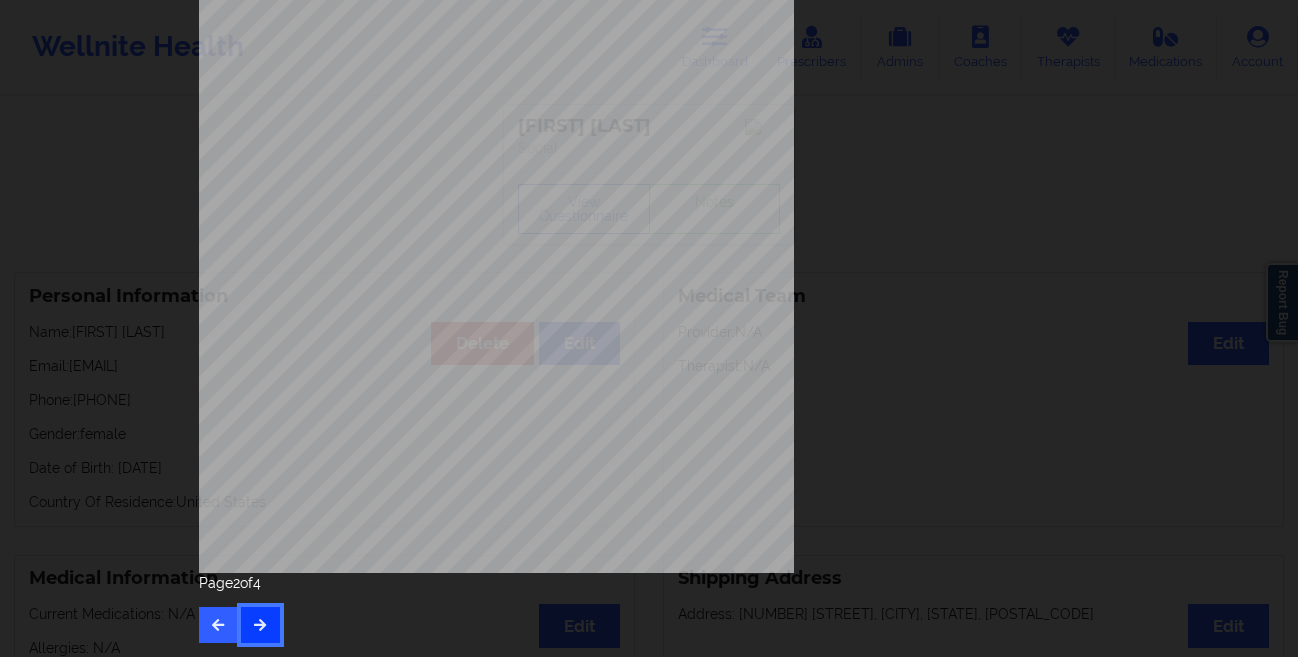 click at bounding box center [260, 624] 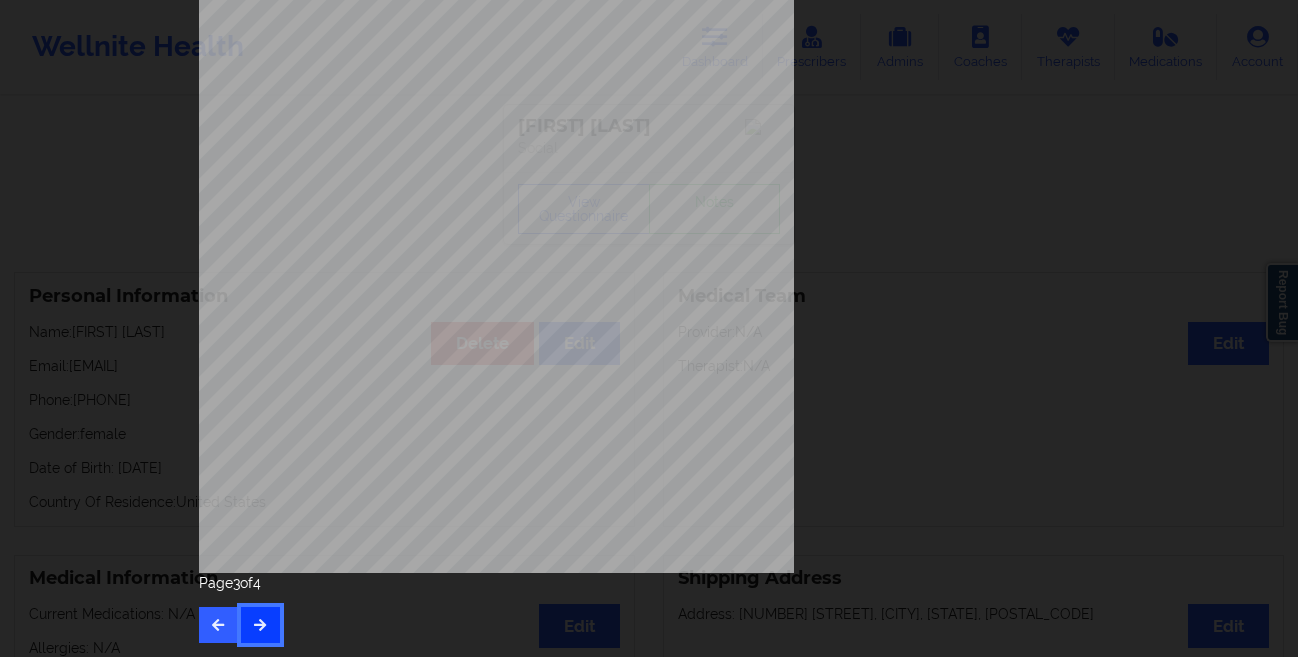 scroll, scrollTop: 0, scrollLeft: 0, axis: both 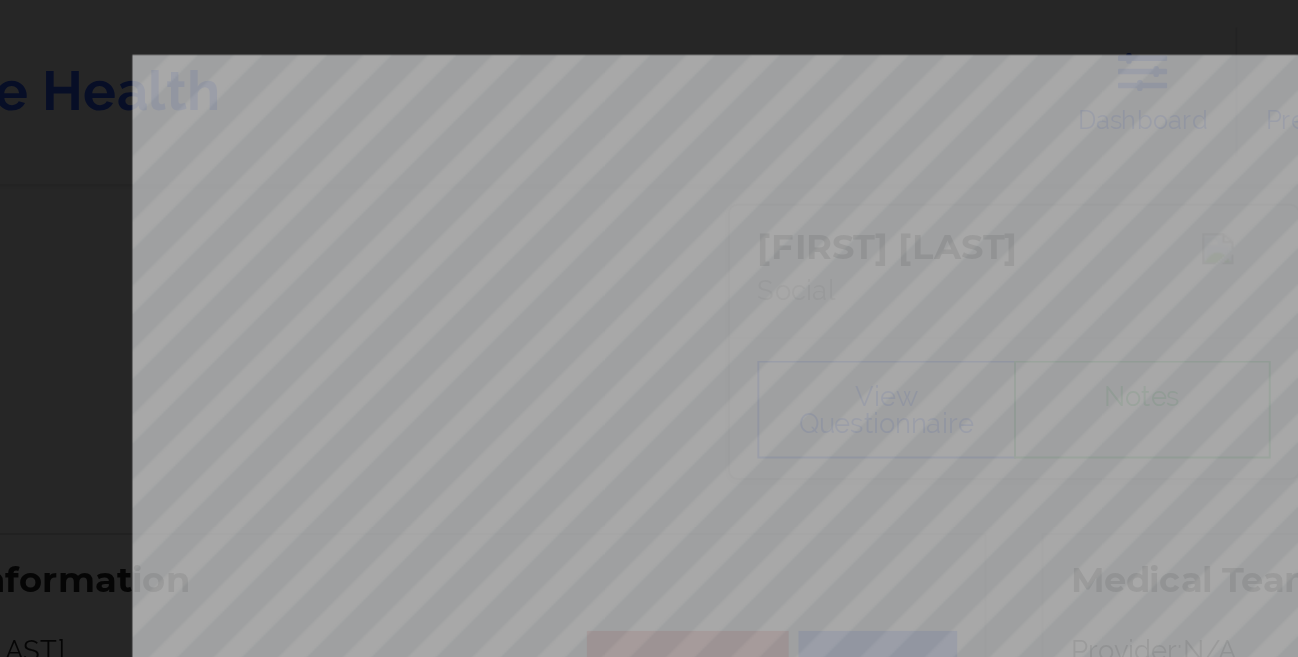 click on "commercial Insurance Member ID for patient [NUMBER] Insurance company name details by patient OptumHealth Behavioral Solution Insurance Company Identity number by patient OptumHealth Behavioral Solution Insurance dependency status details by patient Own coverage Payment plan chosen by patient together Currently Suicidal None Local Pharmacy Data None Where patient came from Booked apt through United Healthcare platform Job Information None no Cancellation Survey Data Why do you want to cancel ? How many appointments have you had with W ellnite (including both therapist and mental health coach appointments) ? Do you have healthcare insurance ? Have you been treated for anxiety and/or depression in the past ? Are you currently taking any medication for anxiety and/or depression ? How would you rate your overall experience with your doctor/provider ? How would you rate your experience with our text-based support team ? Which of the following would make W ellnite a better experience for you ? Page  3  of  4" at bounding box center [649, 328] 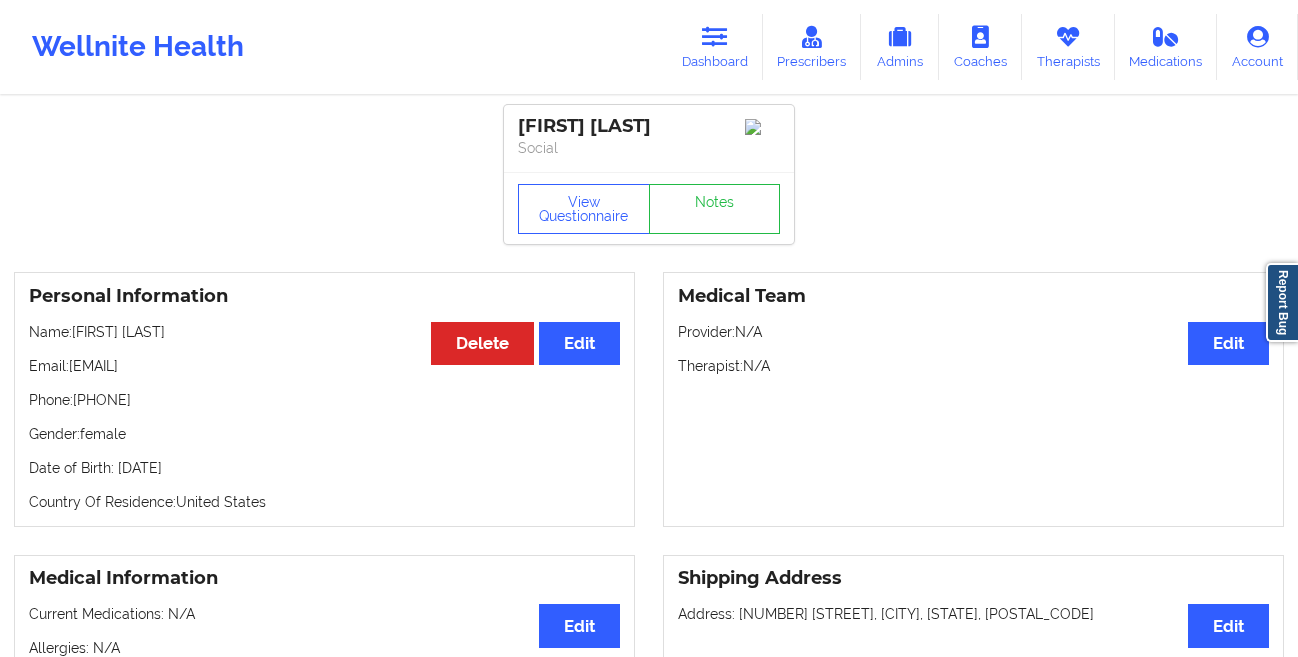 drag, startPoint x: 223, startPoint y: 475, endPoint x: 116, endPoint y: 478, distance: 107.042046 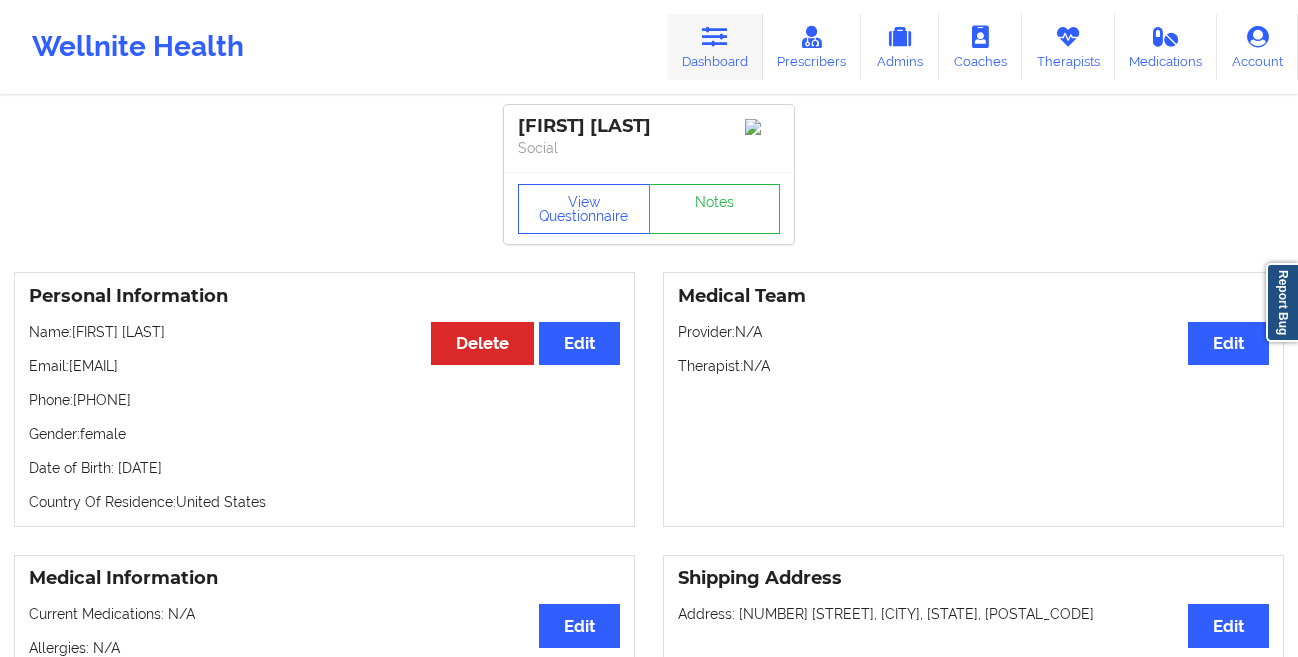 click on "Dashboard" at bounding box center (715, 47) 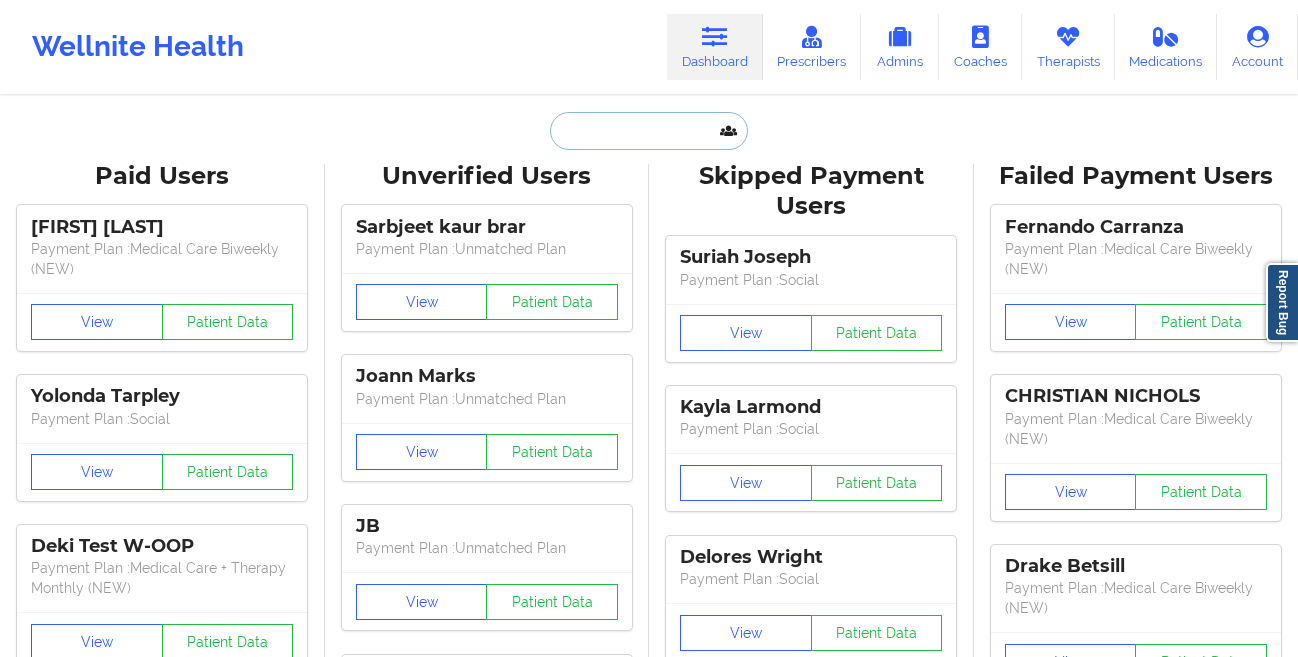 click at bounding box center (649, 131) 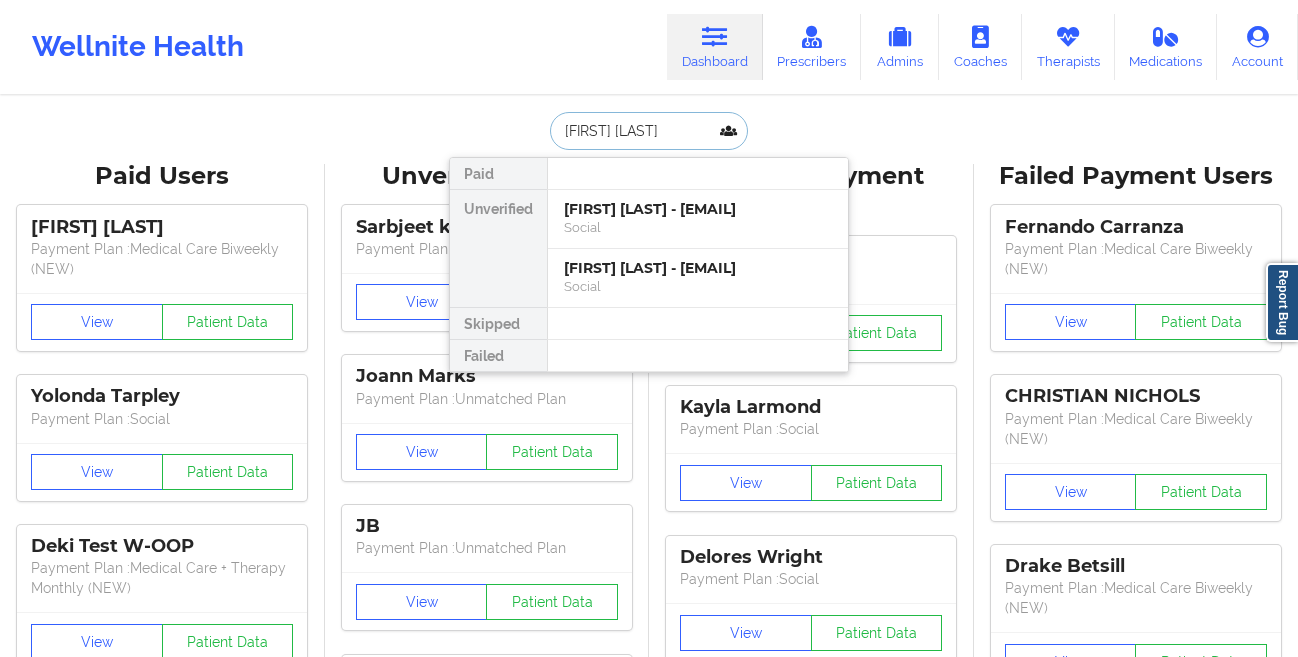type on "[FIRST] [LAST]" 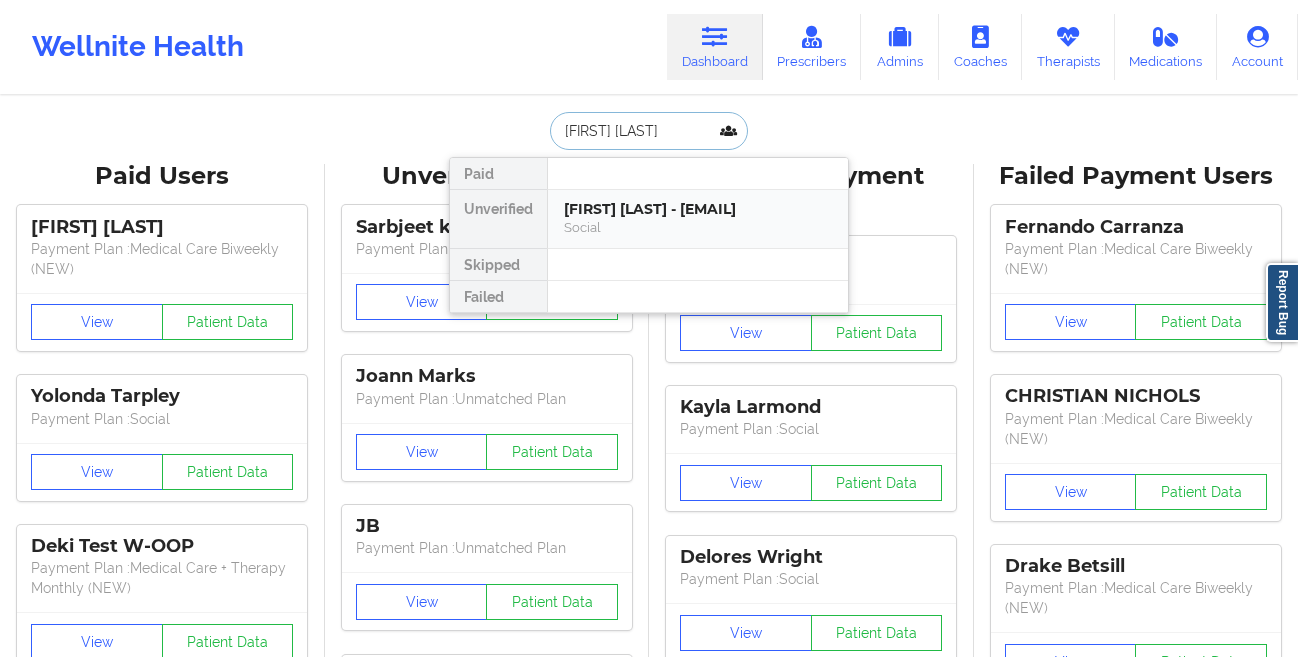 click on "[FIRST] [LAST] - [EMAIL]" at bounding box center [698, 209] 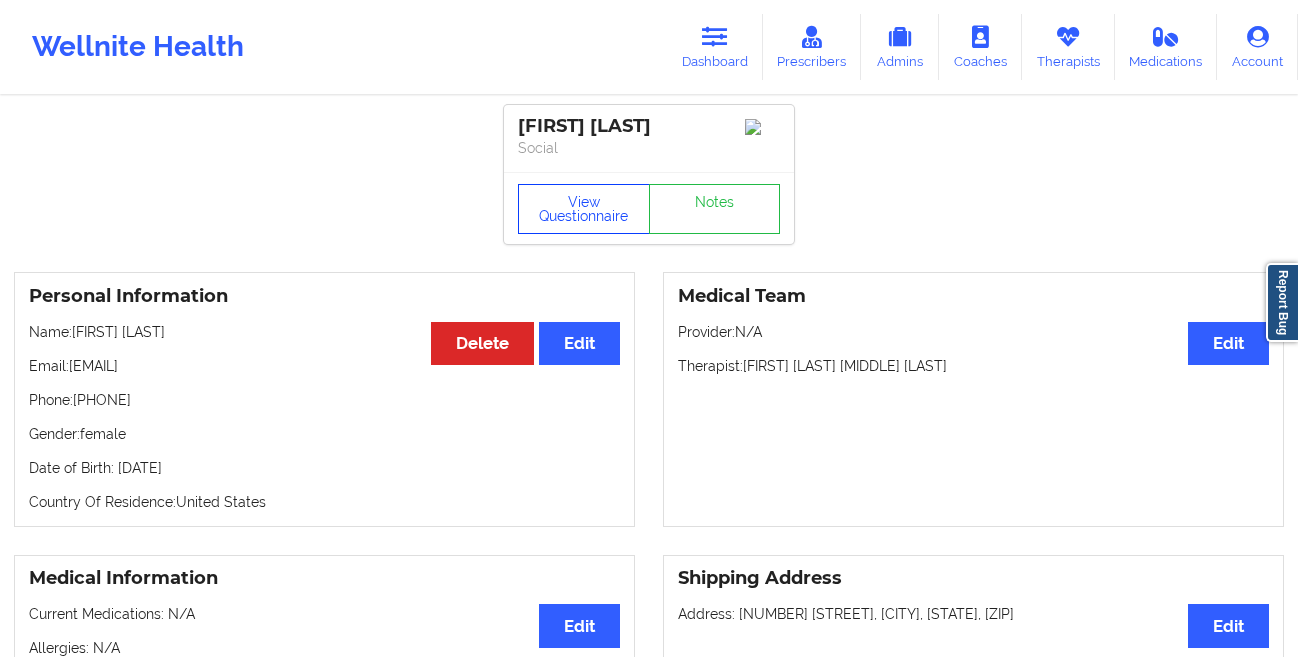 click on "View Questionnaire" at bounding box center [584, 209] 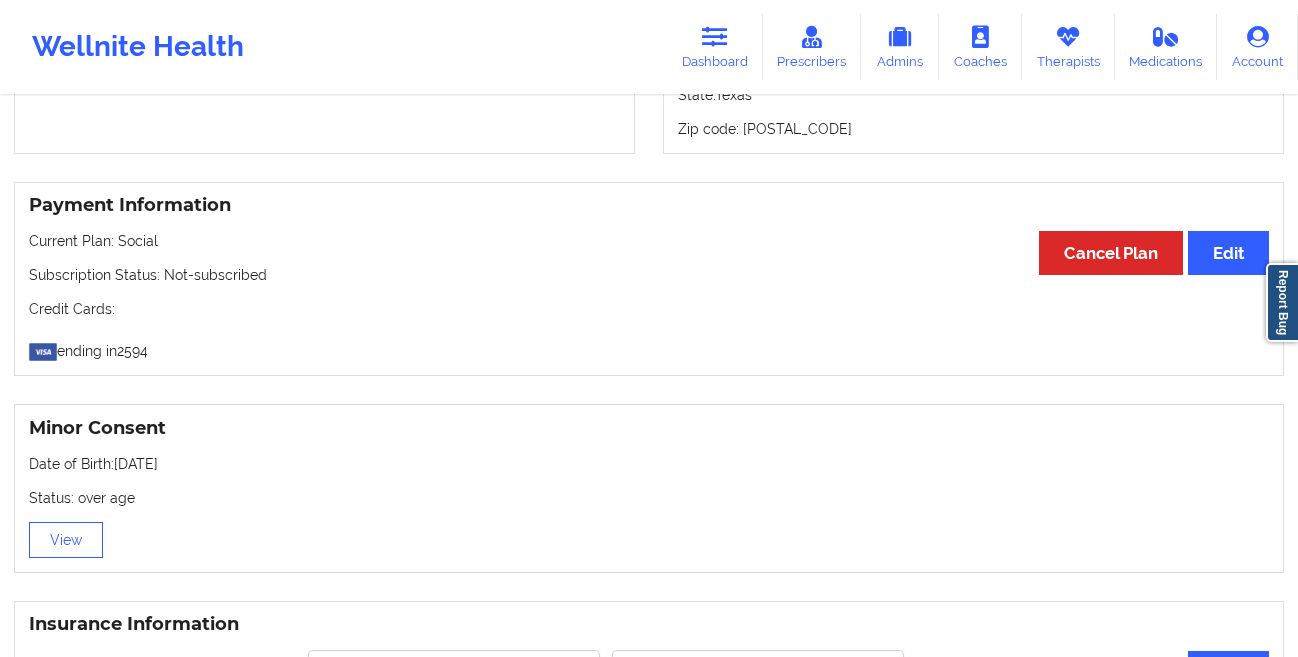 scroll, scrollTop: 1194, scrollLeft: 0, axis: vertical 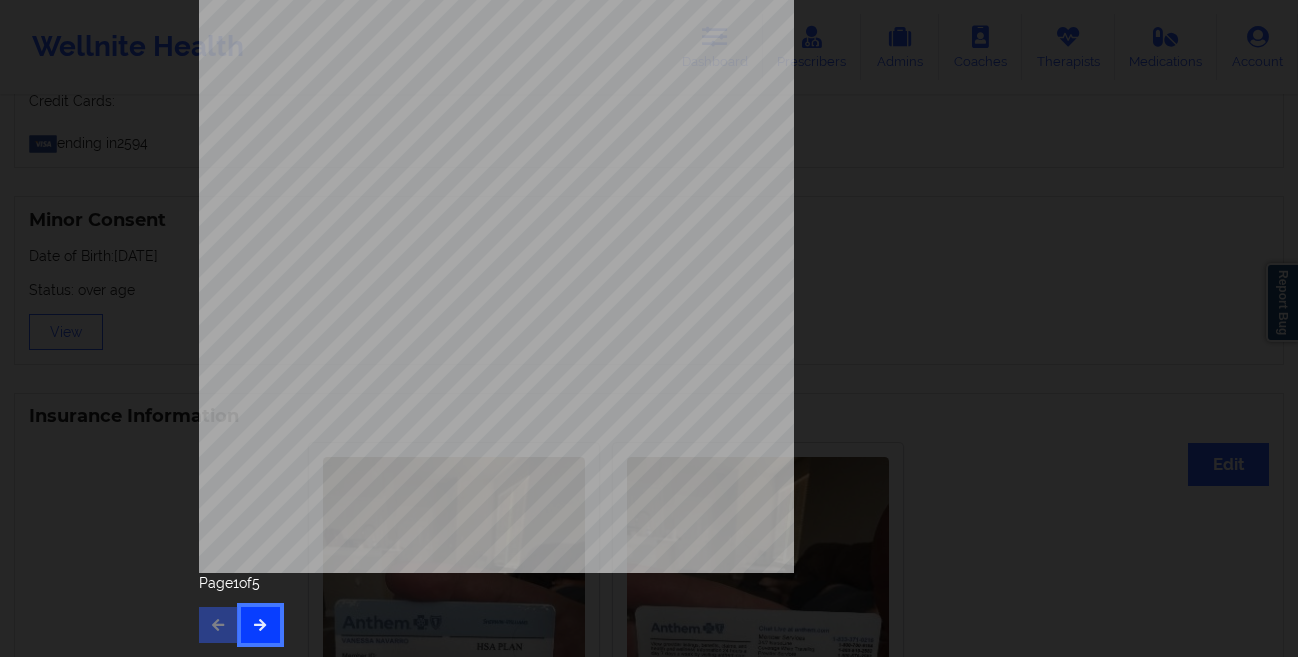 click at bounding box center [260, 625] 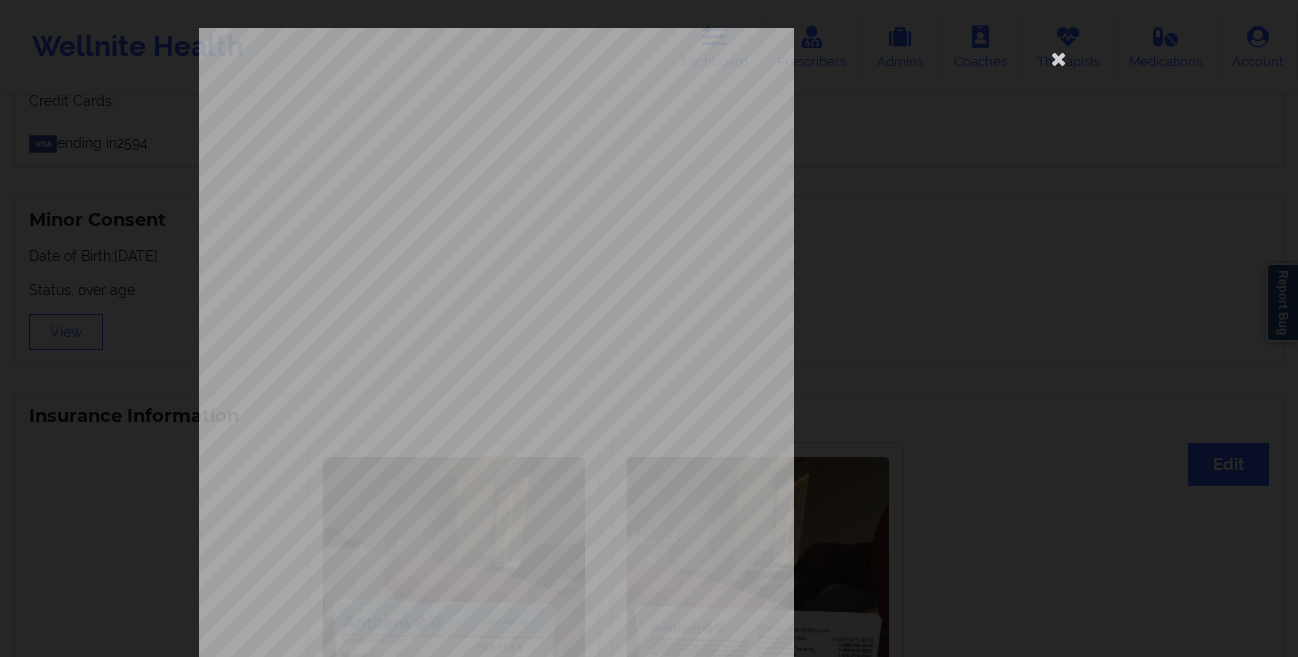 scroll, scrollTop: 297, scrollLeft: 0, axis: vertical 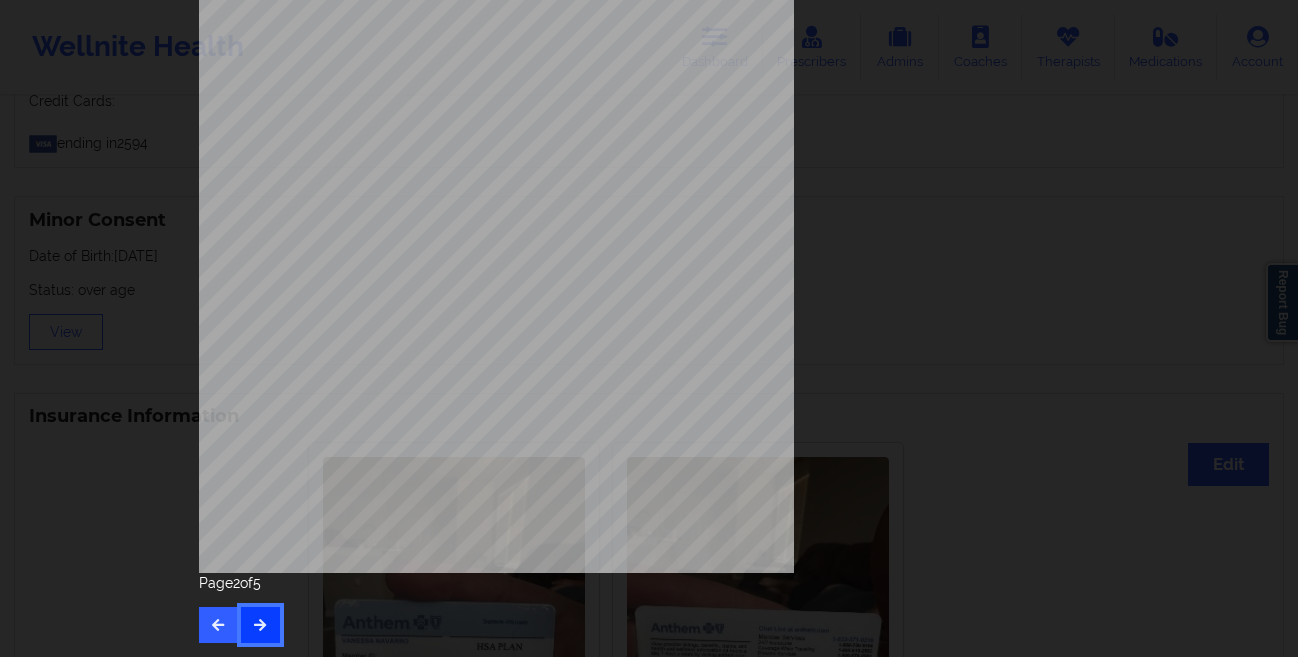 click at bounding box center [260, 625] 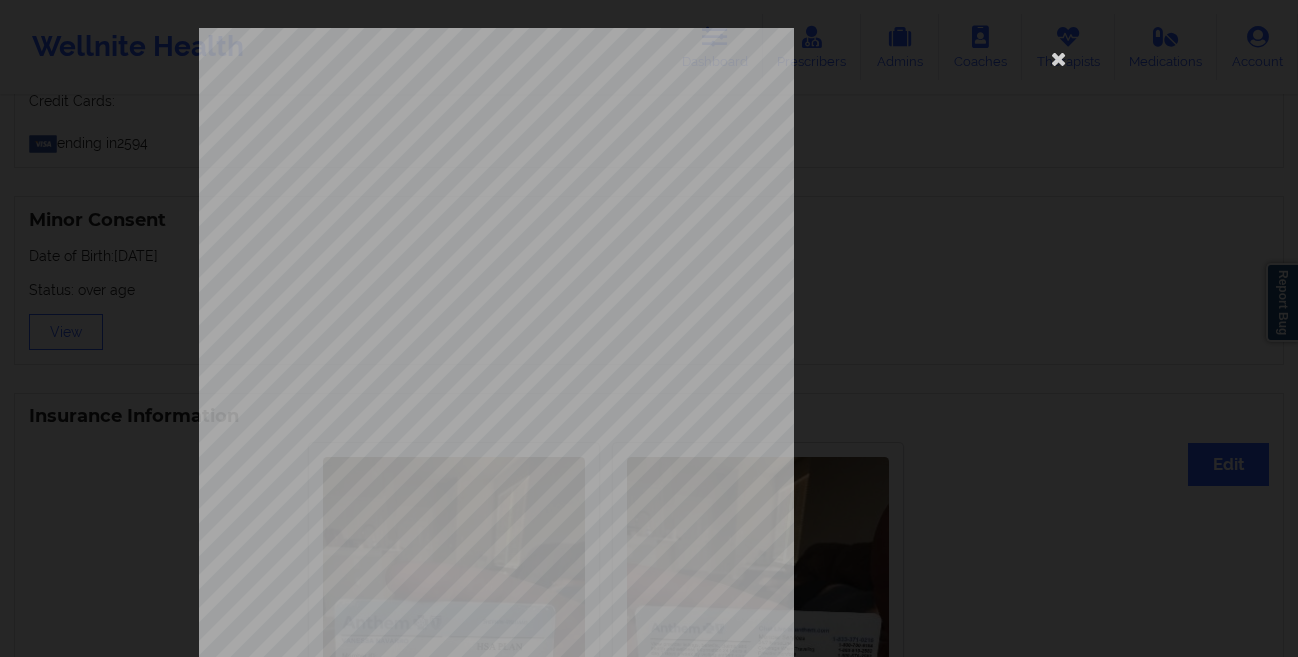 scroll, scrollTop: 297, scrollLeft: 0, axis: vertical 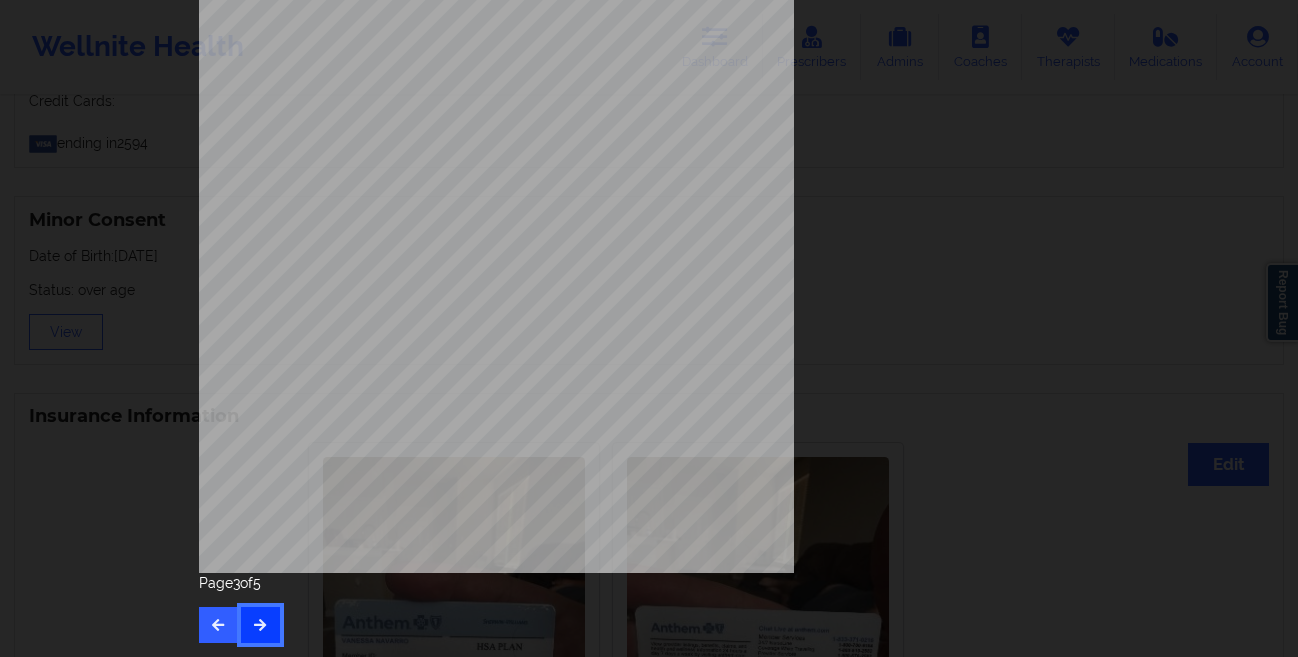 click at bounding box center (260, 625) 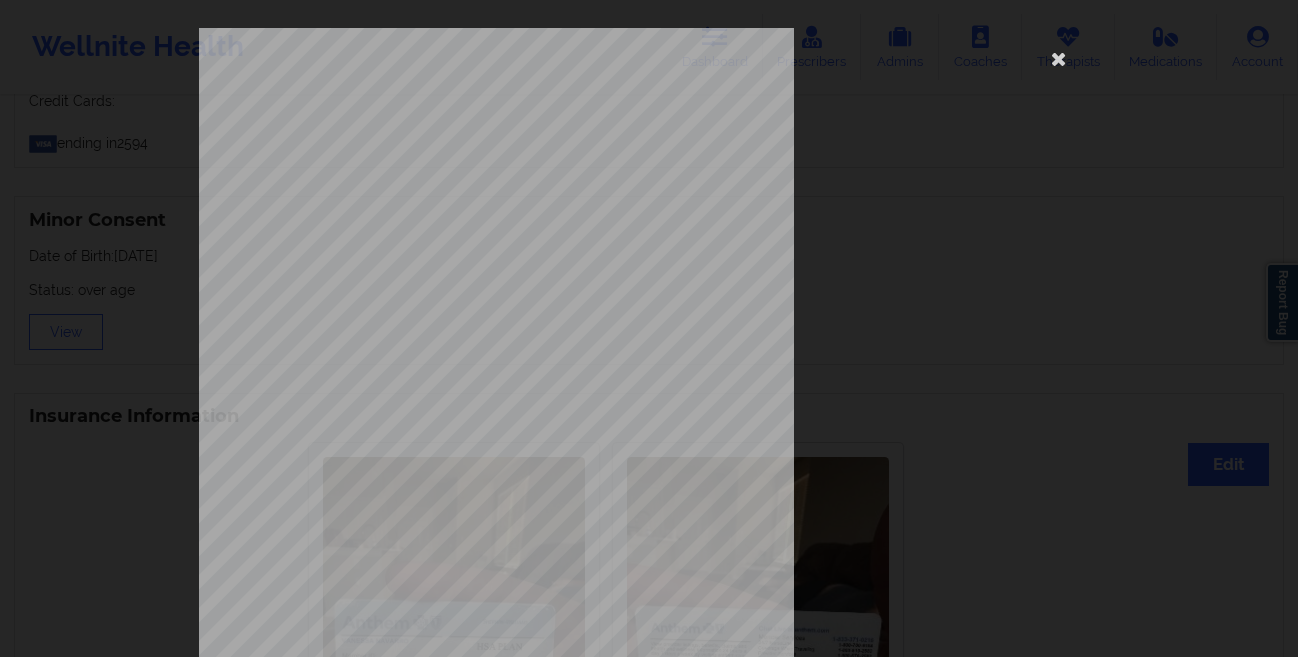 click on "Insurance company type details by patient commercial Insurance Member ID for patient Na Insurance company name details by patient Aetna Insurance Company Identity number by patient Aetna Insurance dependency status details by patient Own coverage Payment plan chosen by patient together Currently Suicidal Page  4  of  5" at bounding box center [649, 328] 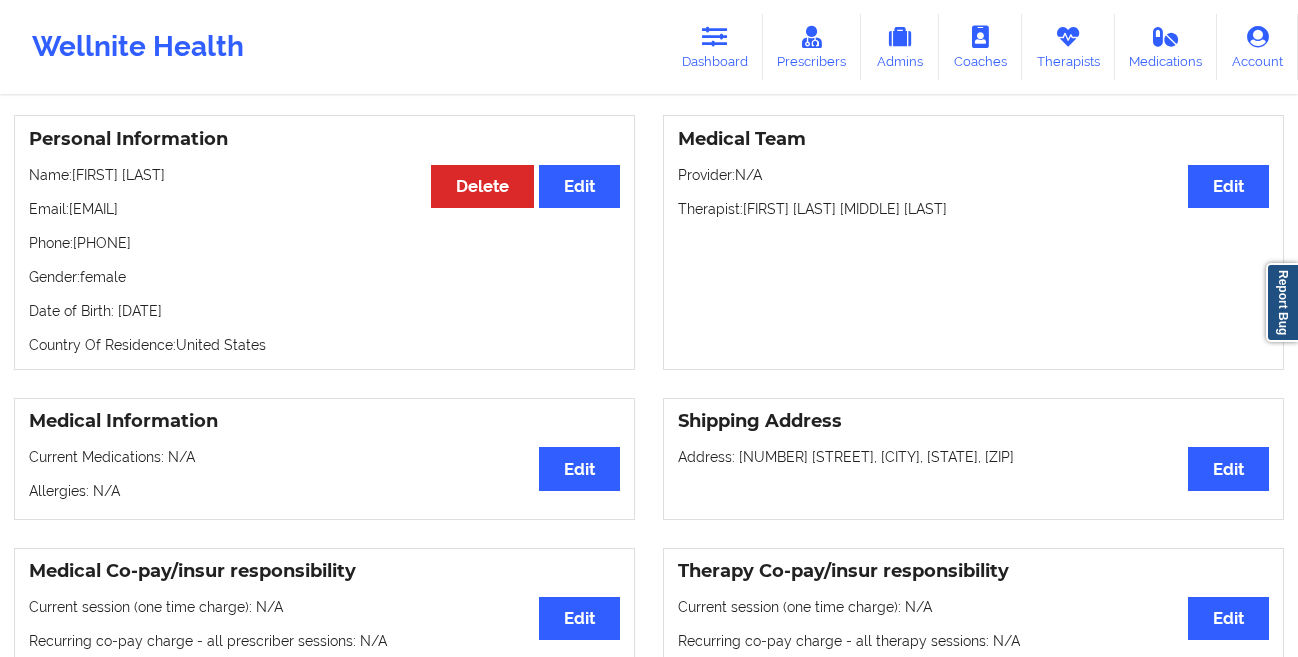 scroll, scrollTop: 156, scrollLeft: 0, axis: vertical 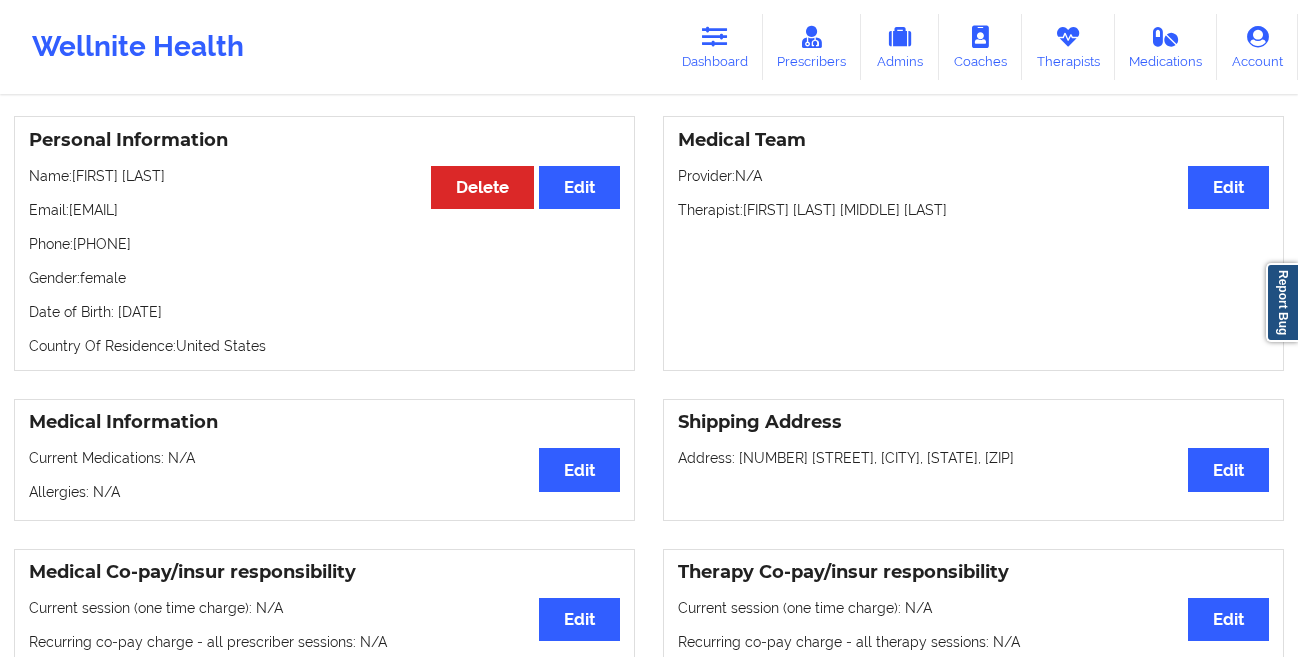 drag, startPoint x: 267, startPoint y: 314, endPoint x: 114, endPoint y: 322, distance: 153.20901 